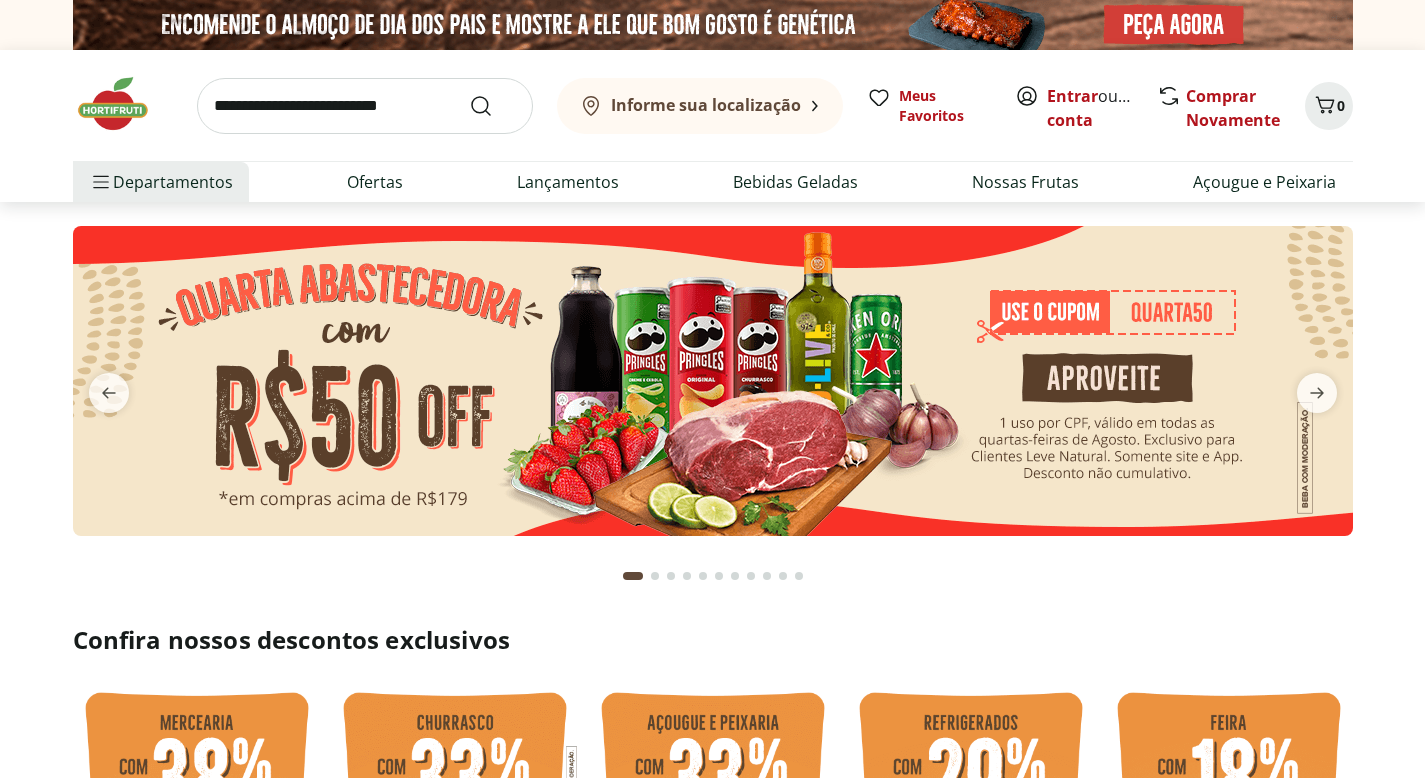 scroll, scrollTop: 0, scrollLeft: 0, axis: both 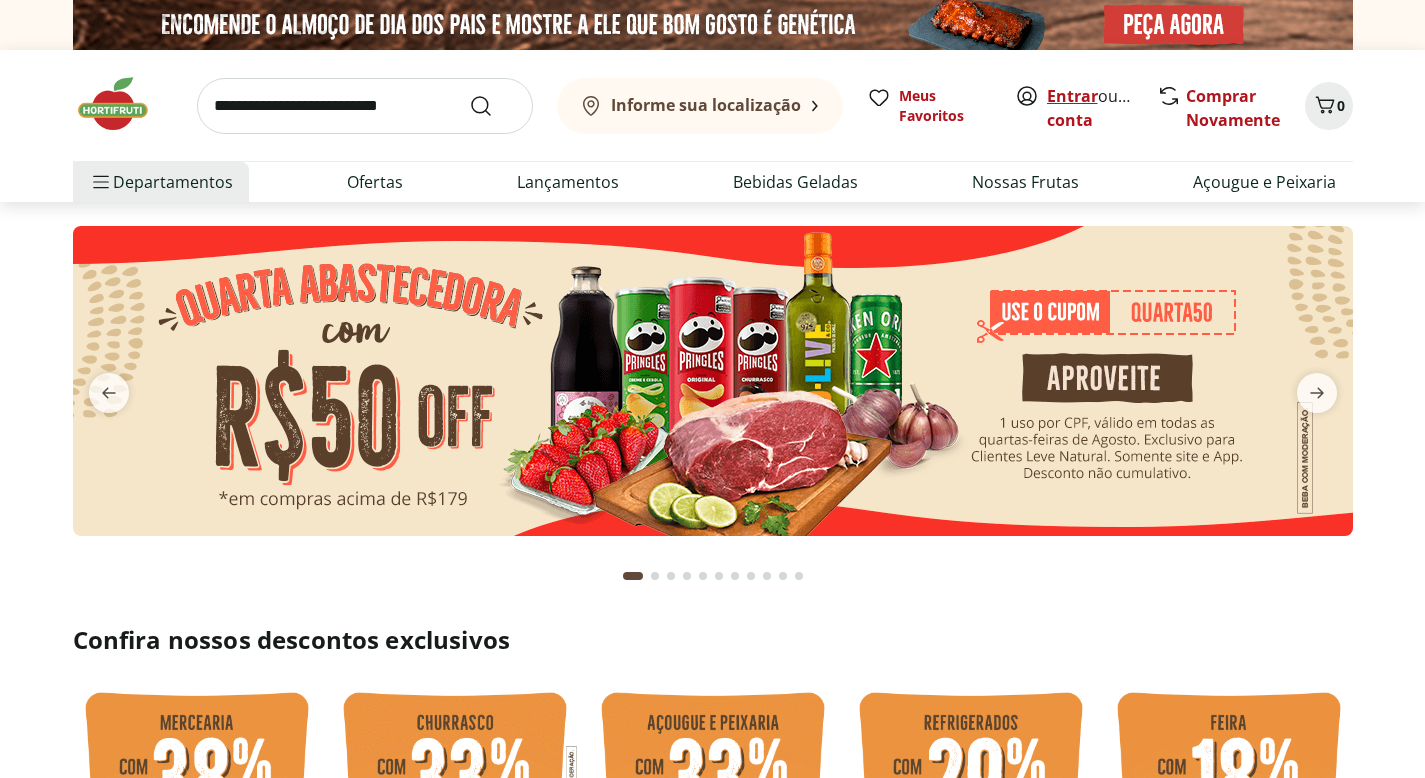 click on "Entrar" at bounding box center [1072, 96] 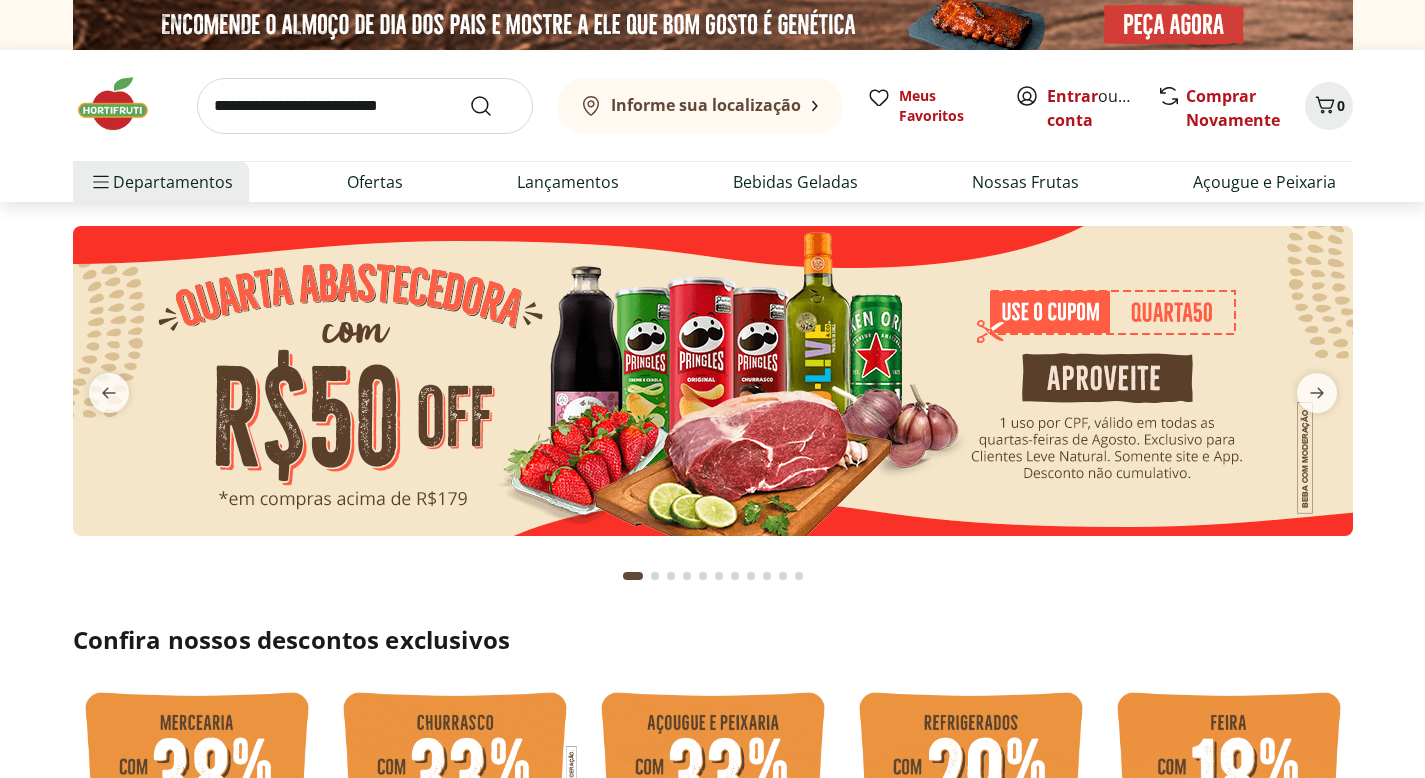 scroll, scrollTop: 0, scrollLeft: 0, axis: both 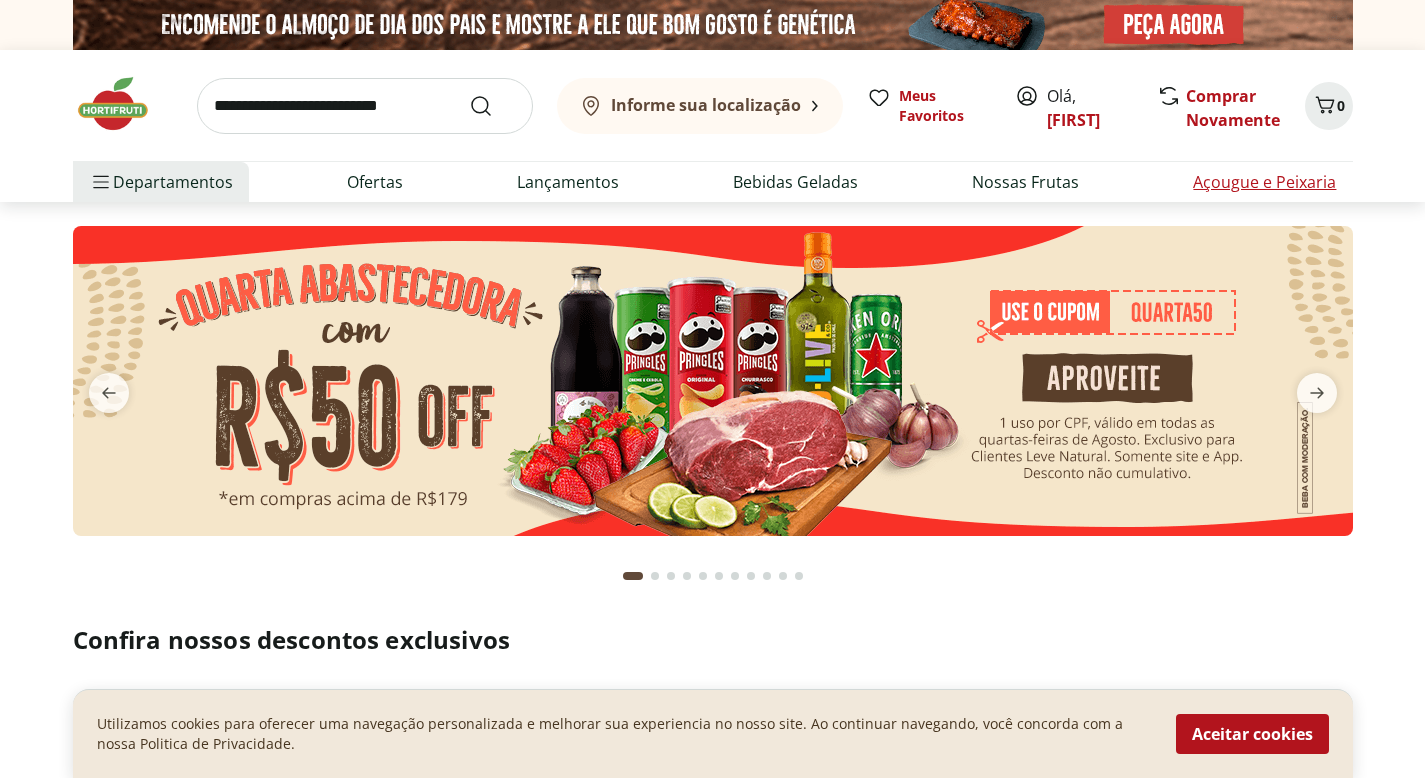 click on "Açougue e Peixaria" at bounding box center [1264, 182] 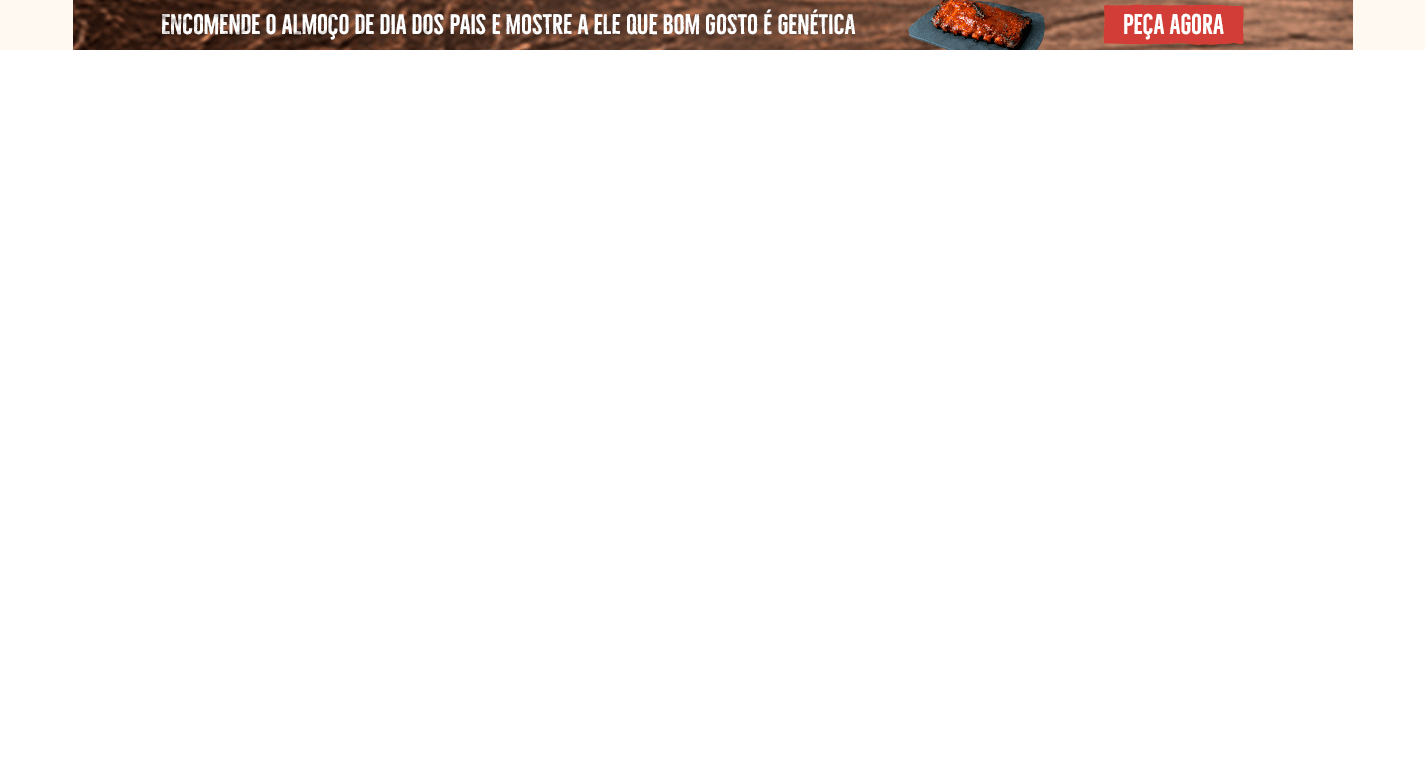 select on "**********" 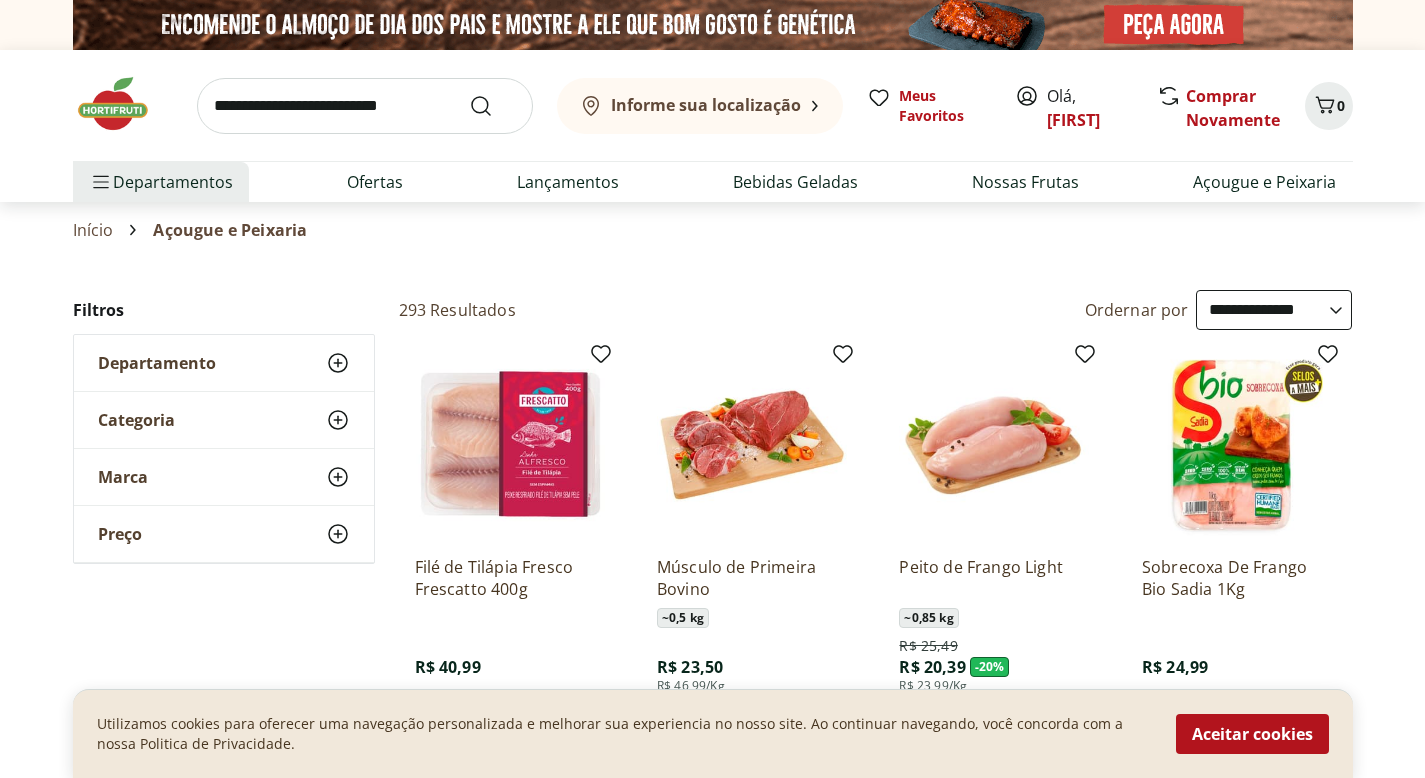 click at bounding box center (123, 104) 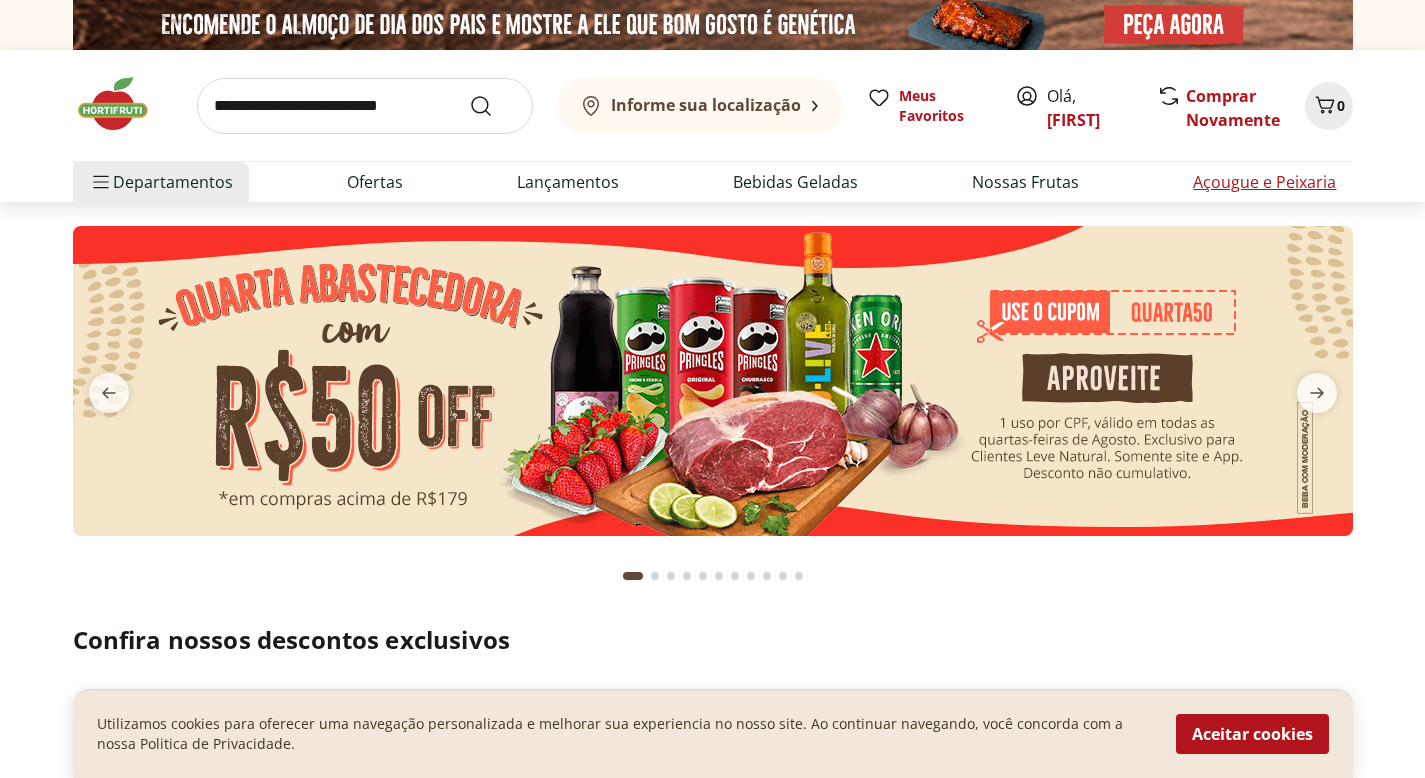 click on "Açougue e Peixaria" at bounding box center [1264, 182] 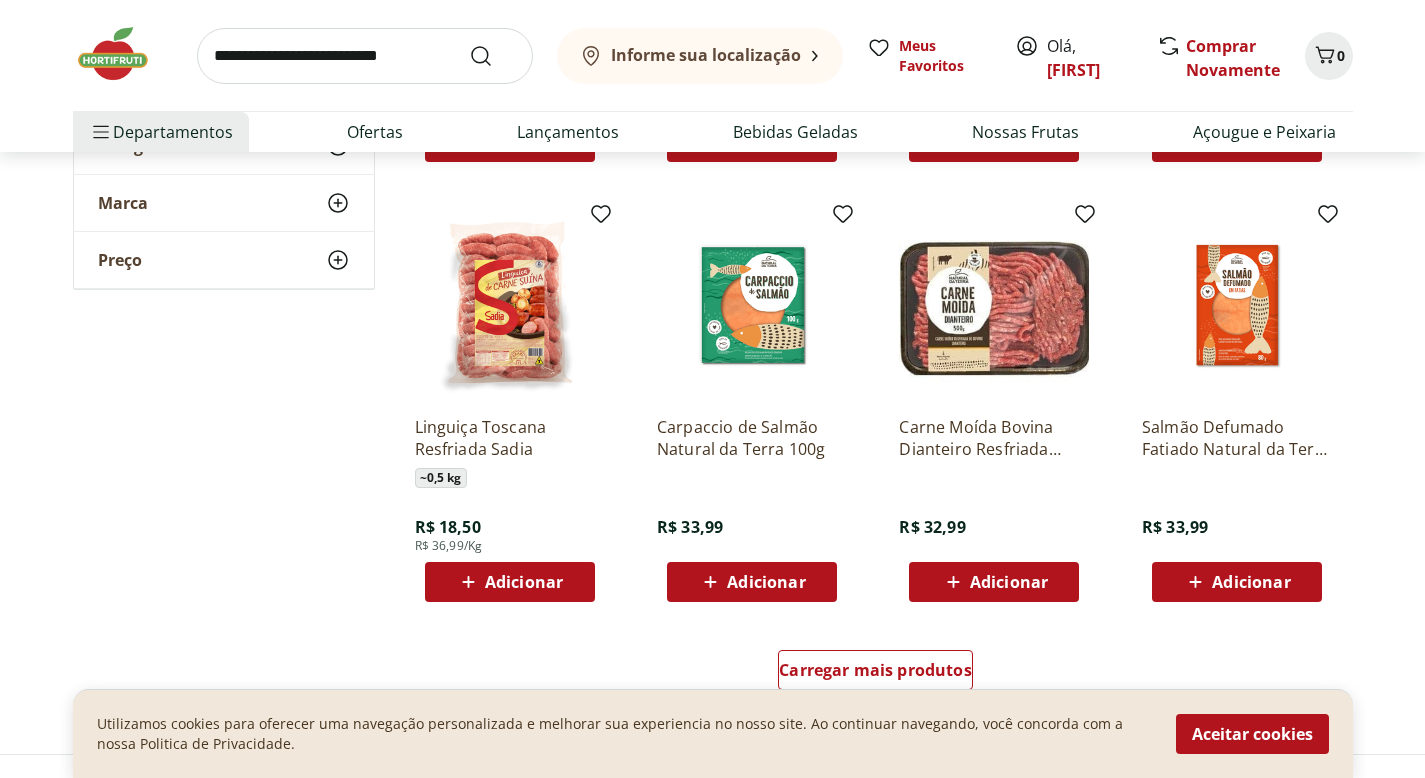 scroll, scrollTop: 1045, scrollLeft: 0, axis: vertical 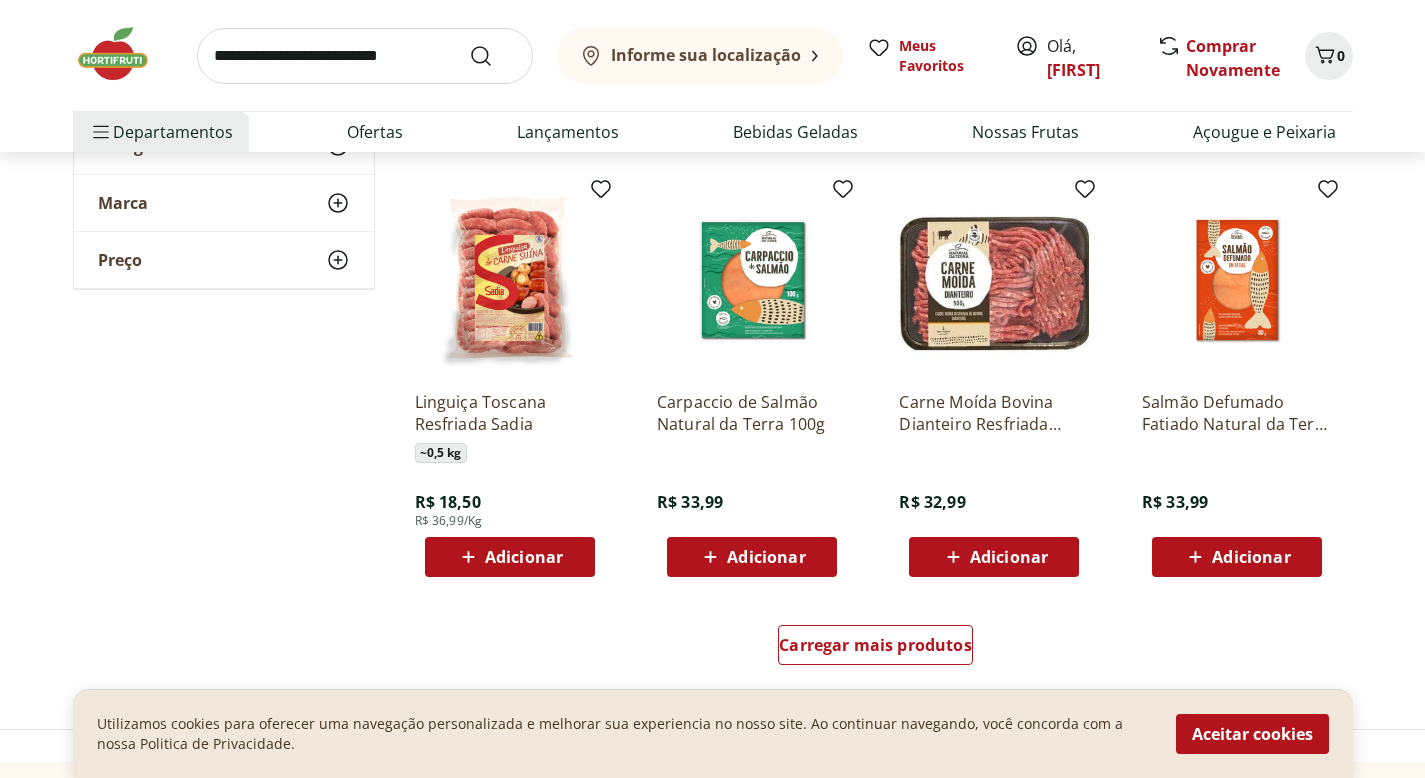 click on "Adicionar" at bounding box center (1009, 557) 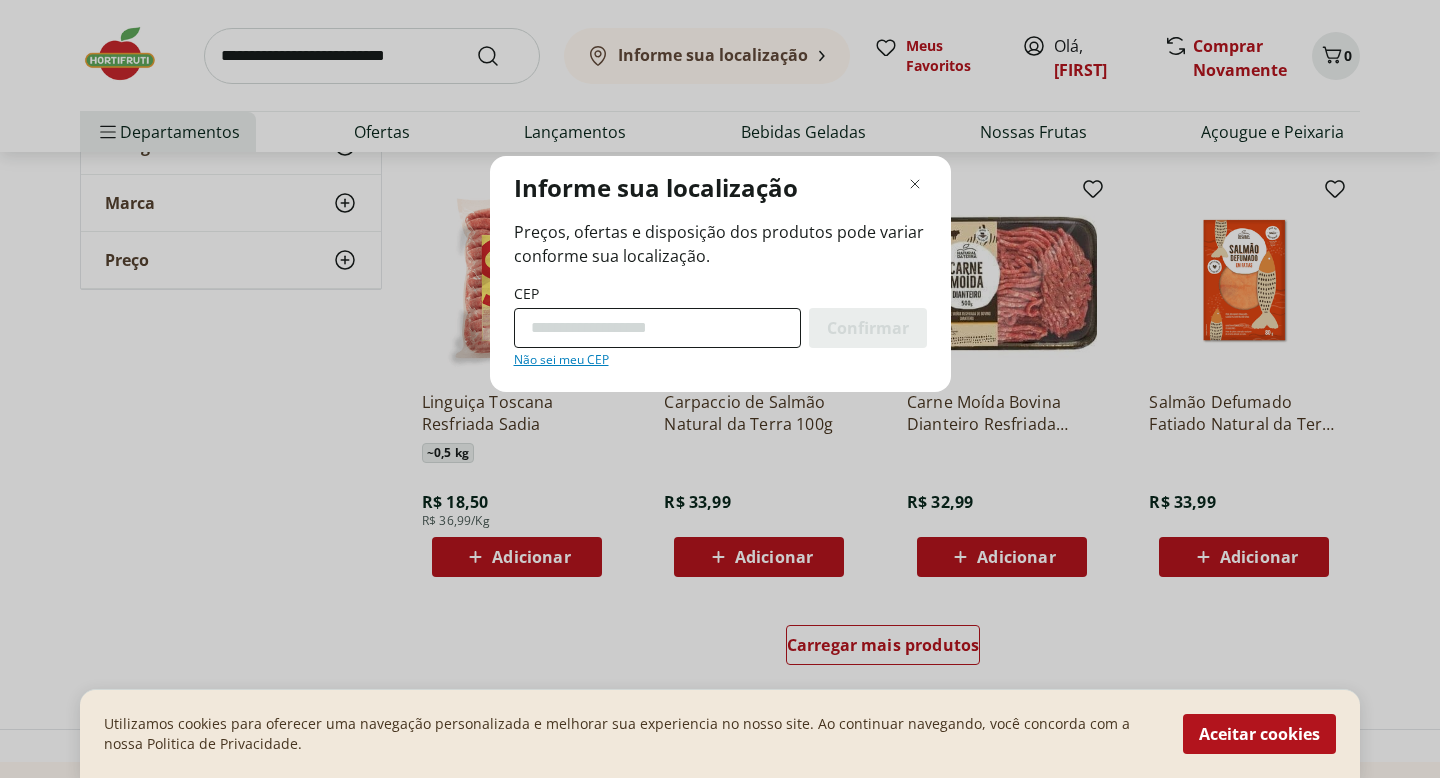 click on "CEP" at bounding box center (657, 328) 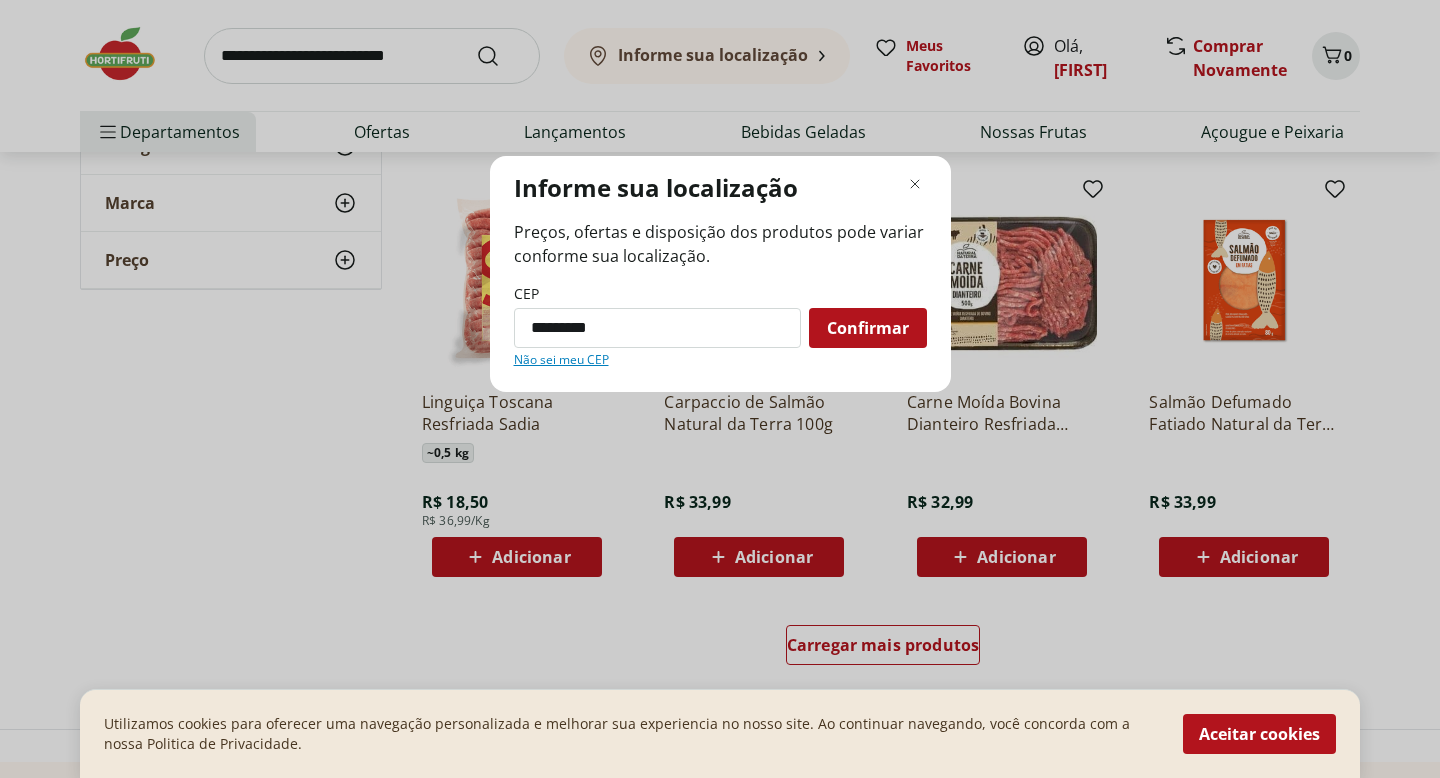 click on "Confirmar" at bounding box center (868, 328) 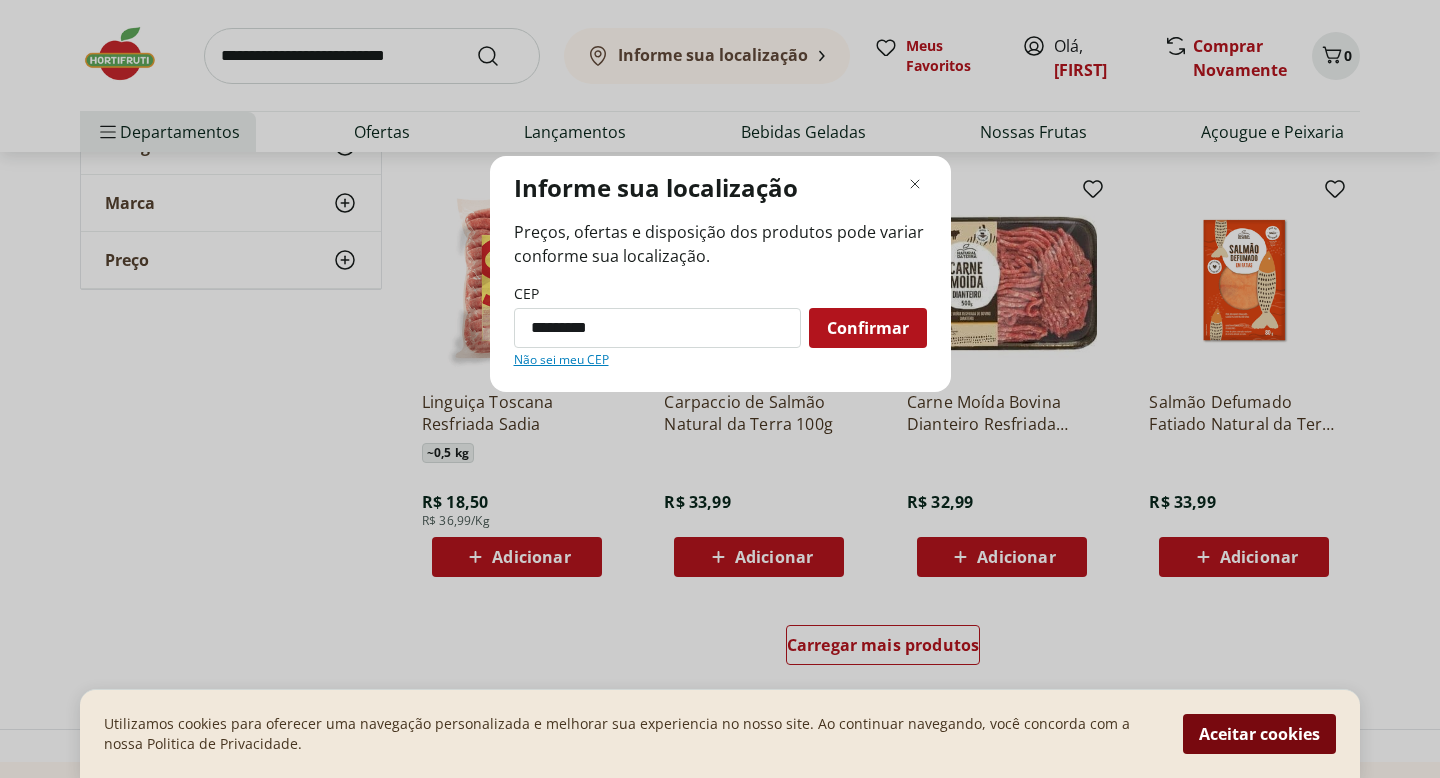 click on "Aceitar cookies" at bounding box center [1259, 734] 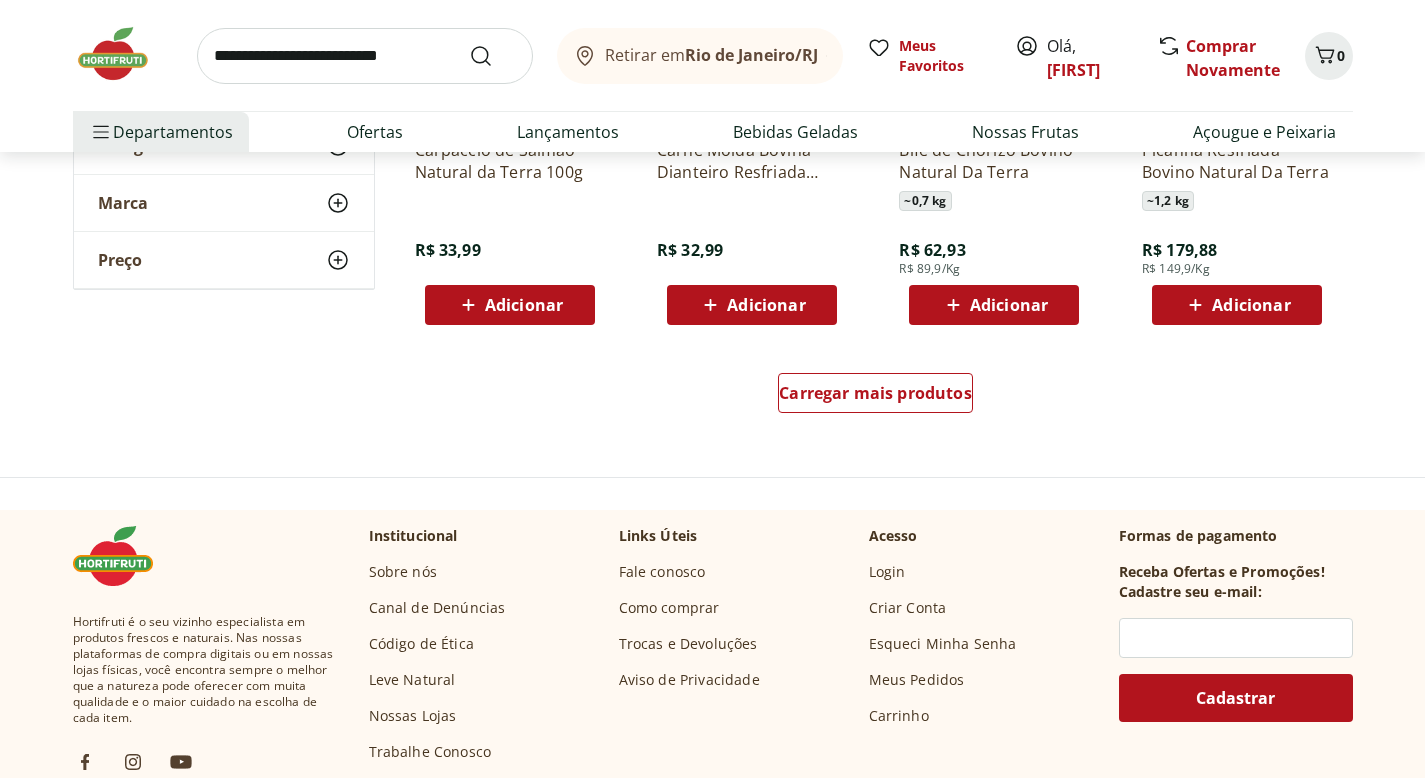 scroll, scrollTop: 922, scrollLeft: 0, axis: vertical 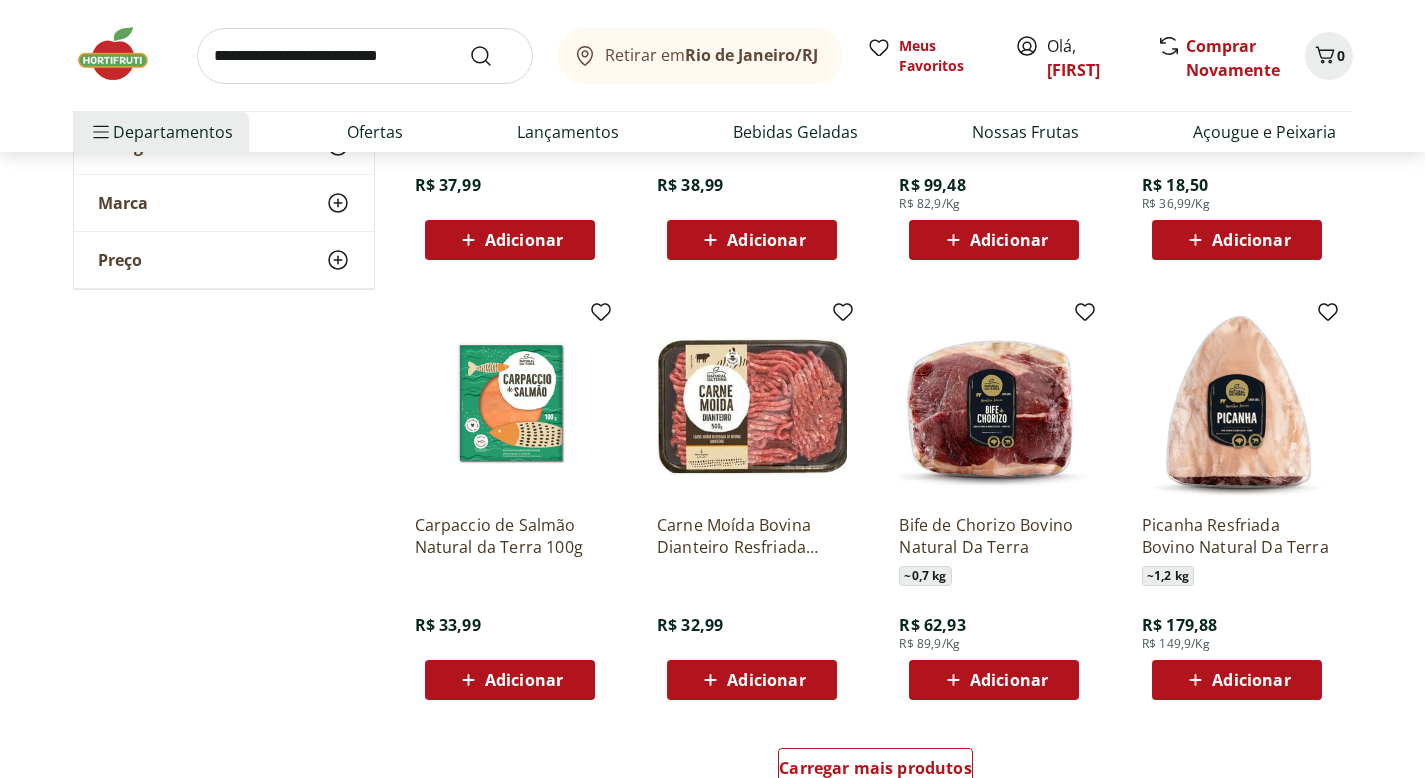 click on "Adicionar" at bounding box center [766, 680] 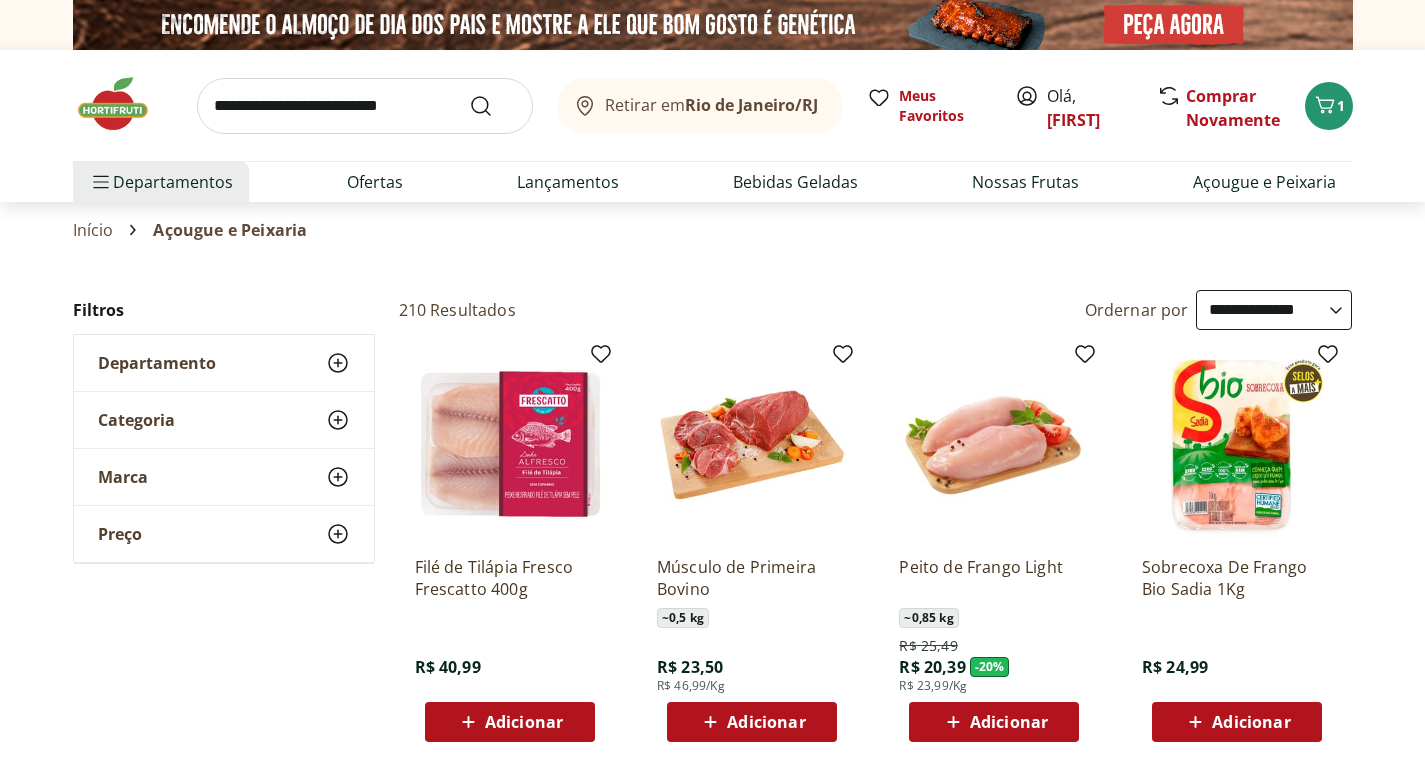 scroll, scrollTop: 0, scrollLeft: 0, axis: both 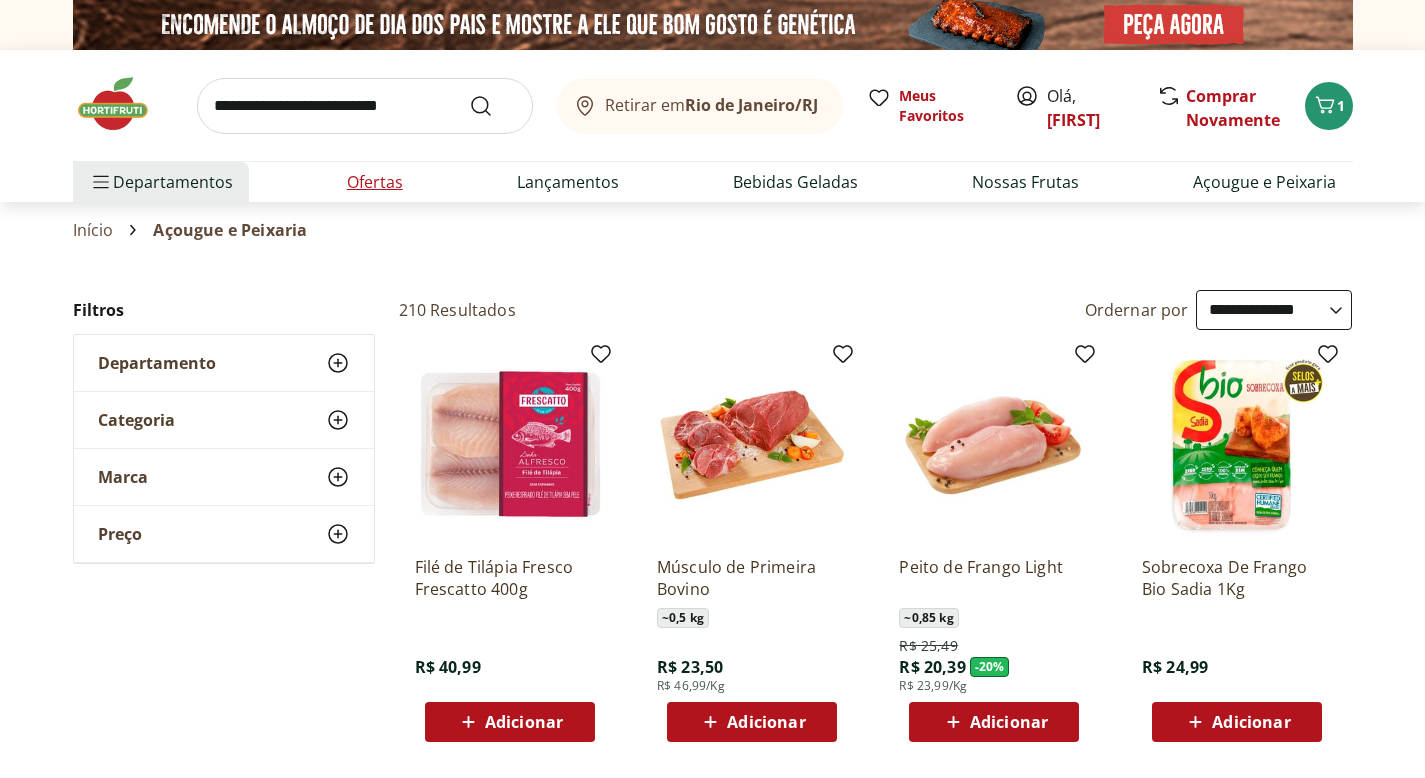 click on "Ofertas" at bounding box center [375, 182] 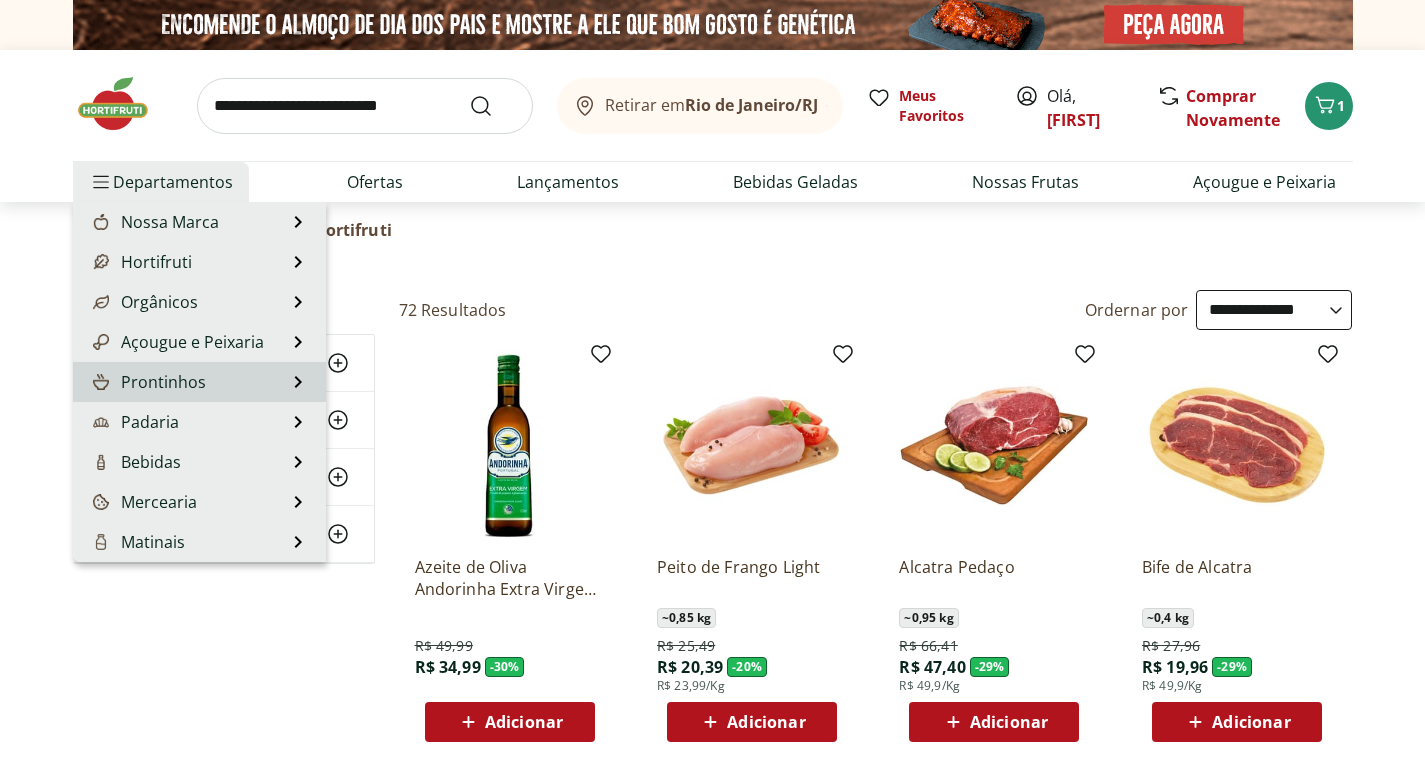 click on "Prontinhos Prontinhos Ver tudo do departamento Frutas Cortadinhas Pré Preparados Prontos para Consumo Saladas Sucos e Água de Coco" at bounding box center (199, 382) 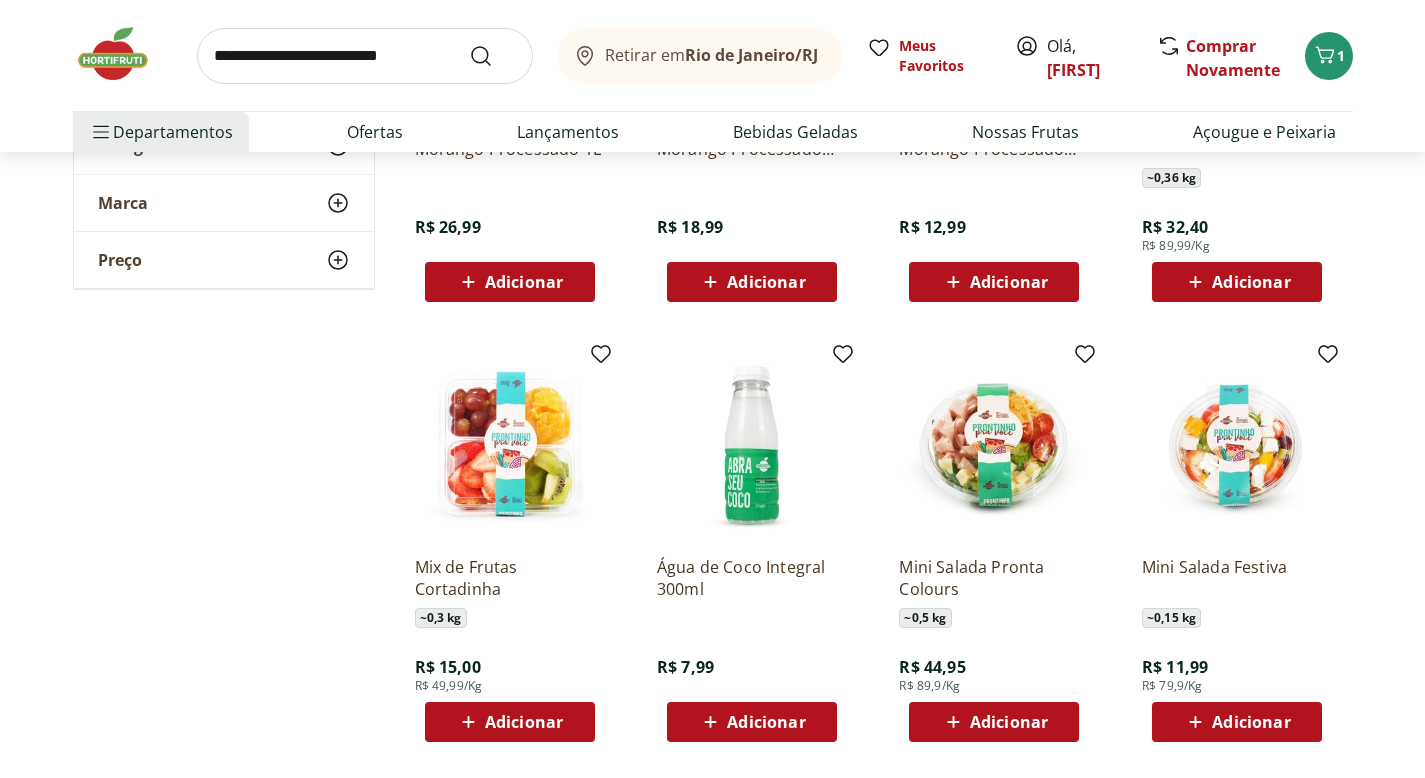 scroll, scrollTop: 980, scrollLeft: 0, axis: vertical 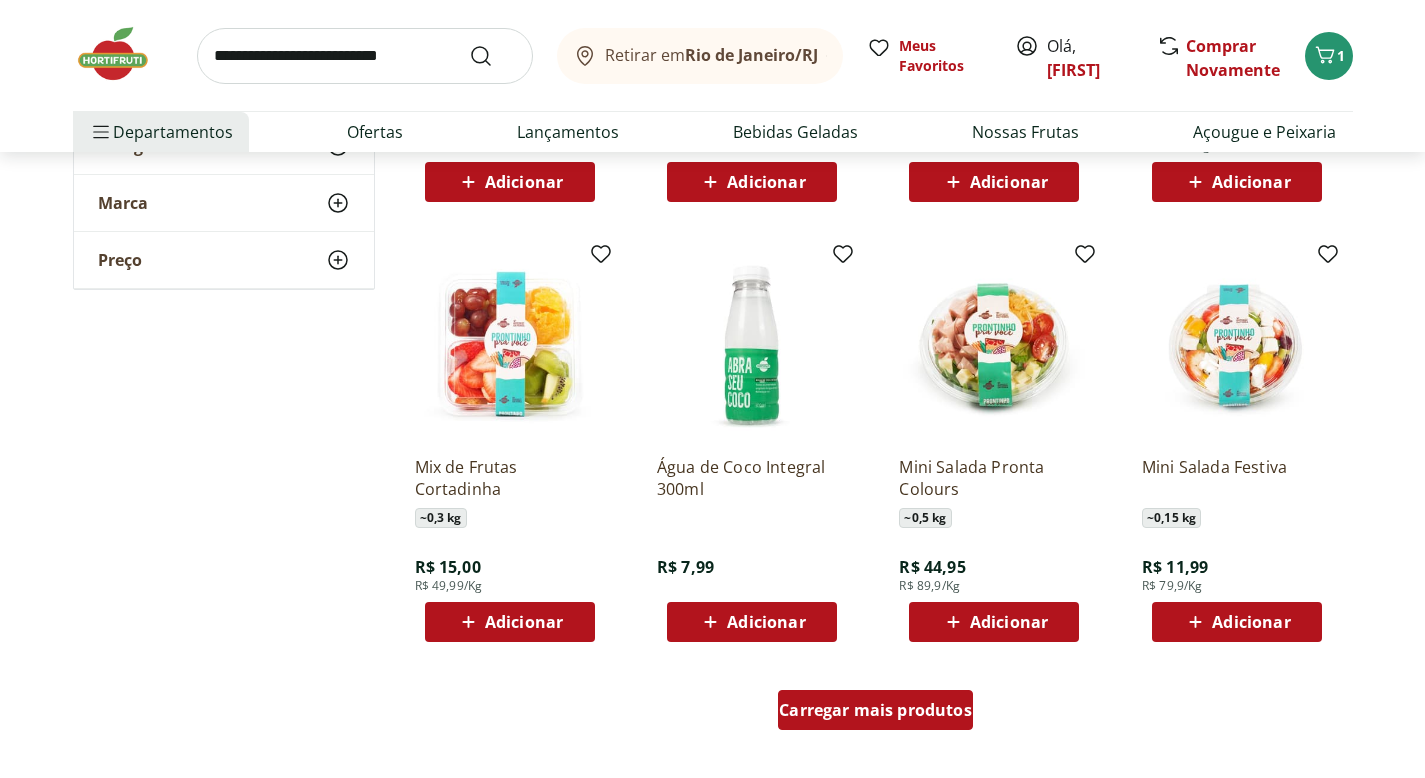 click on "Carregar mais produtos" at bounding box center [875, 710] 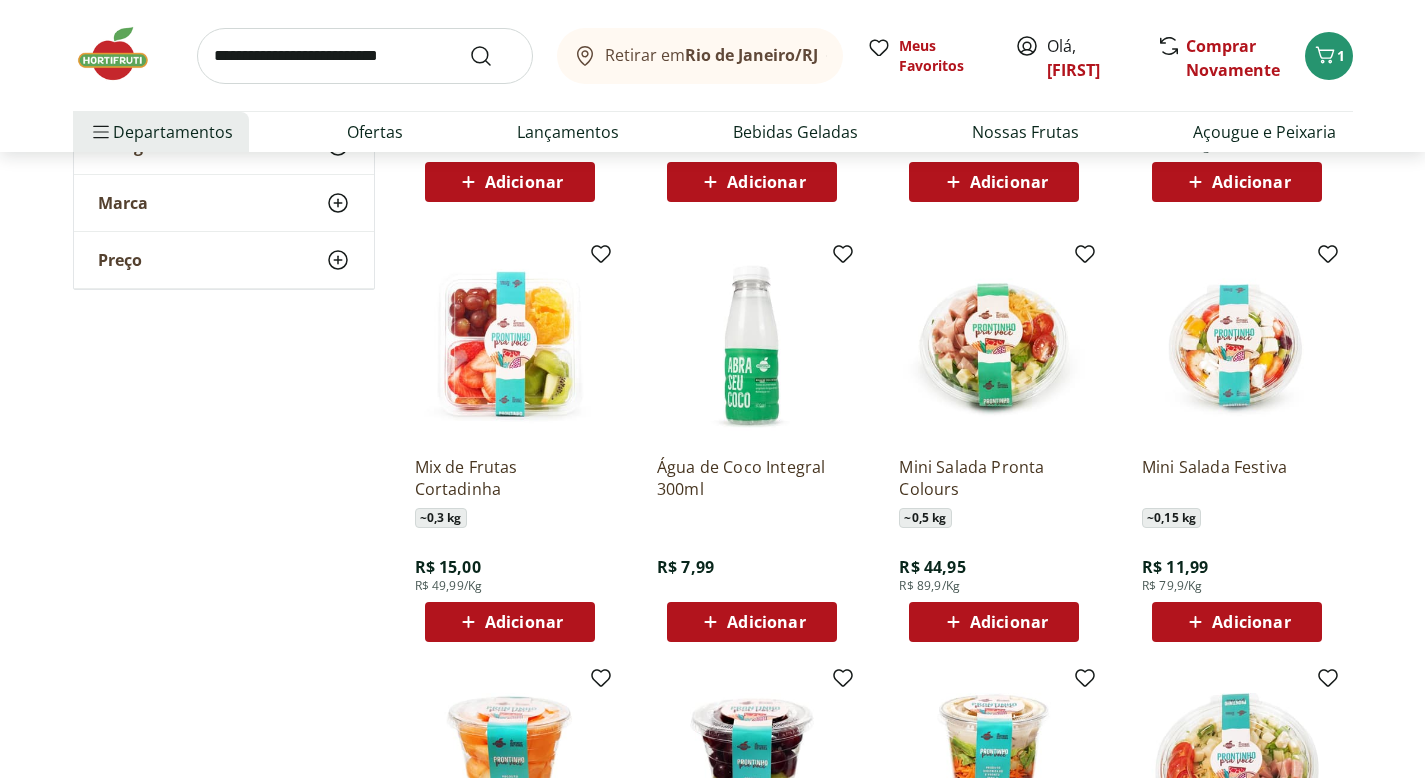 click on "Adicionar" at bounding box center [1009, 622] 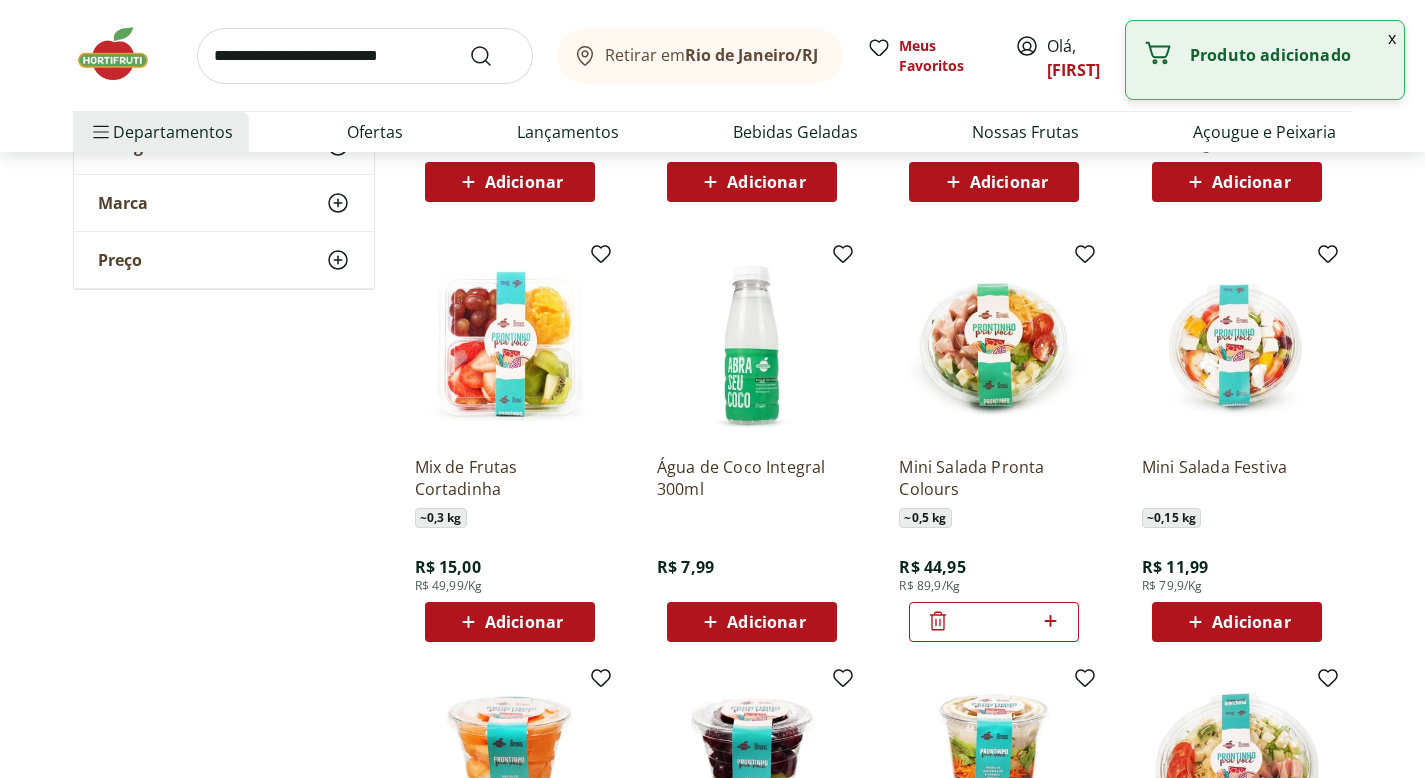 click 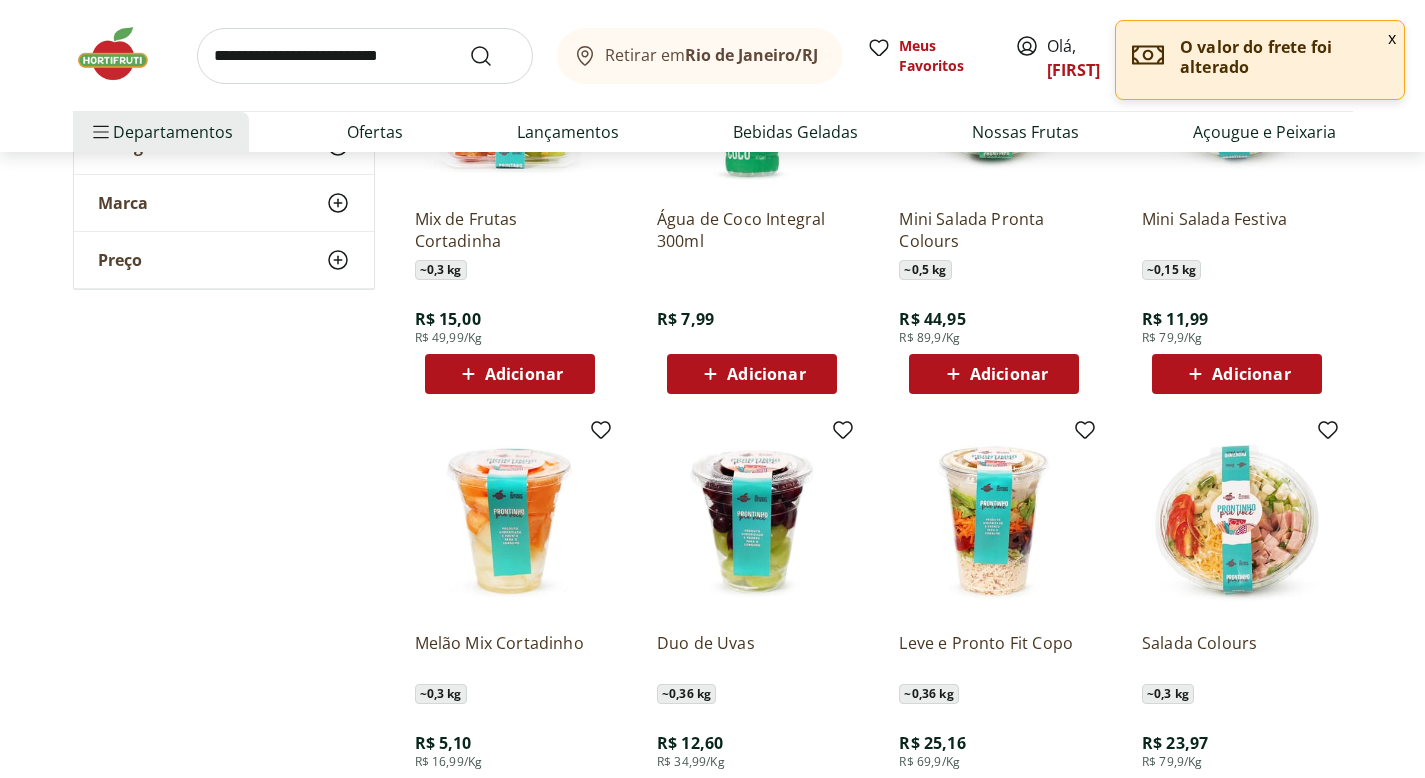 scroll, scrollTop: 1337, scrollLeft: 0, axis: vertical 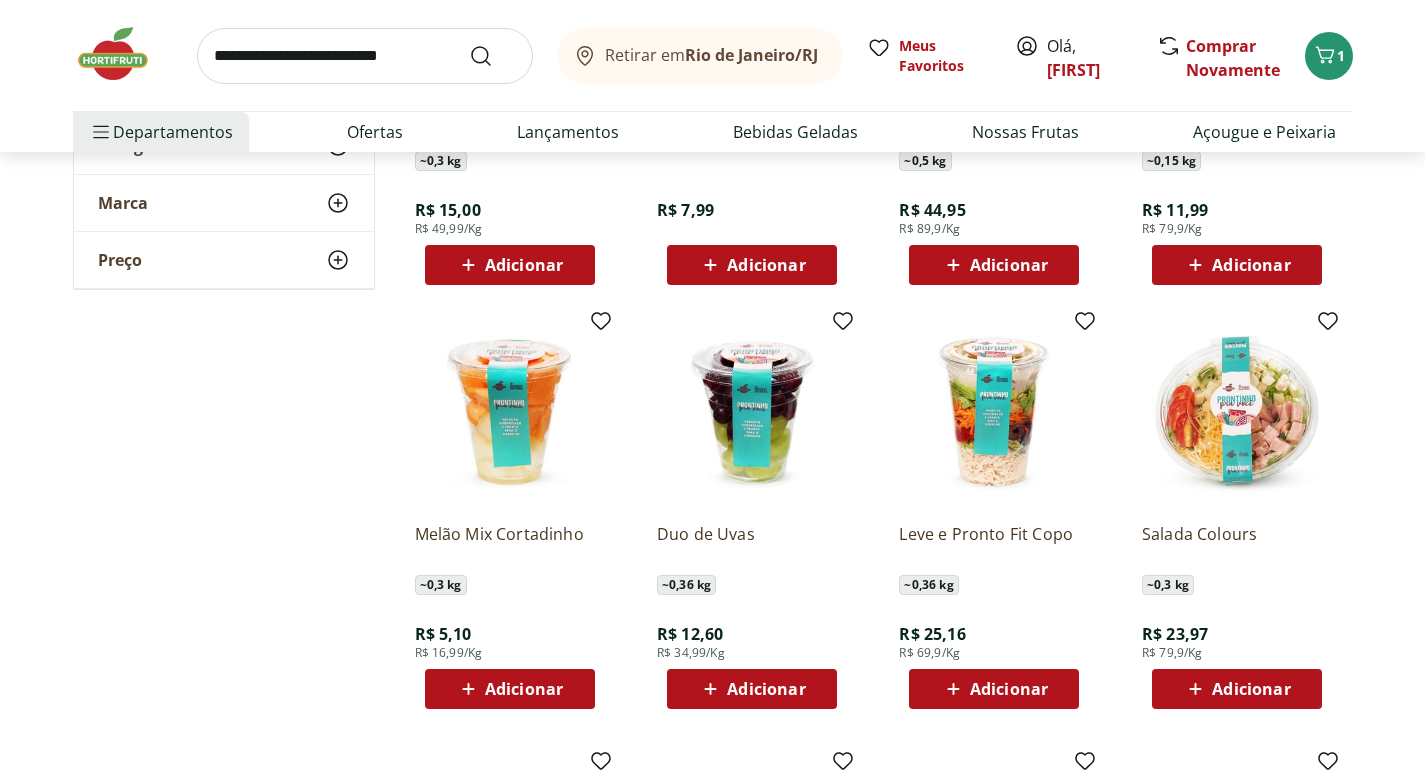 click on "Adicionar" at bounding box center [994, 689] 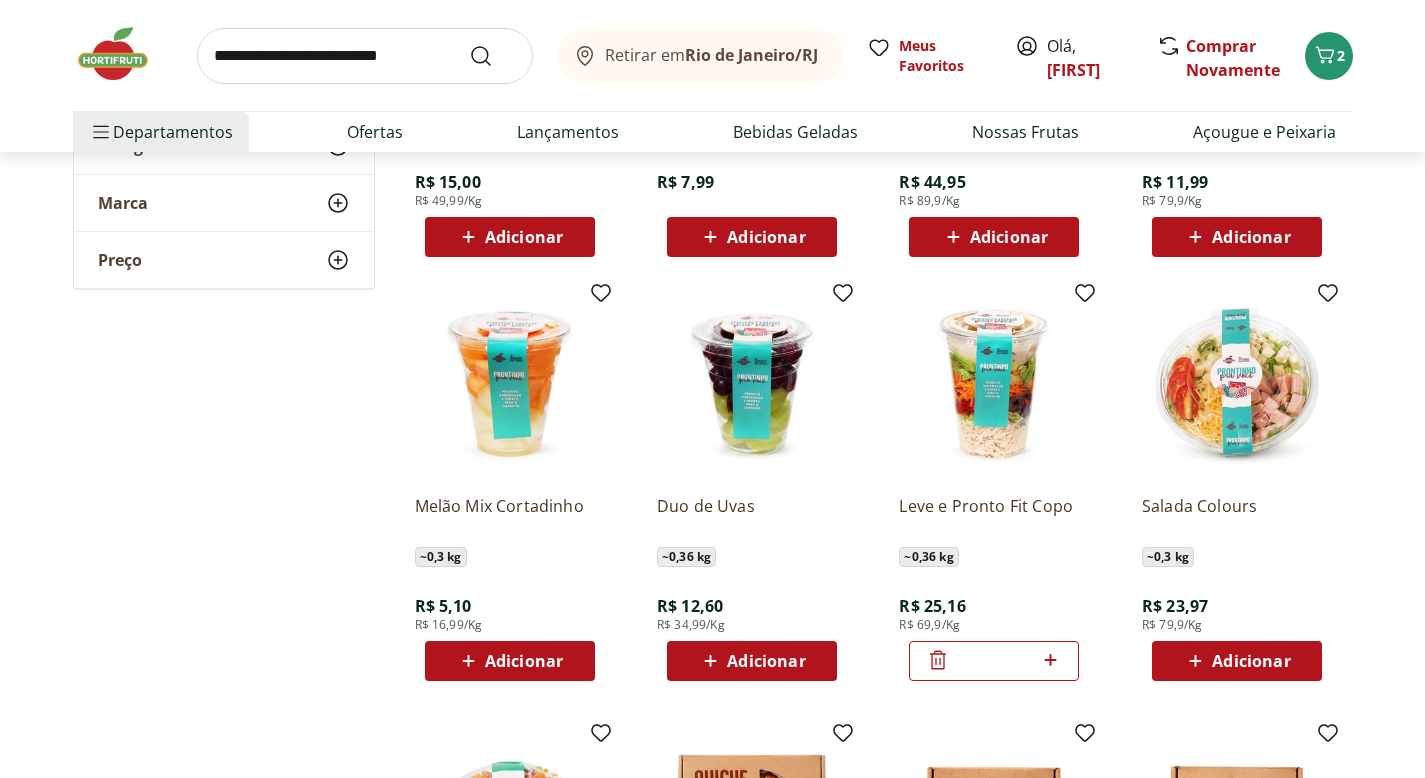 scroll, scrollTop: 1368, scrollLeft: 0, axis: vertical 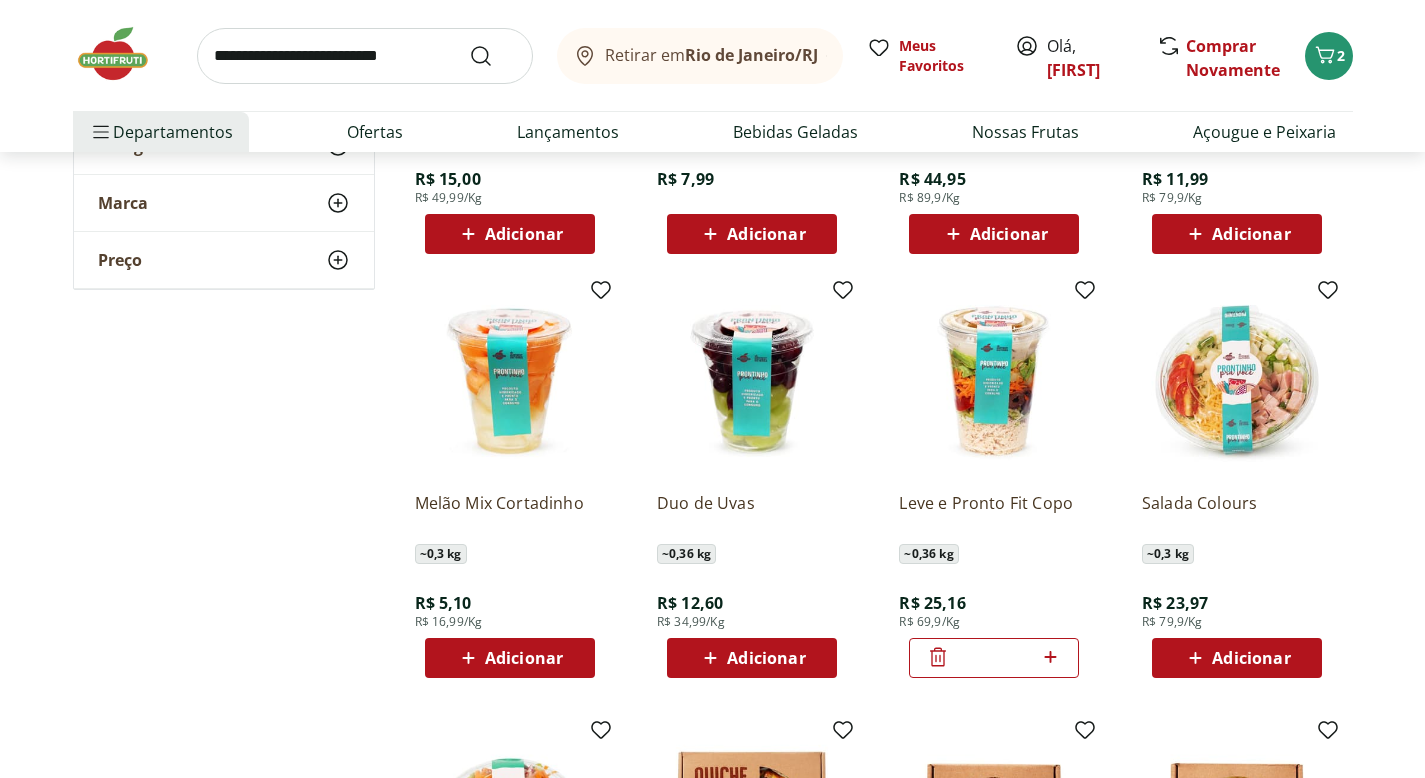 click 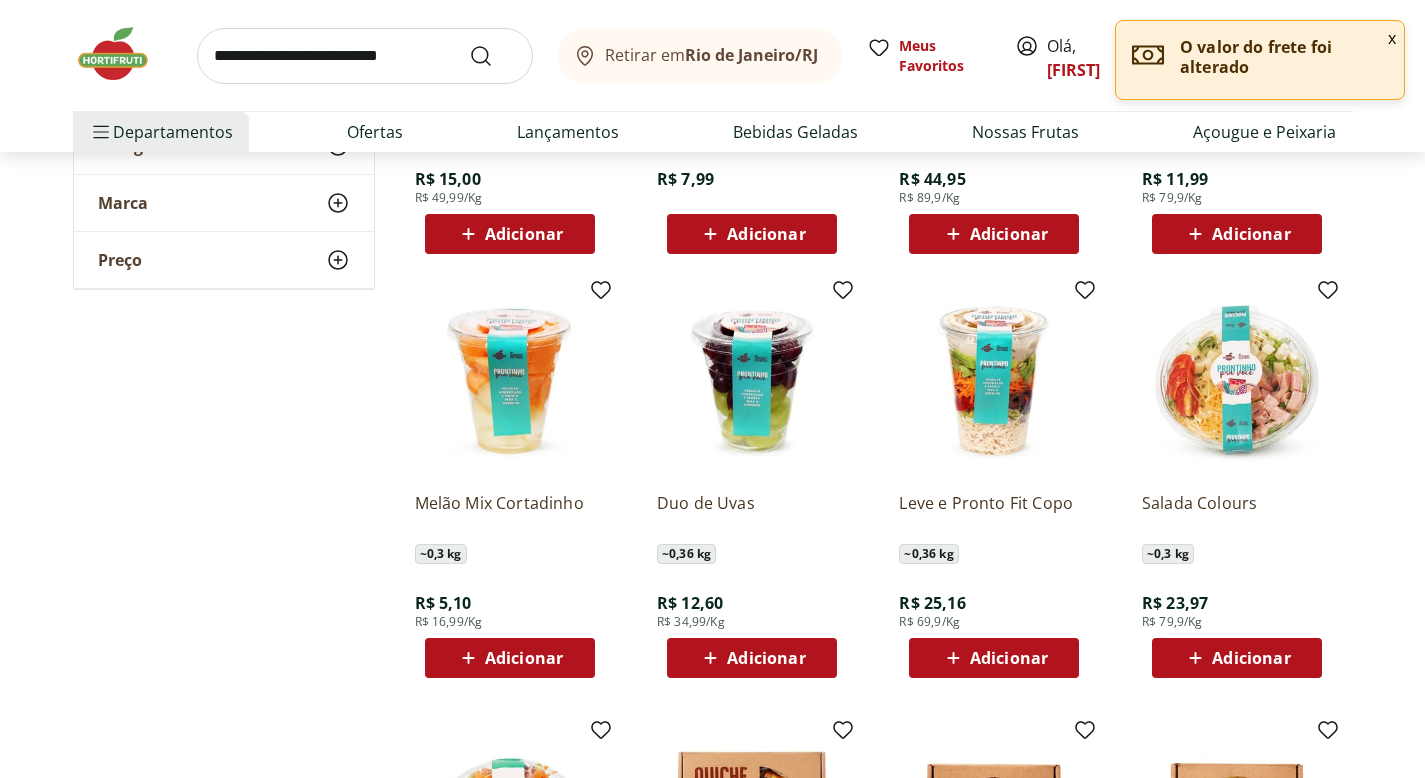 click on "Adicionar" at bounding box center [1251, 658] 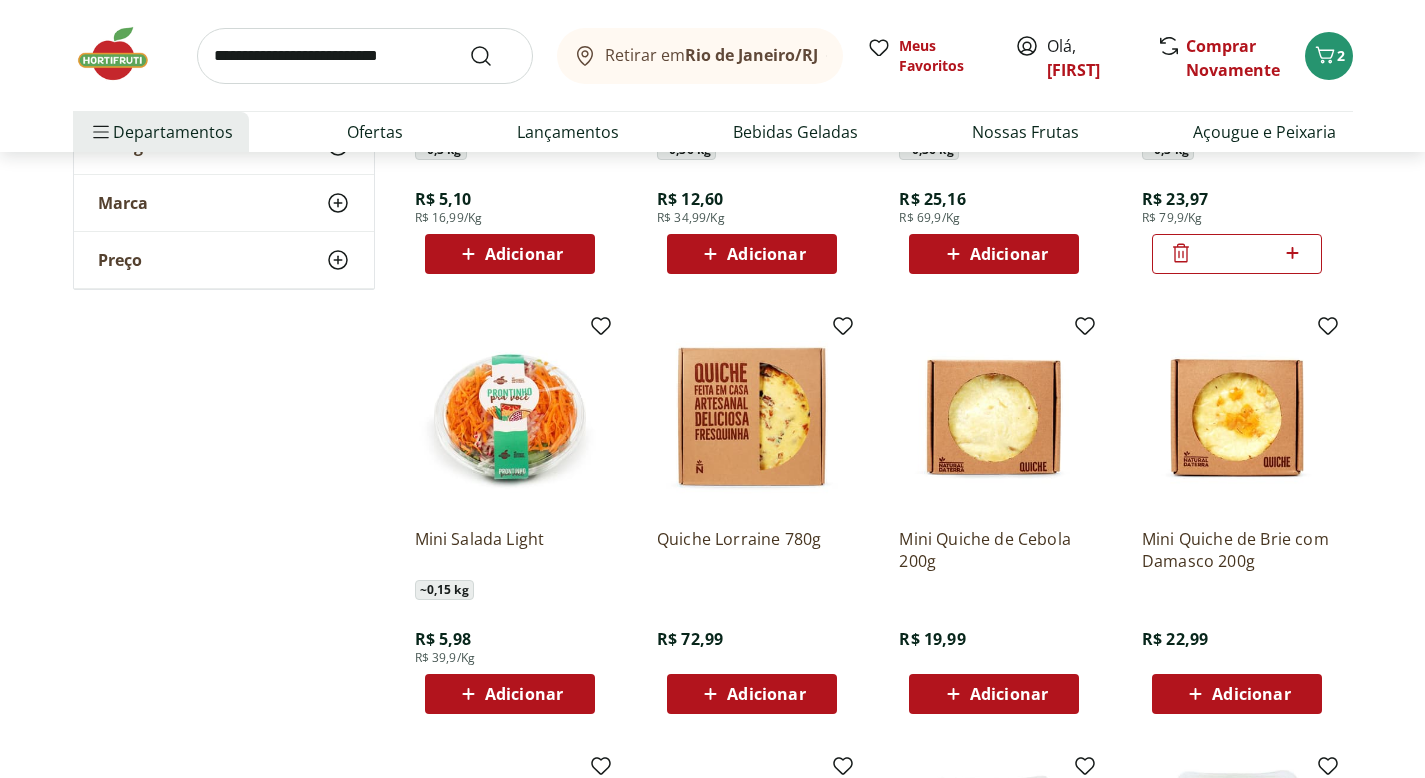 scroll, scrollTop: 1773, scrollLeft: 0, axis: vertical 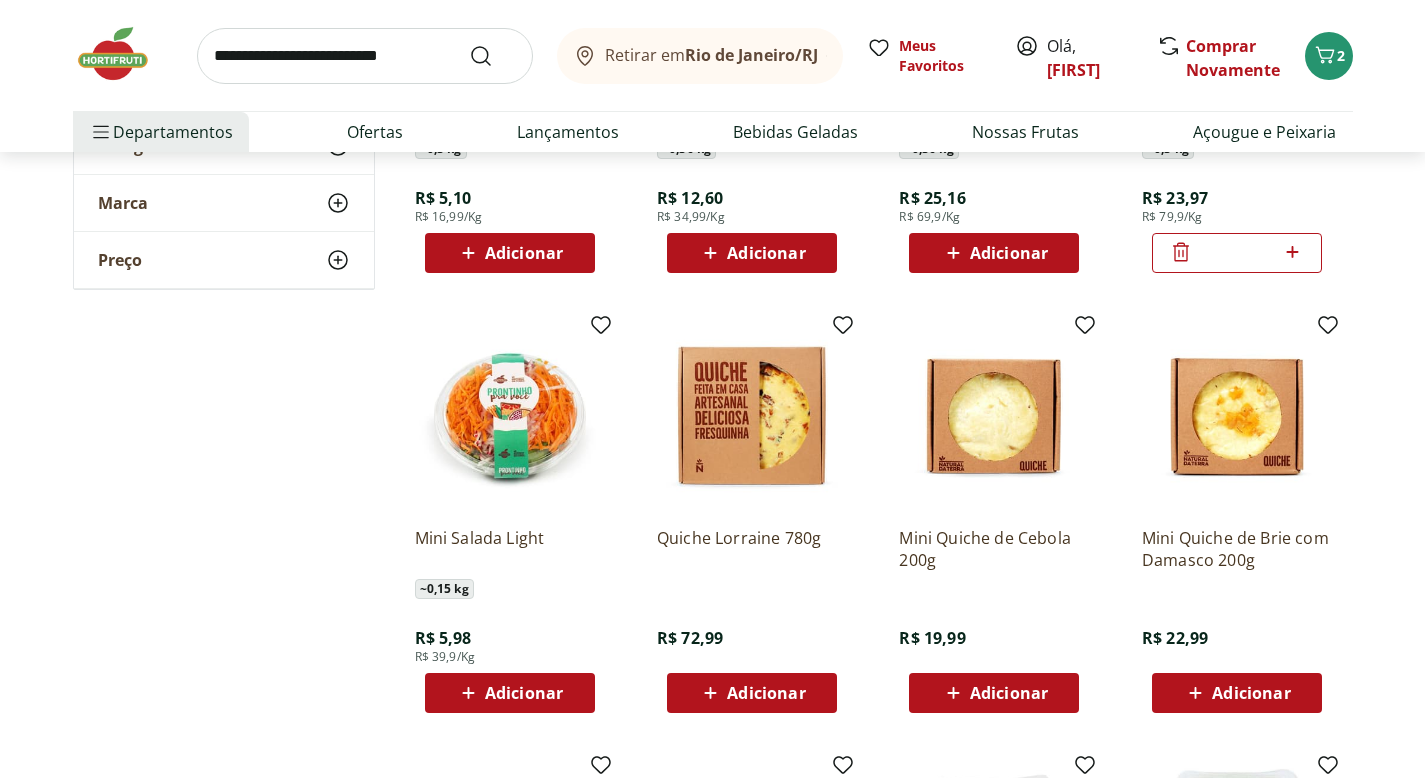 click on "Adicionar" at bounding box center (1009, 693) 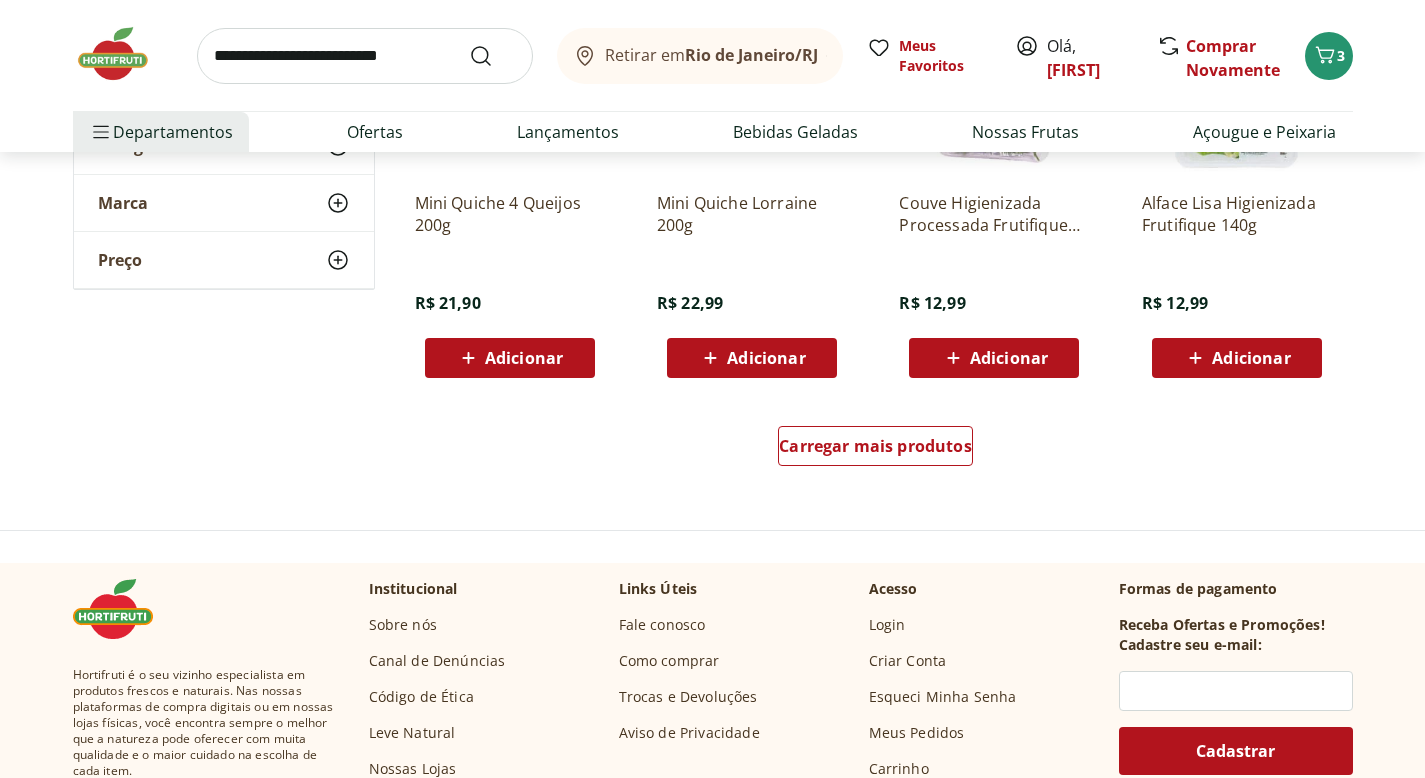 scroll, scrollTop: 2651, scrollLeft: 0, axis: vertical 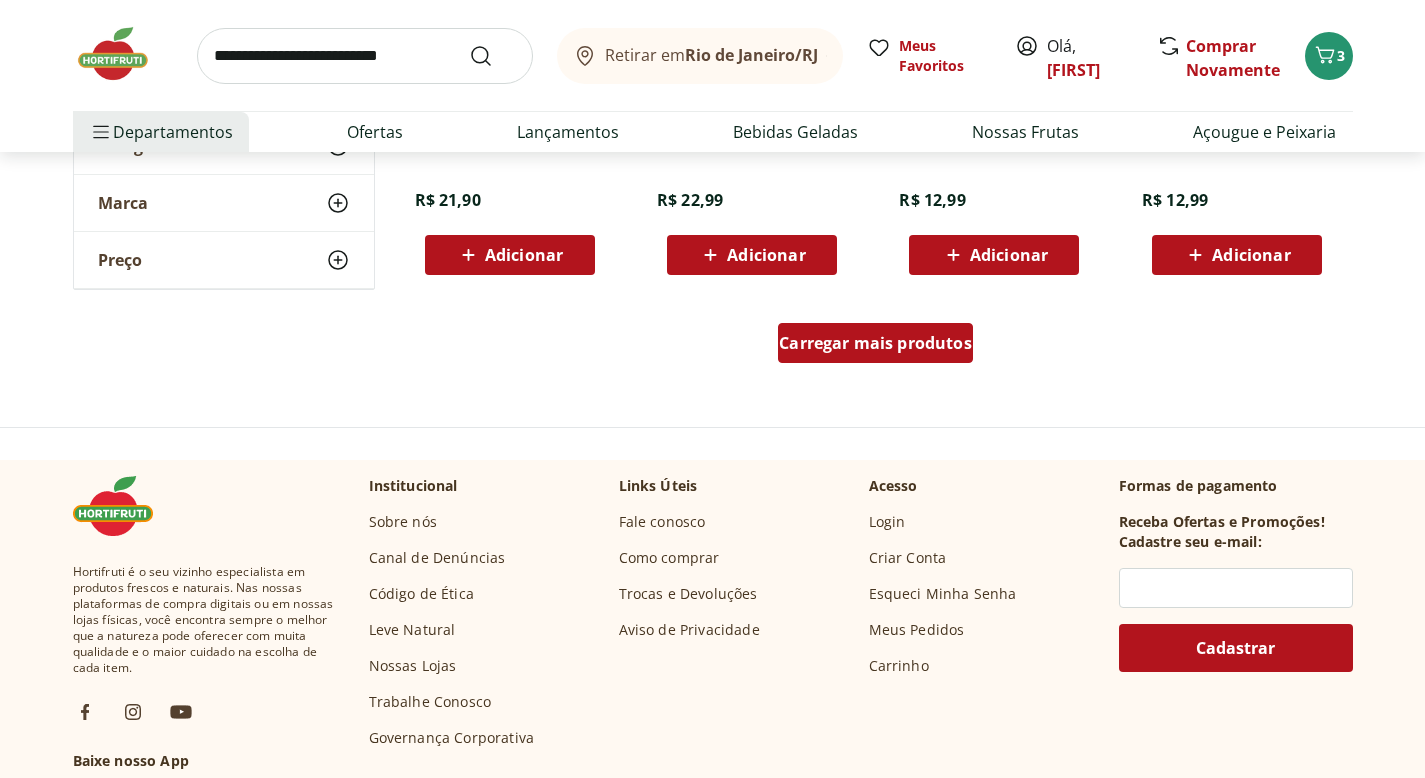 click on "Carregar mais produtos" at bounding box center [875, 343] 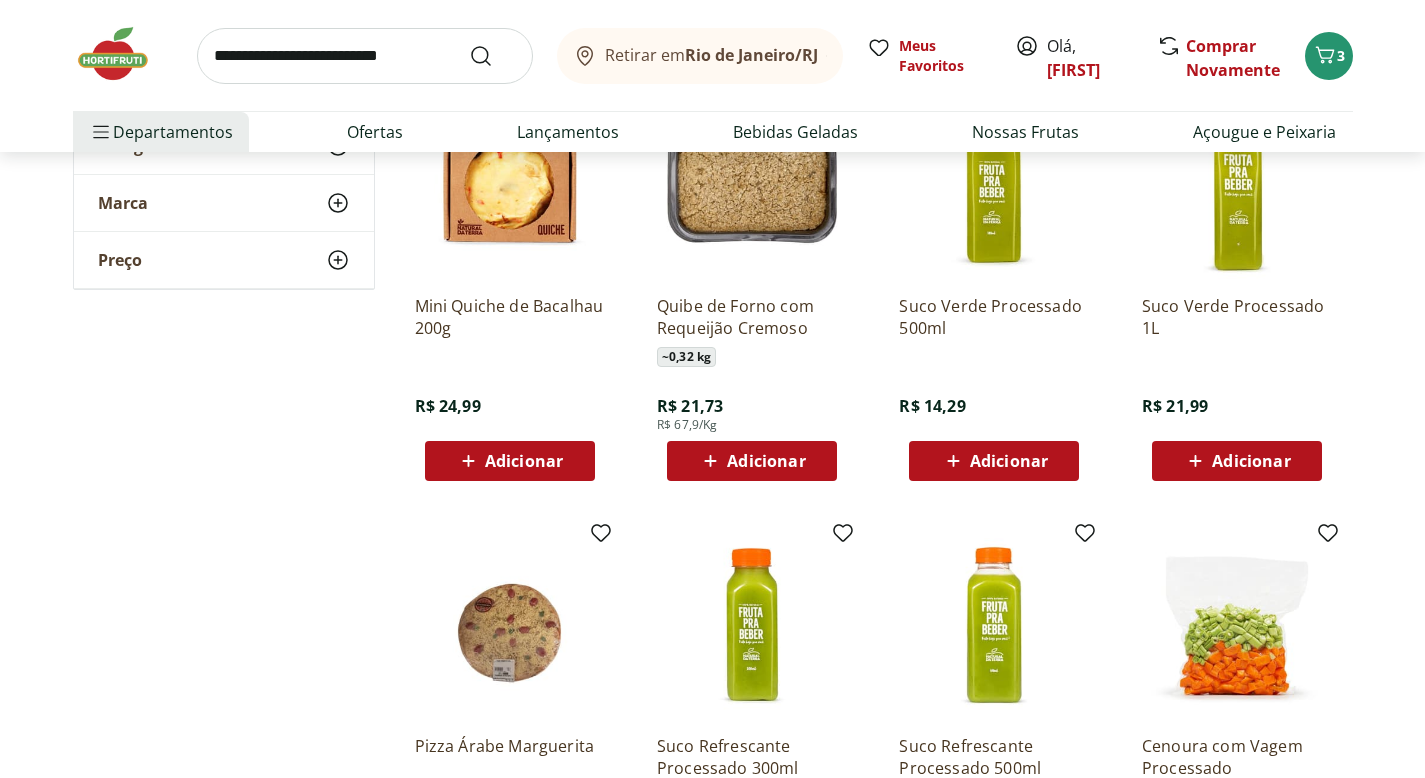 scroll, scrollTop: 3235, scrollLeft: 0, axis: vertical 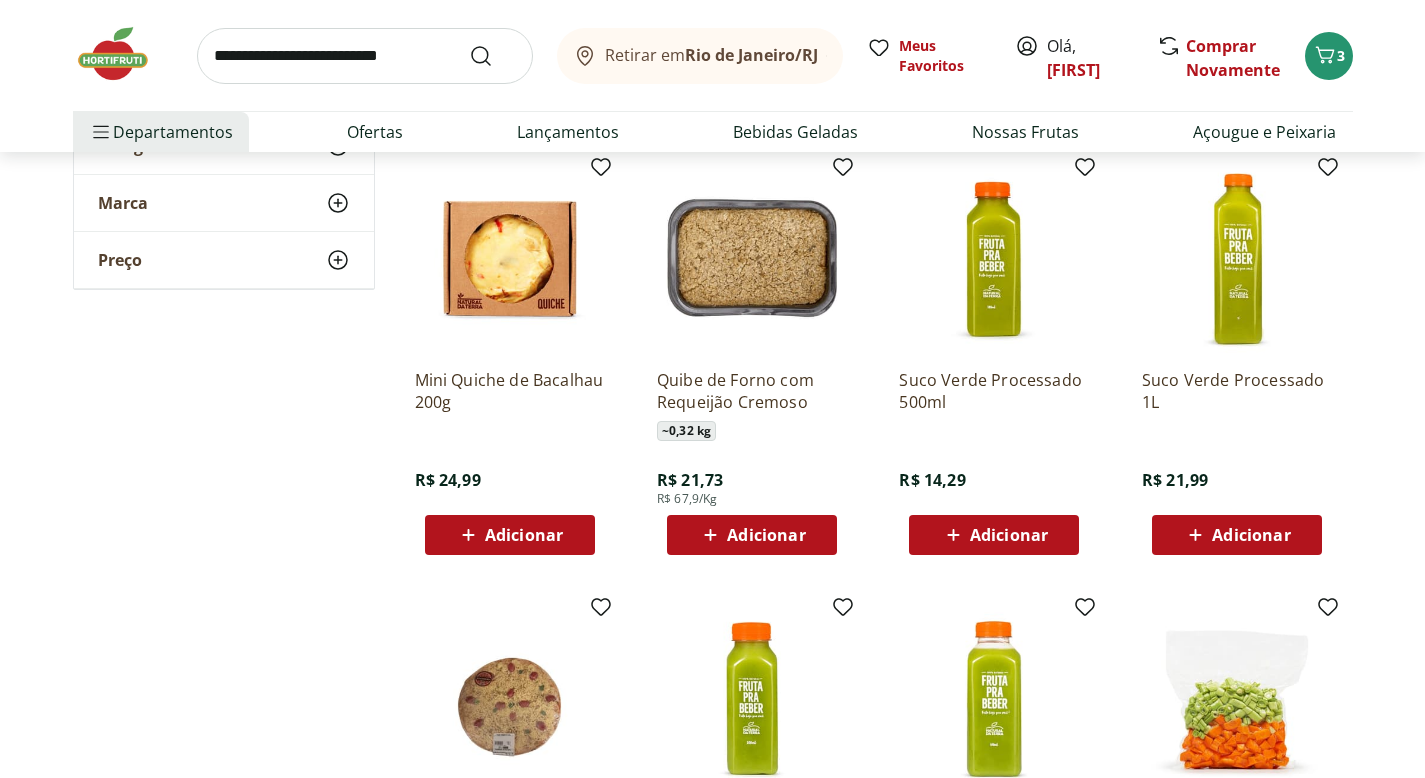 click on "Adicionar" at bounding box center (1251, 535) 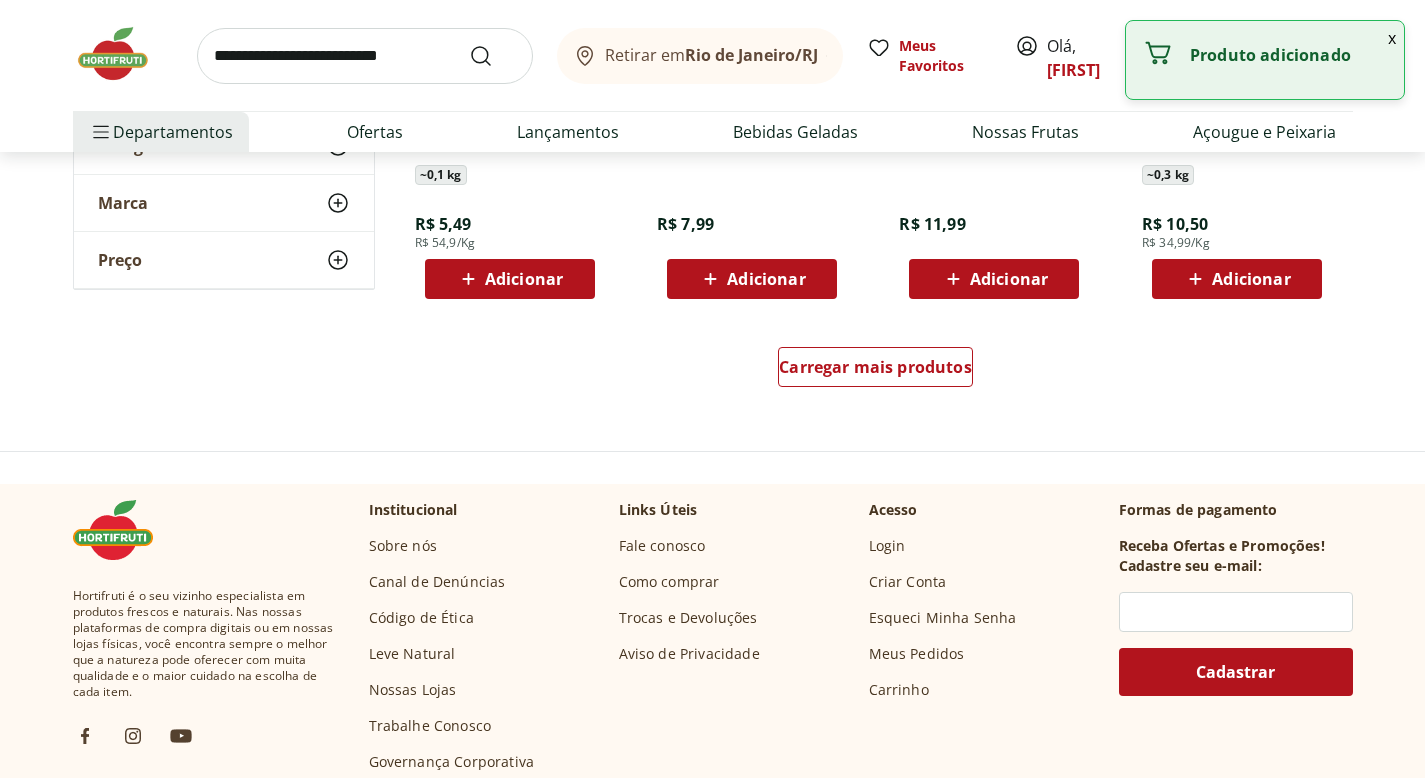 scroll, scrollTop: 4013, scrollLeft: 0, axis: vertical 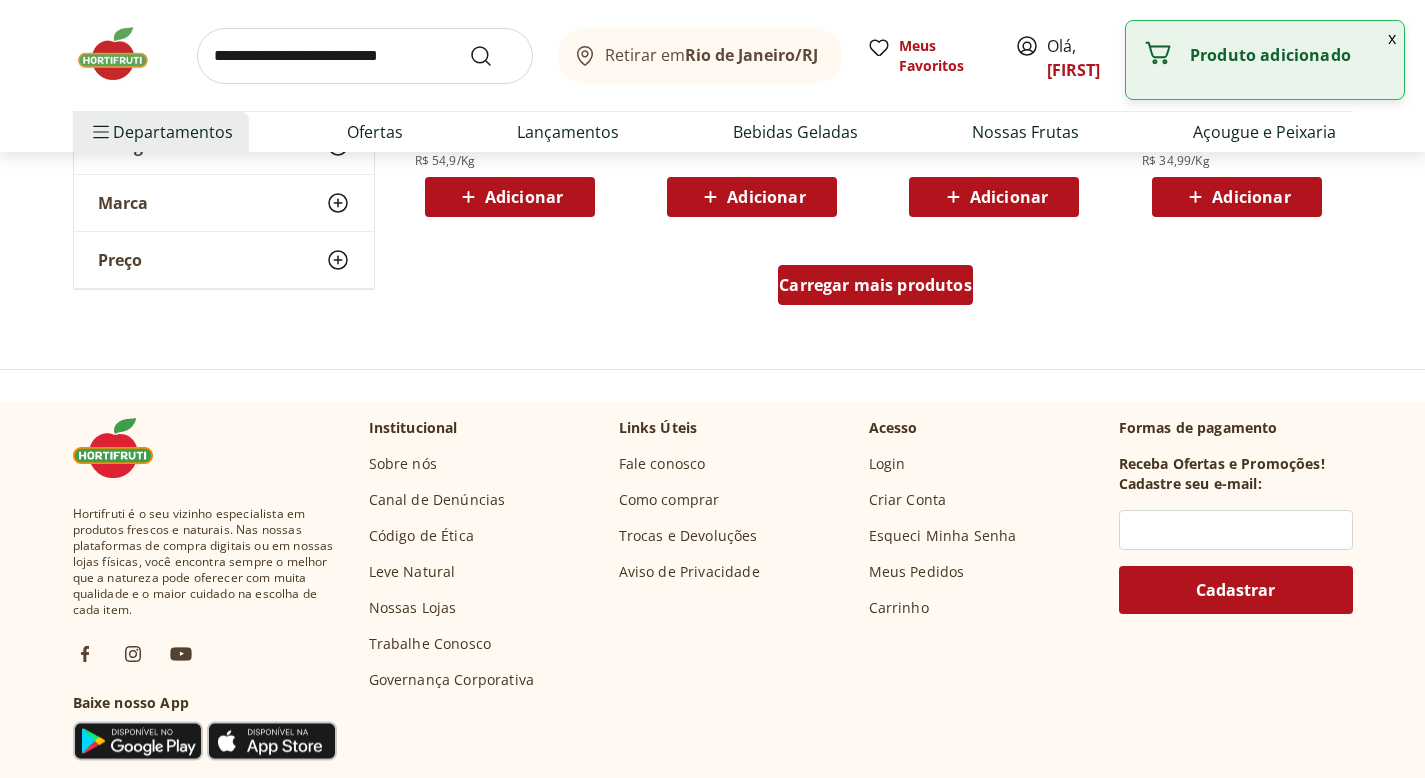 click on "Carregar mais produtos" at bounding box center [875, 285] 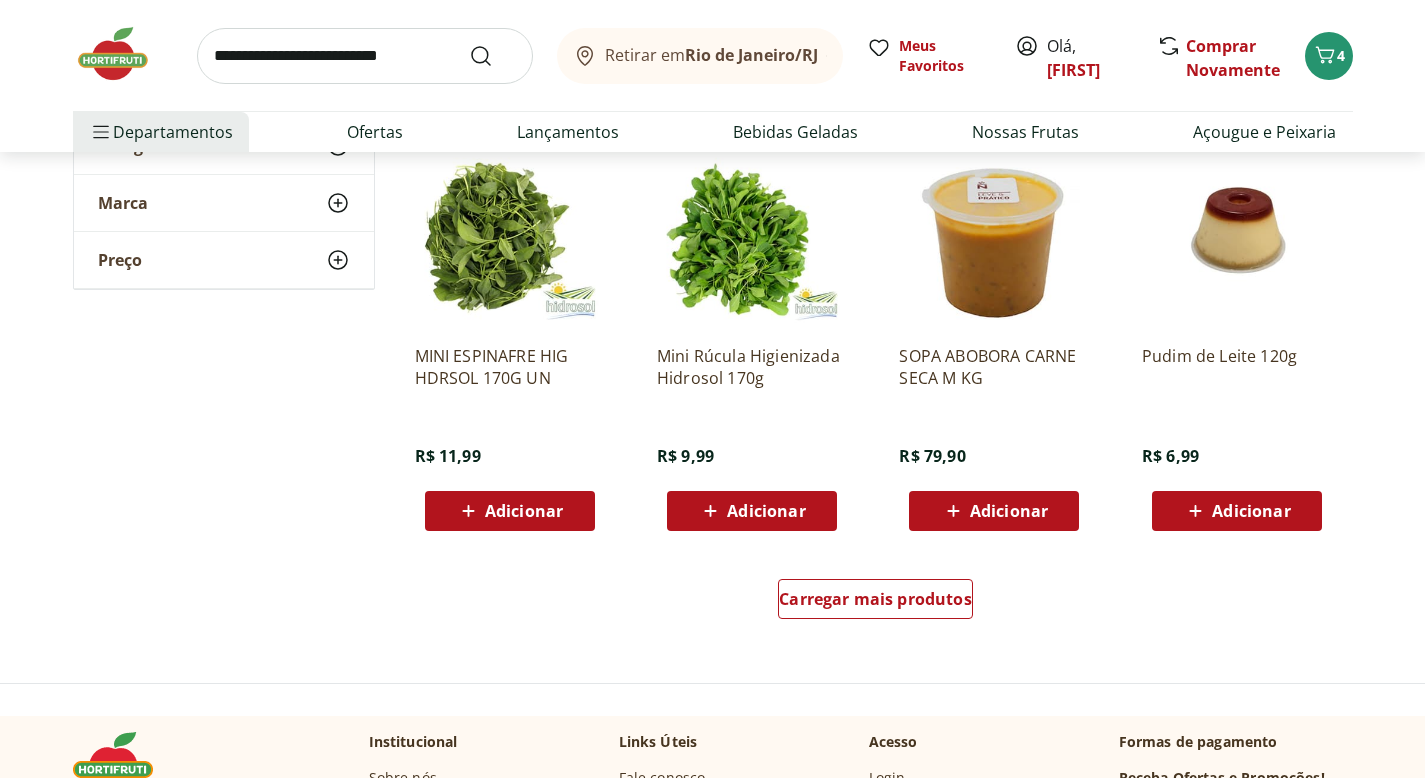 scroll, scrollTop: 5015, scrollLeft: 0, axis: vertical 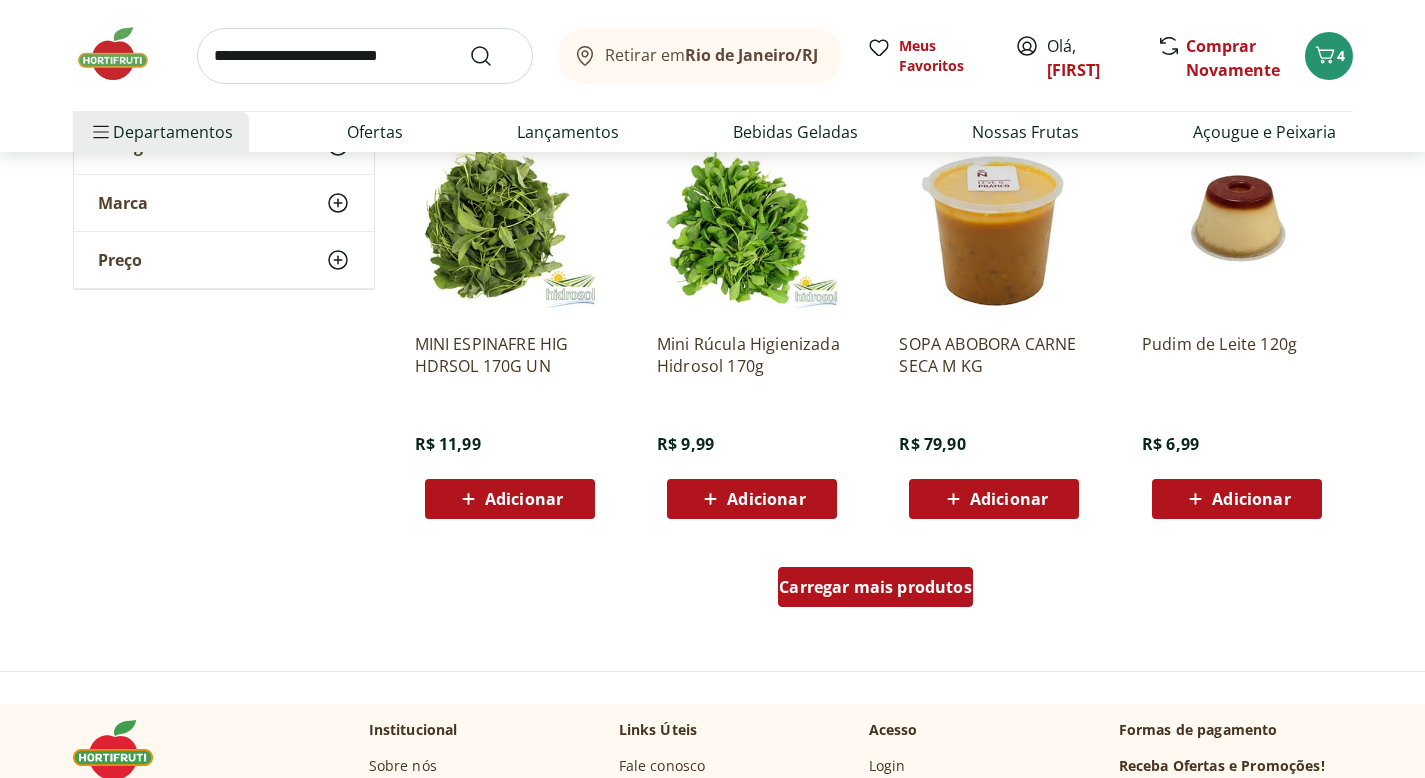 click on "Carregar mais produtos" at bounding box center (875, 587) 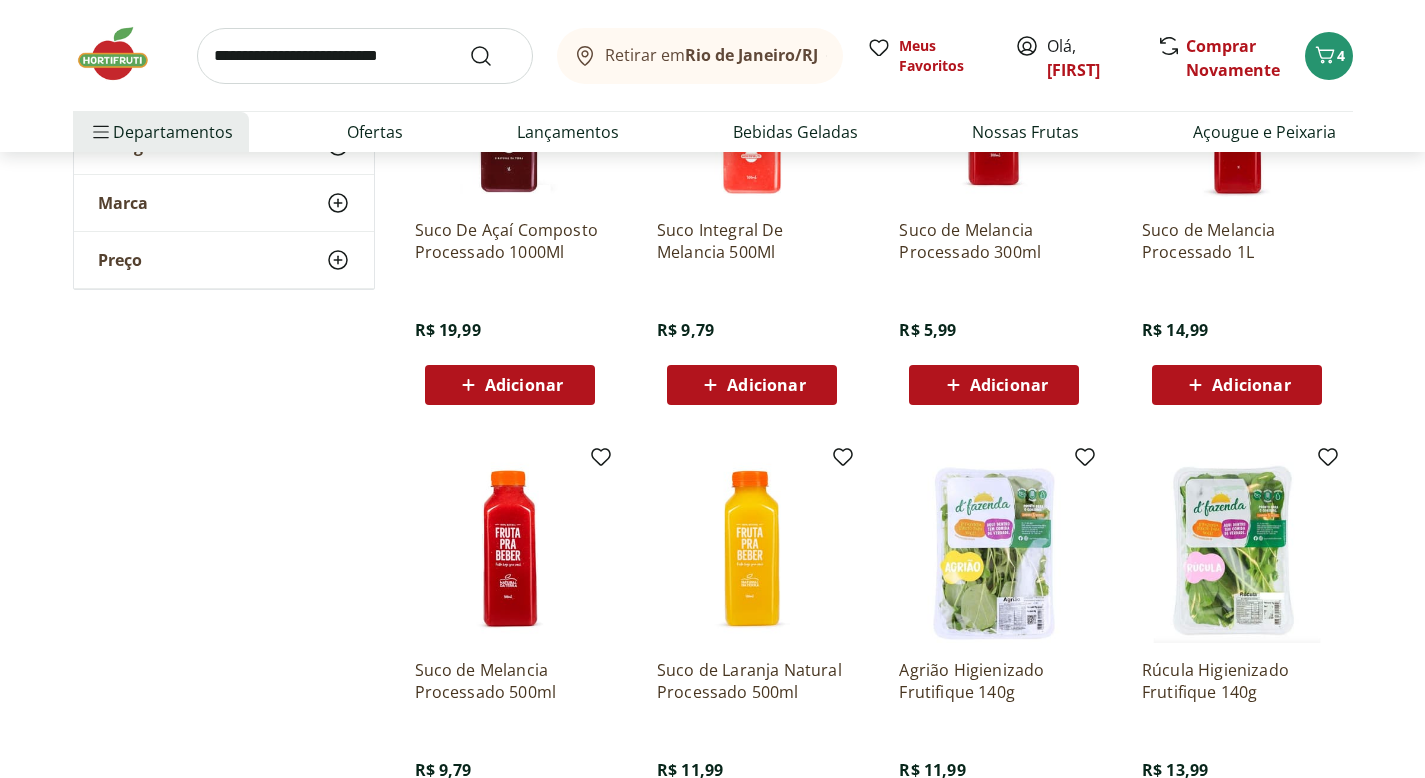 scroll, scrollTop: 5564, scrollLeft: 0, axis: vertical 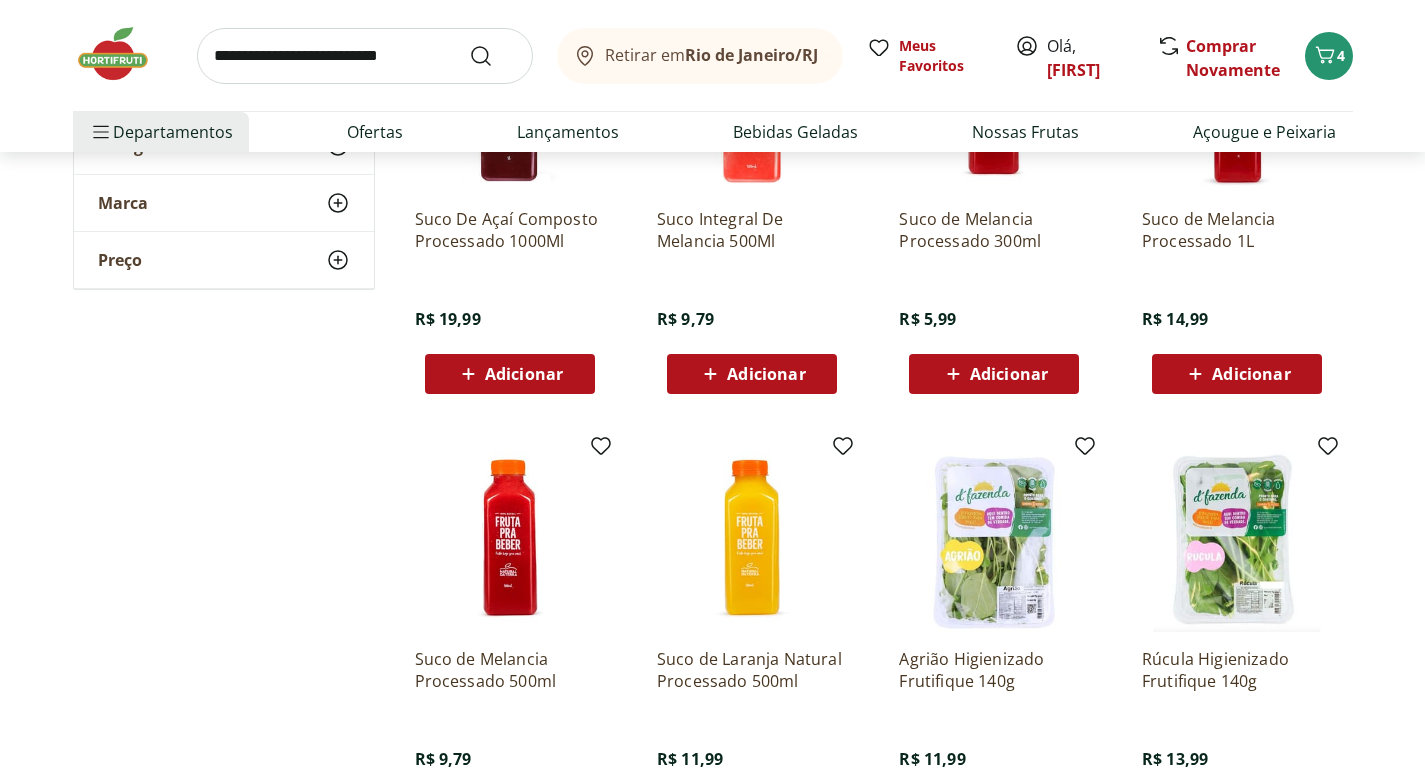 click on "Adicionar" at bounding box center (1009, 374) 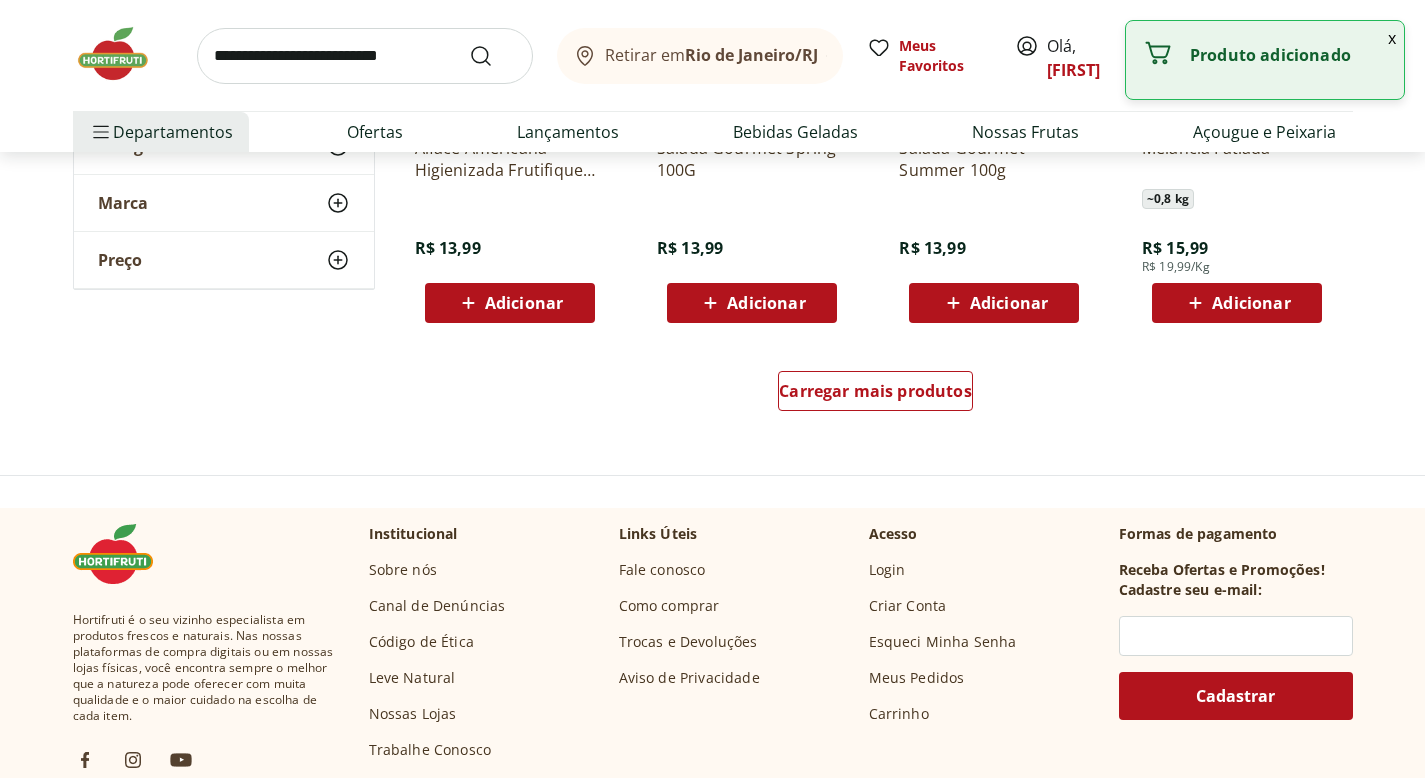 scroll, scrollTop: 6301, scrollLeft: 0, axis: vertical 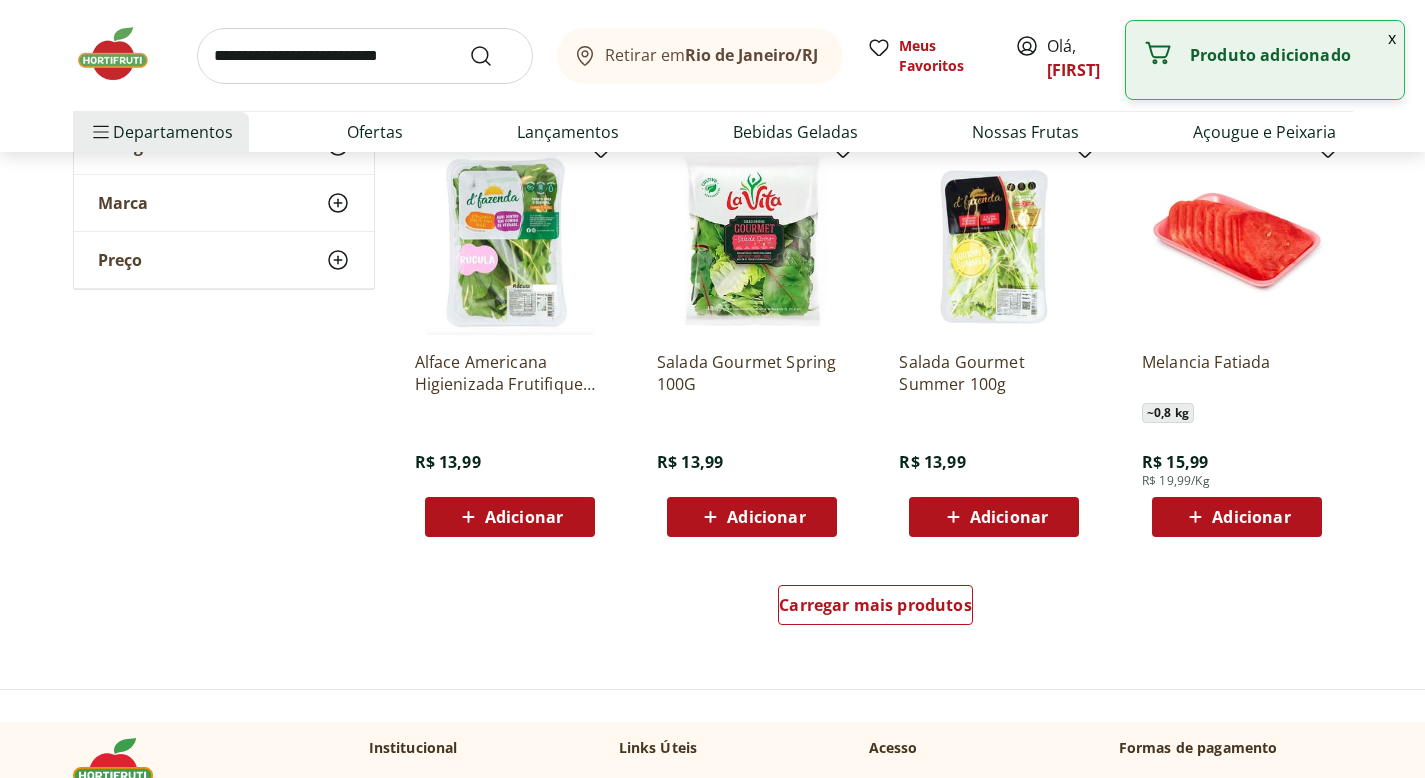 click on "Adicionar" at bounding box center (1251, 517) 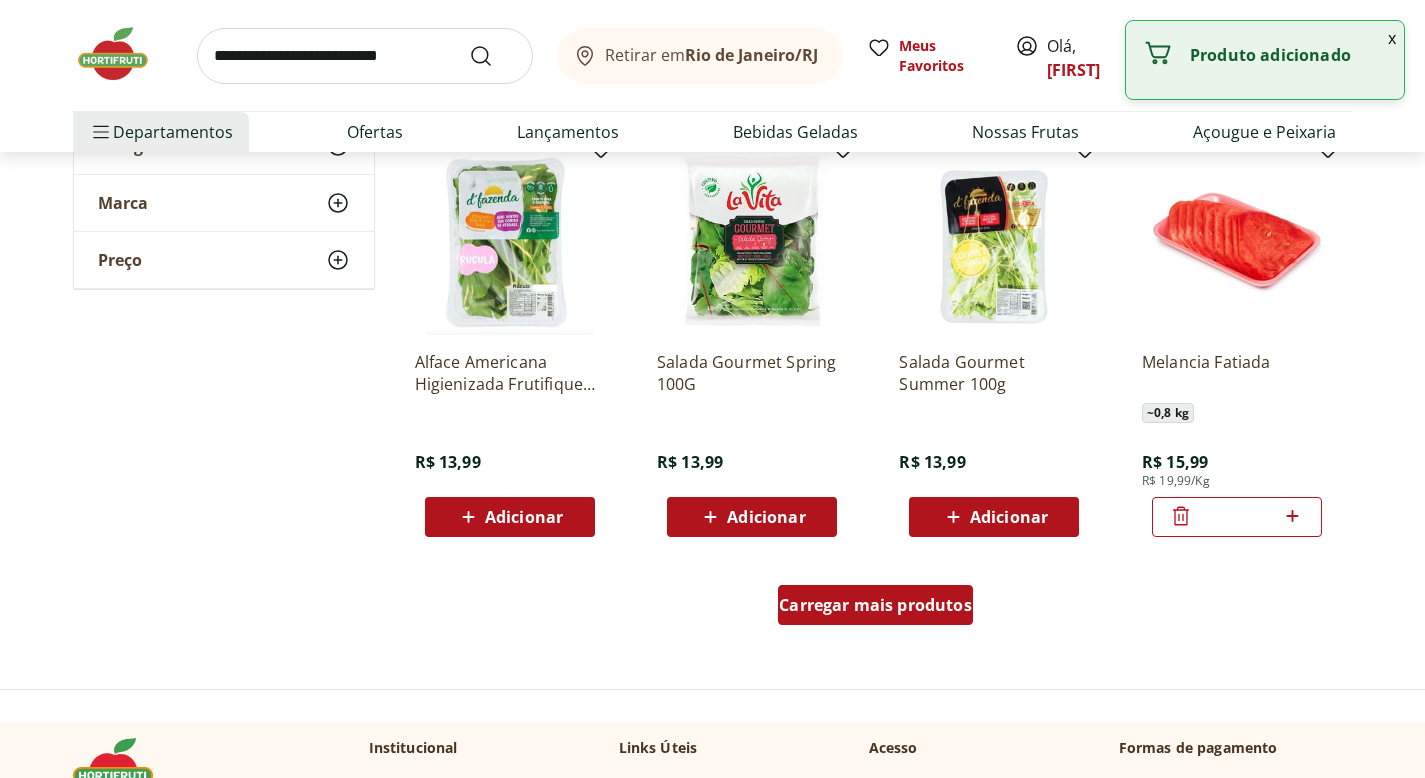 click on "Carregar mais produtos" at bounding box center (875, 605) 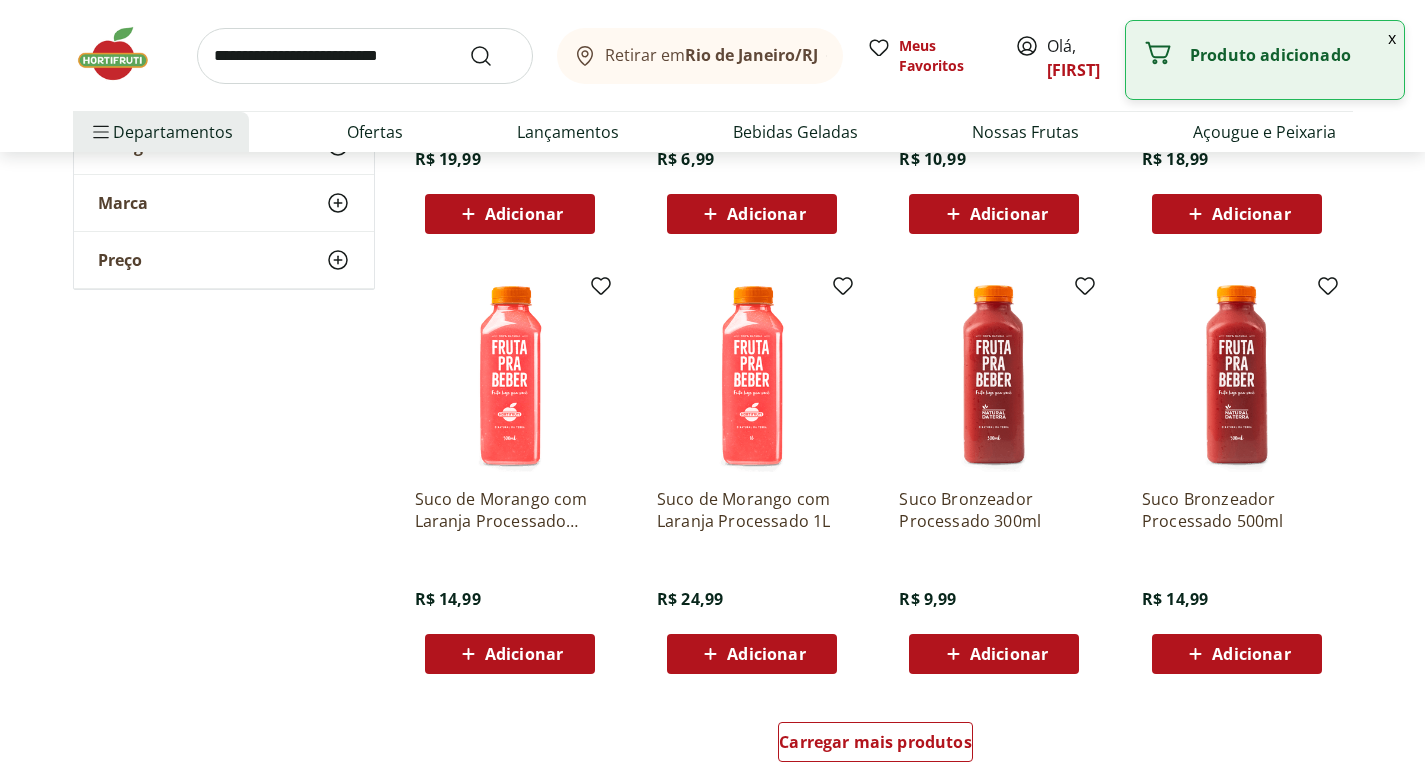 scroll, scrollTop: 7630, scrollLeft: 0, axis: vertical 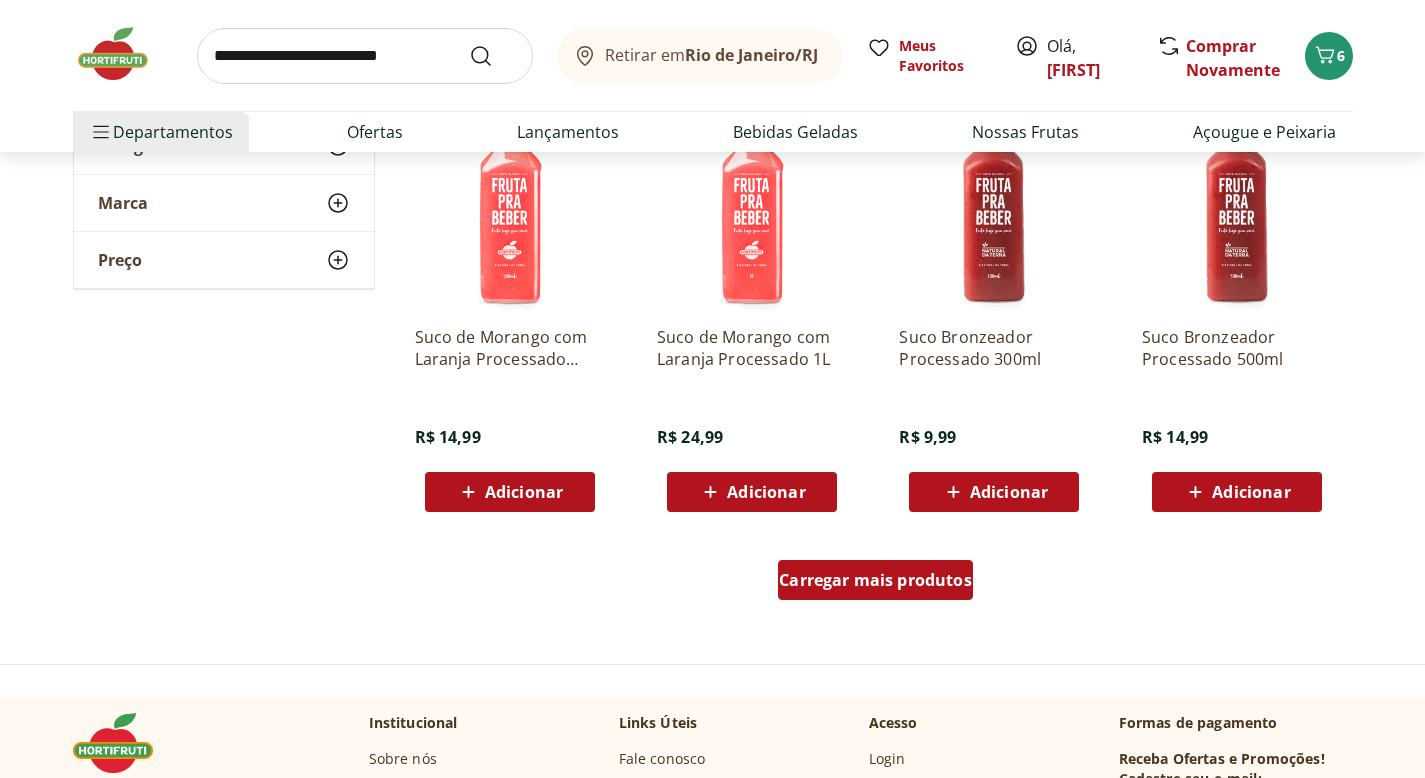 click on "Carregar mais produtos" at bounding box center [875, 580] 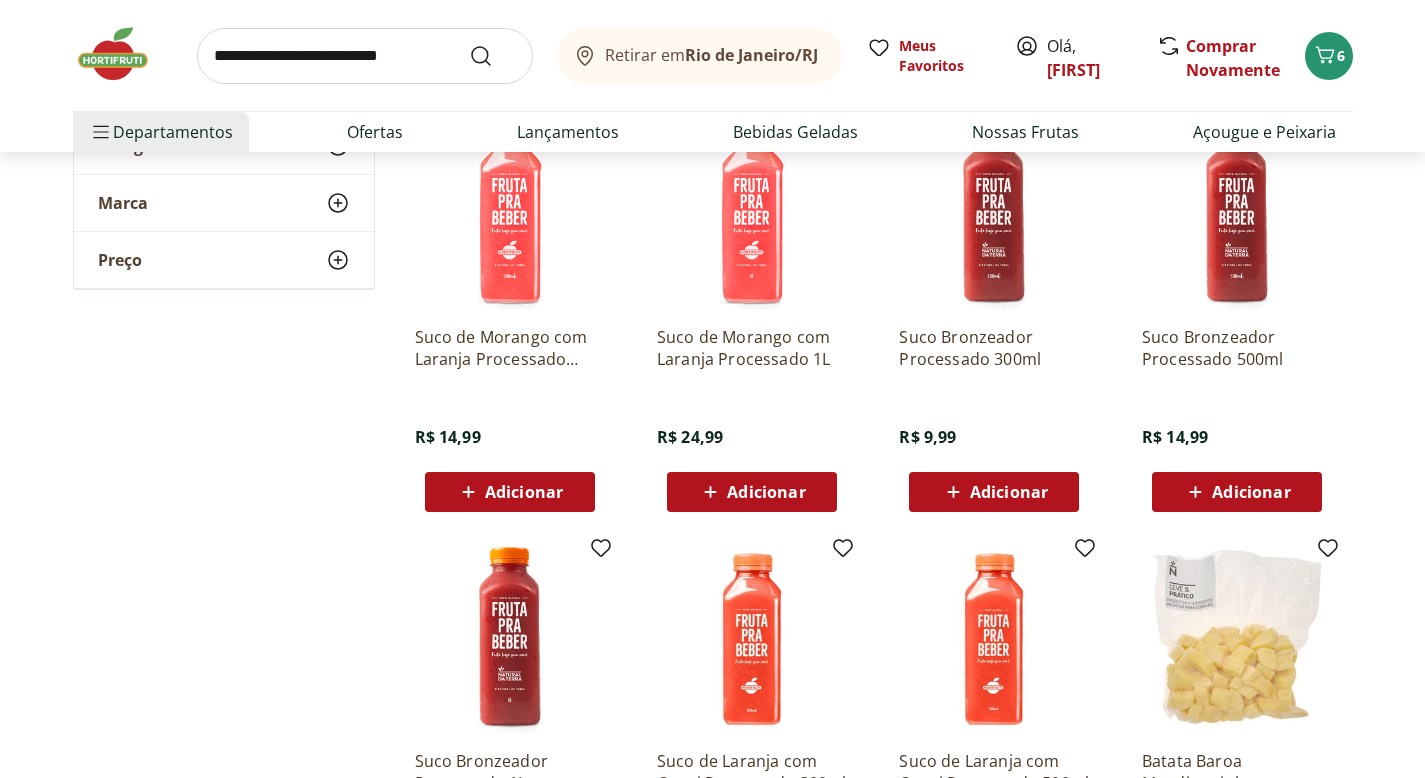 click on "Adicionar" at bounding box center [524, 492] 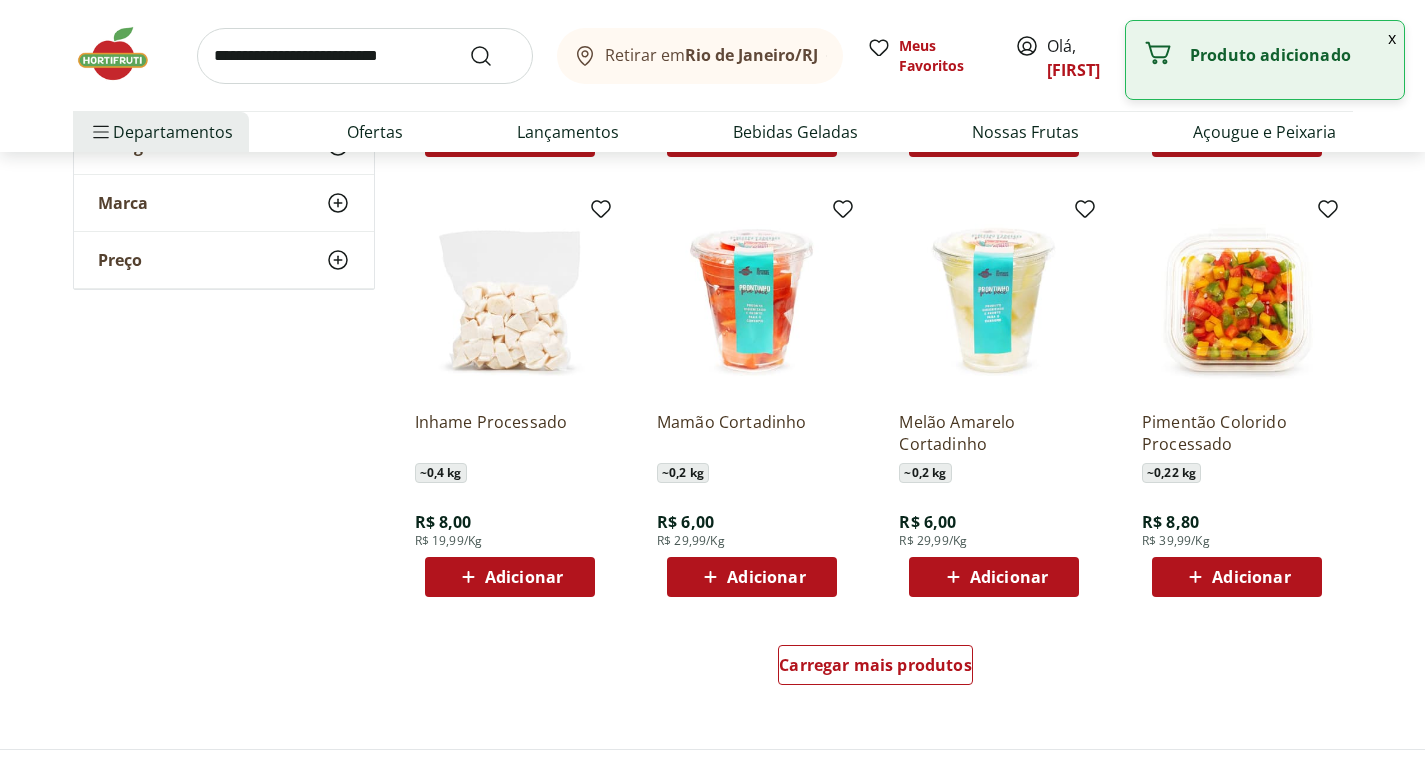 scroll, scrollTop: 8935, scrollLeft: 0, axis: vertical 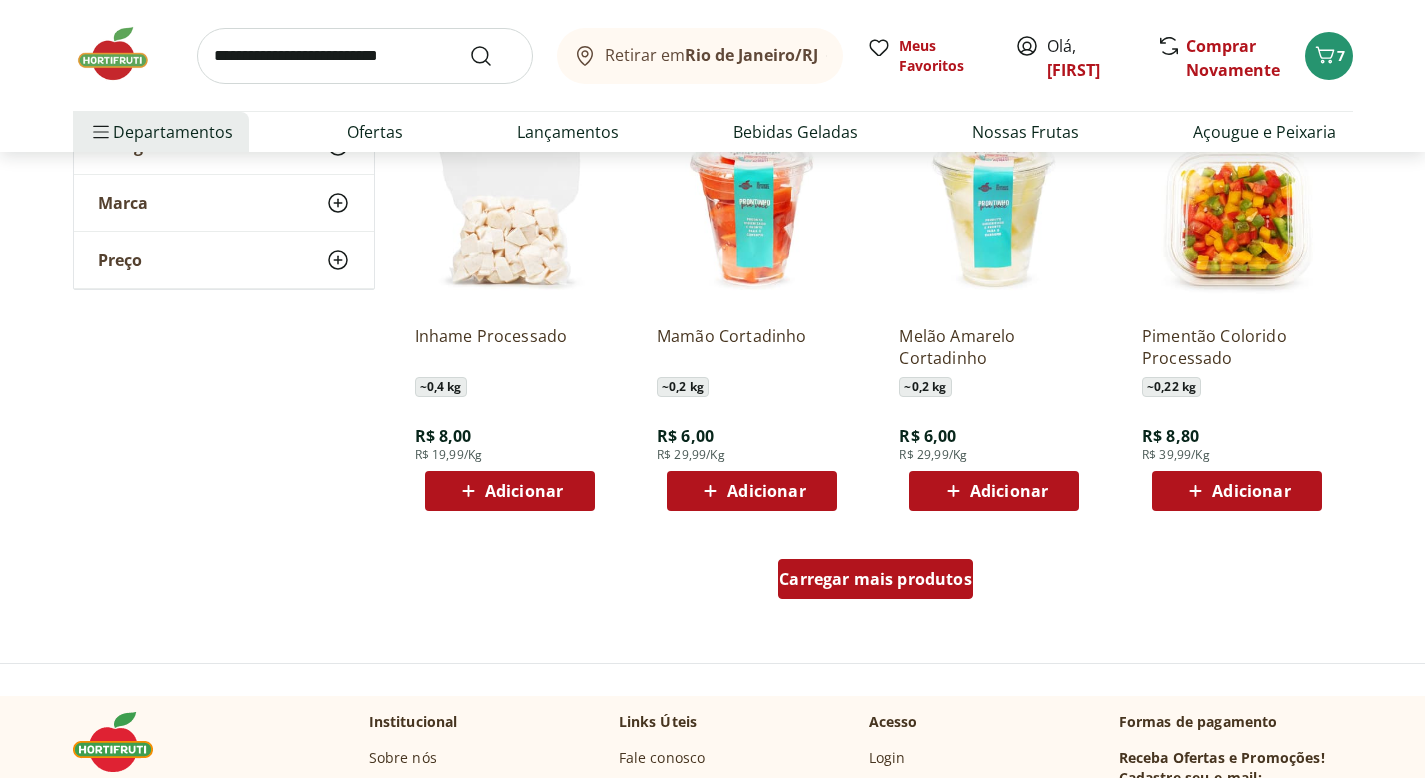 click on "Carregar mais produtos" at bounding box center [875, 579] 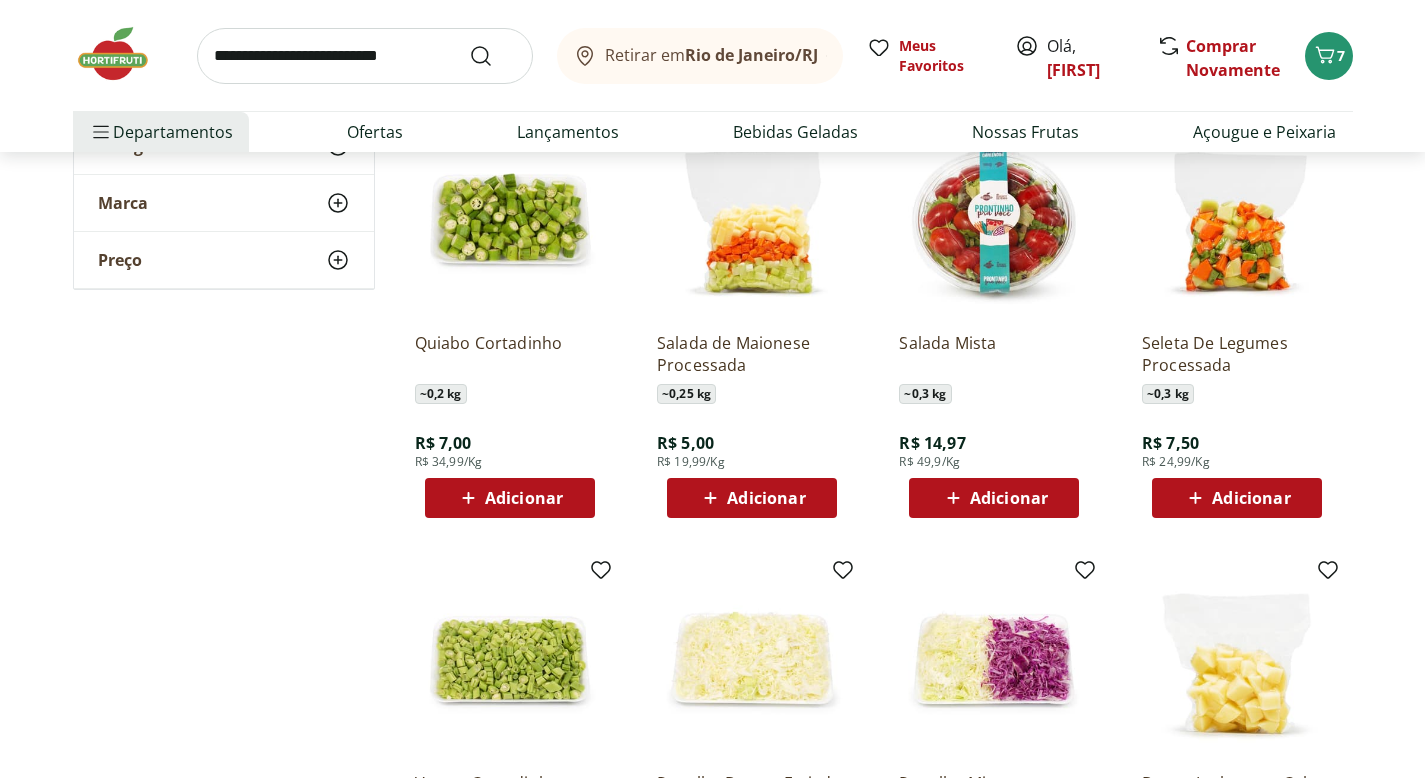 scroll, scrollTop: 9317, scrollLeft: 0, axis: vertical 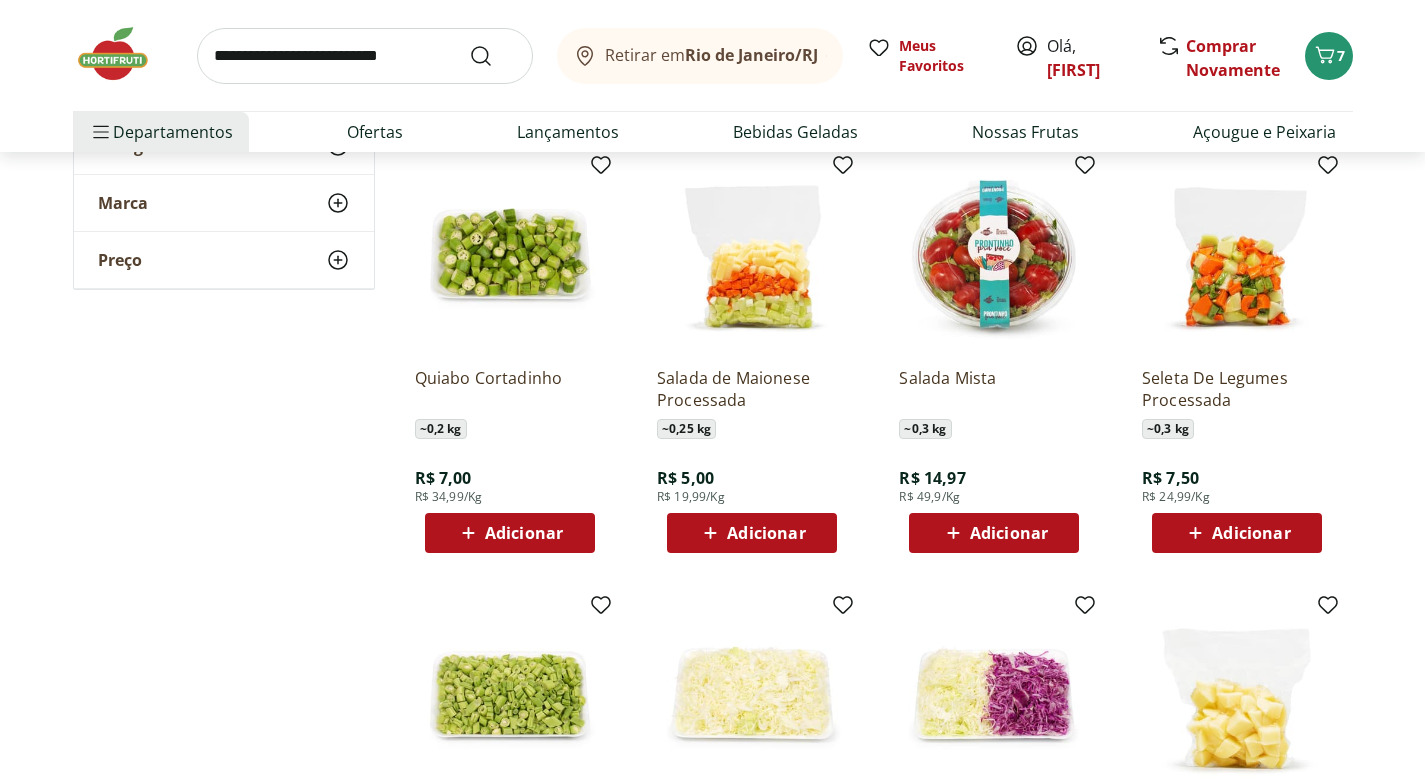 click 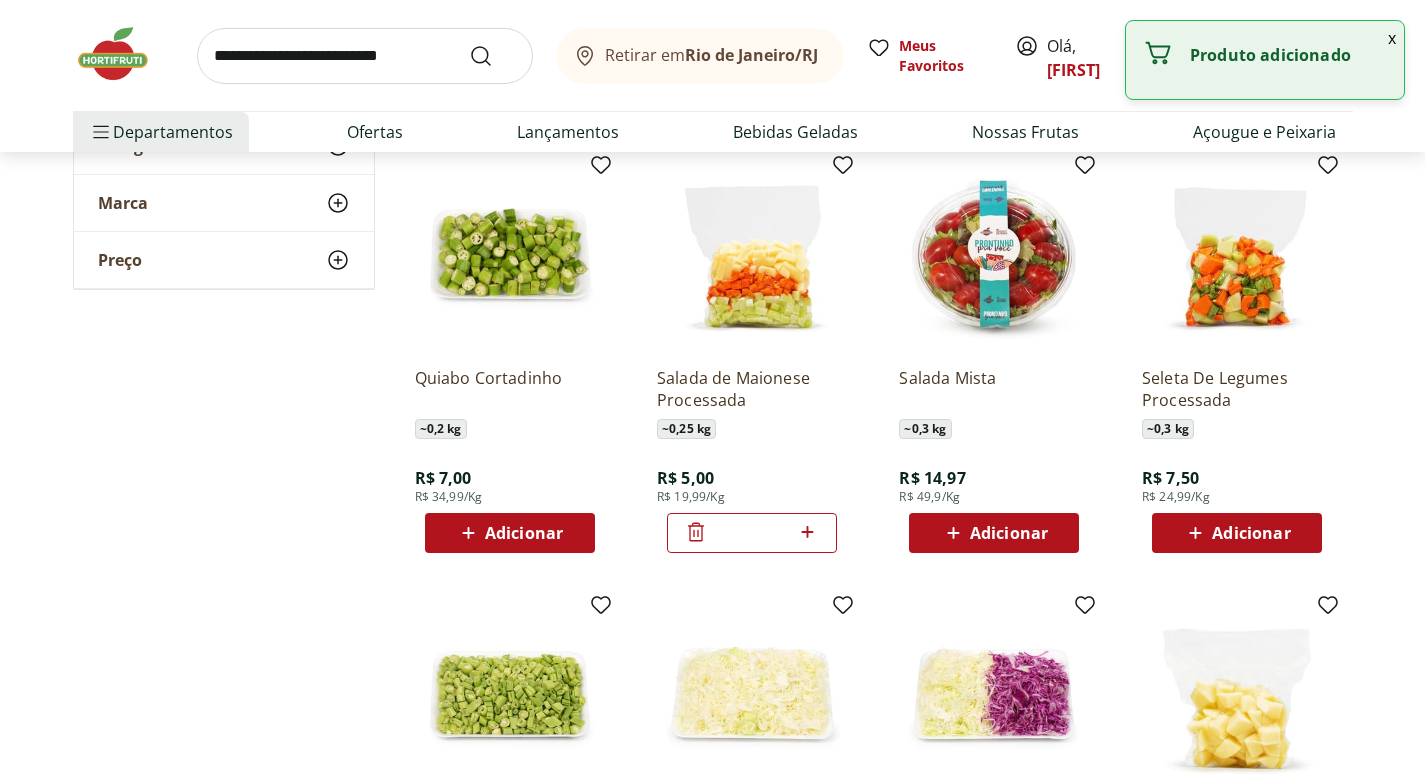 click 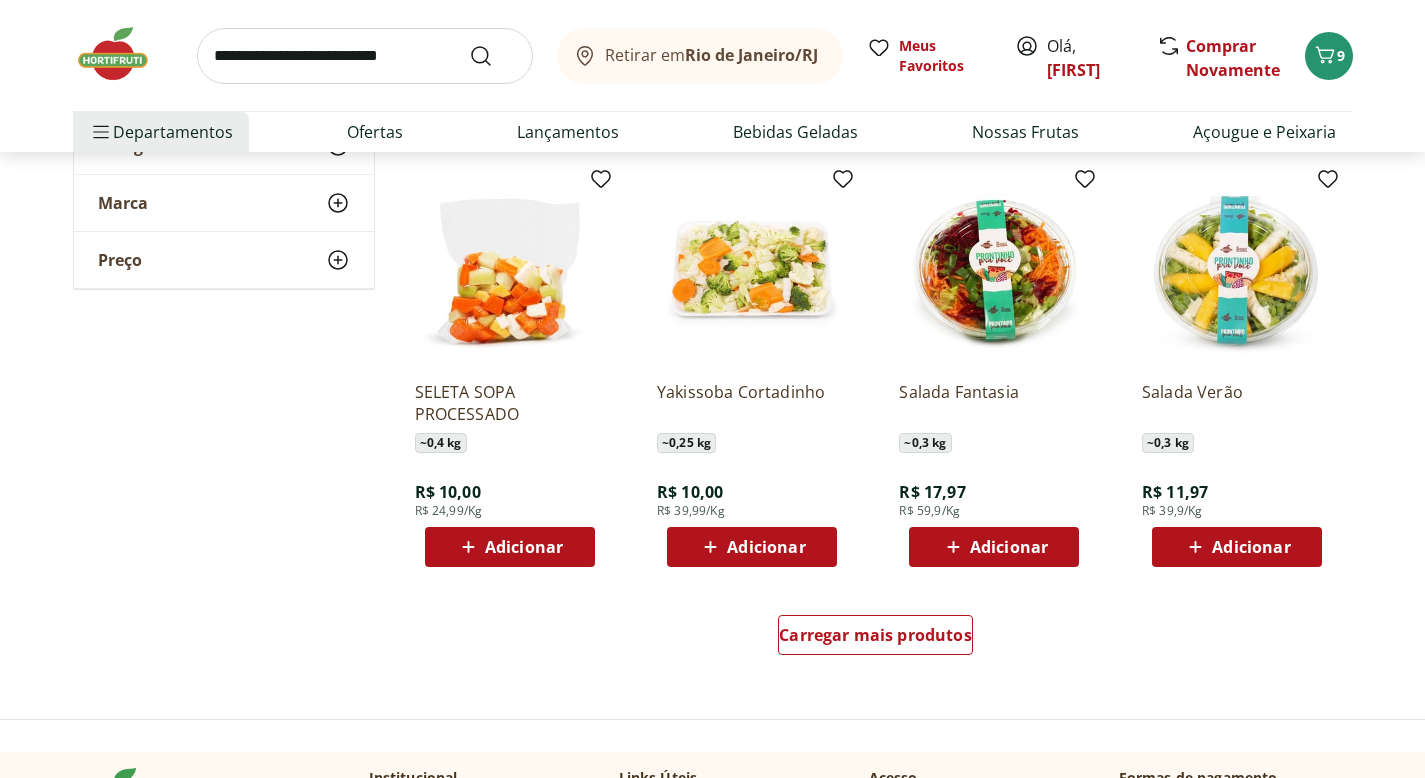 scroll, scrollTop: 10195, scrollLeft: 0, axis: vertical 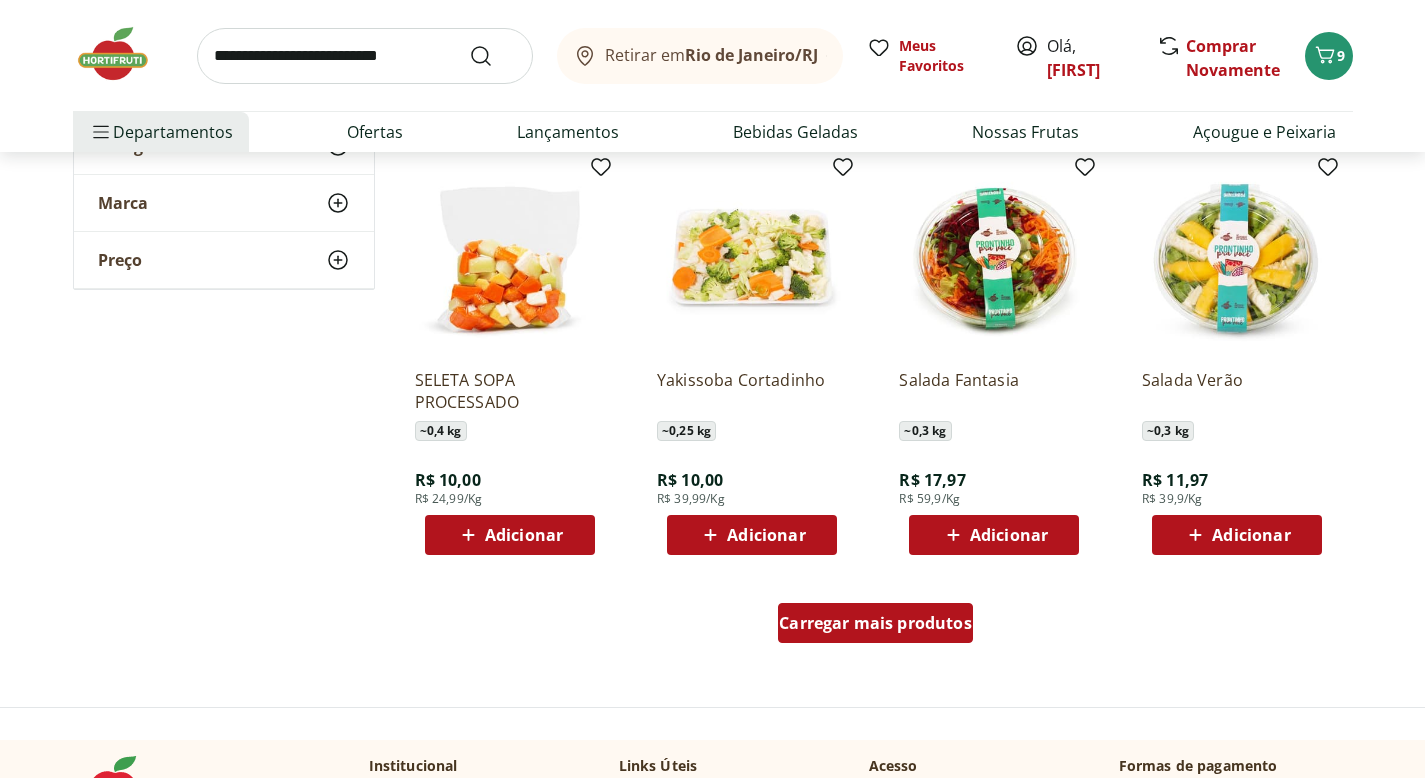 click on "Carregar mais produtos" at bounding box center [875, 623] 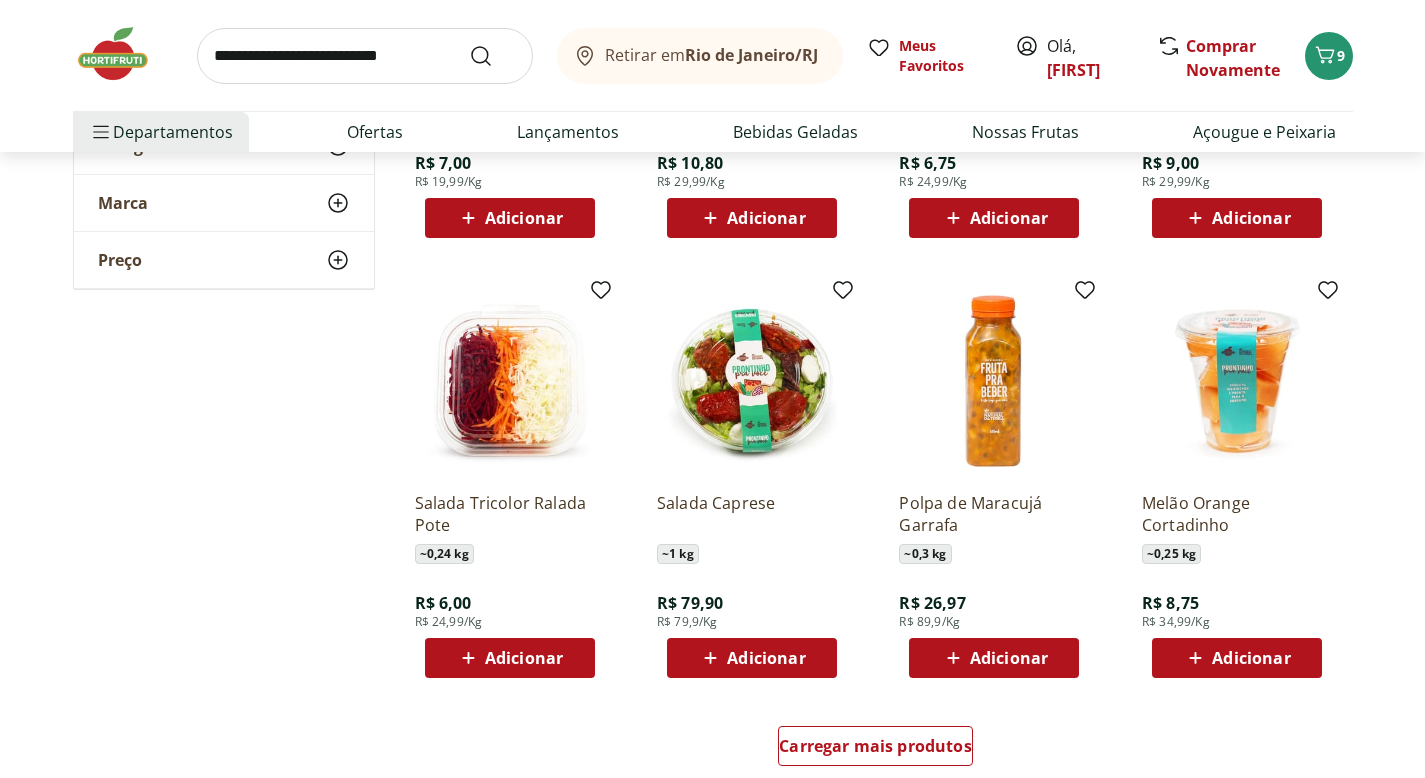 scroll, scrollTop: 11435, scrollLeft: 0, axis: vertical 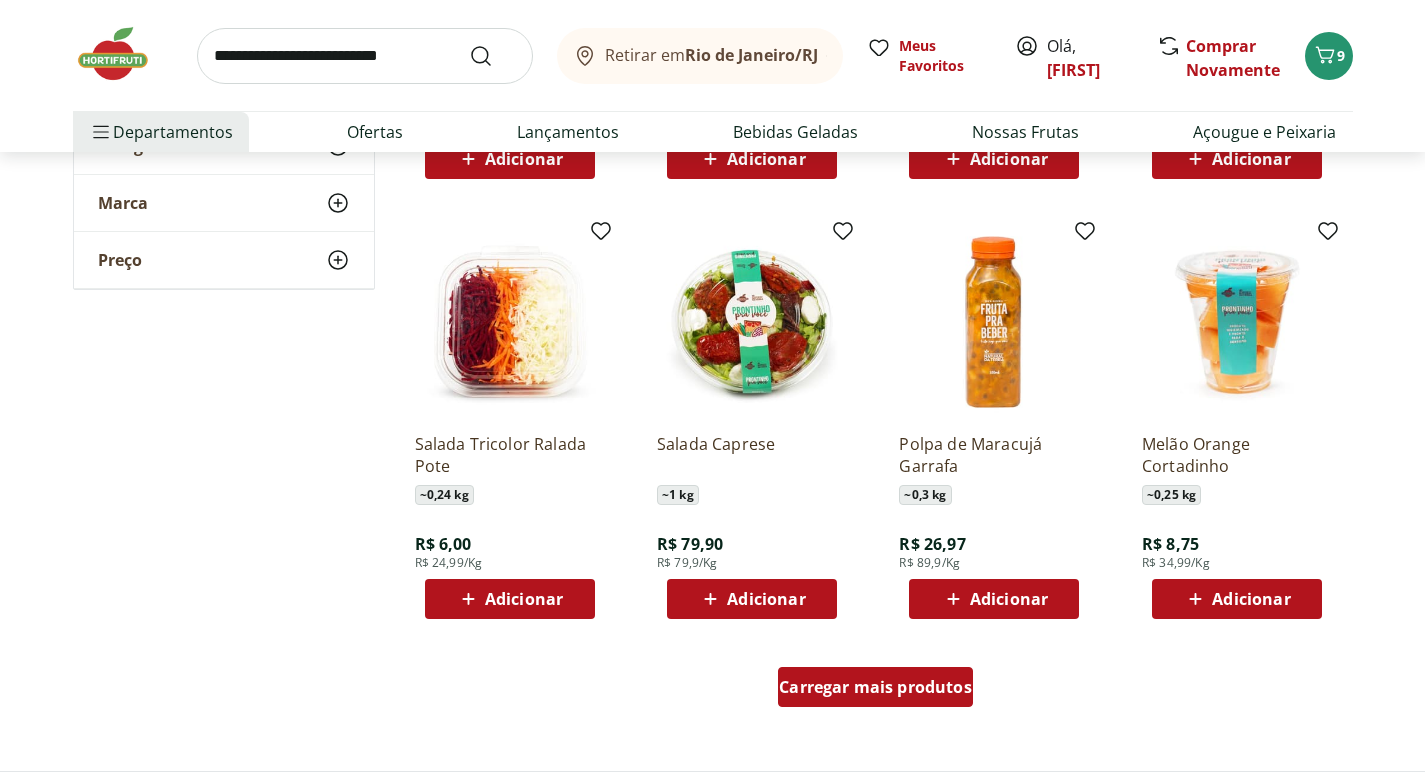 click on "Carregar mais produtos" at bounding box center (875, 687) 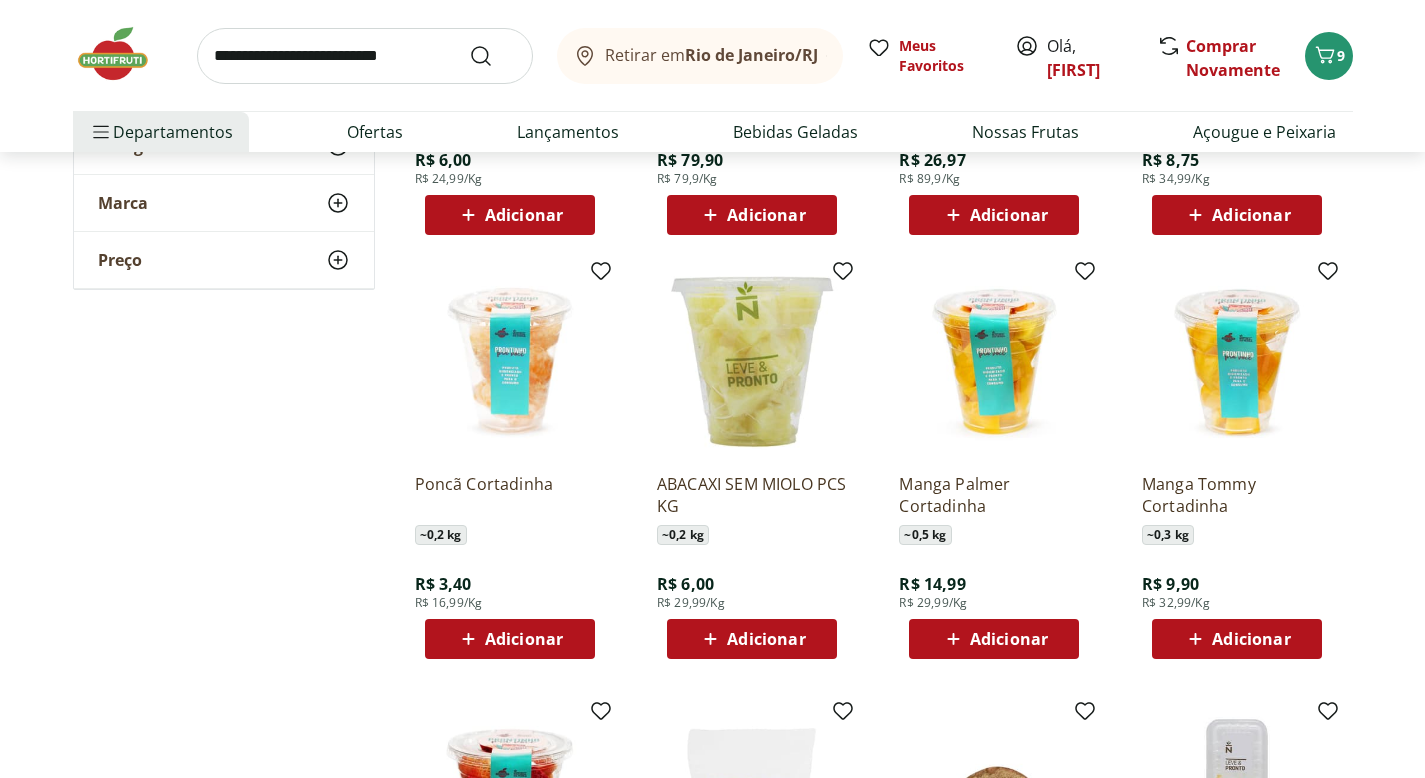 scroll, scrollTop: 11820, scrollLeft: 0, axis: vertical 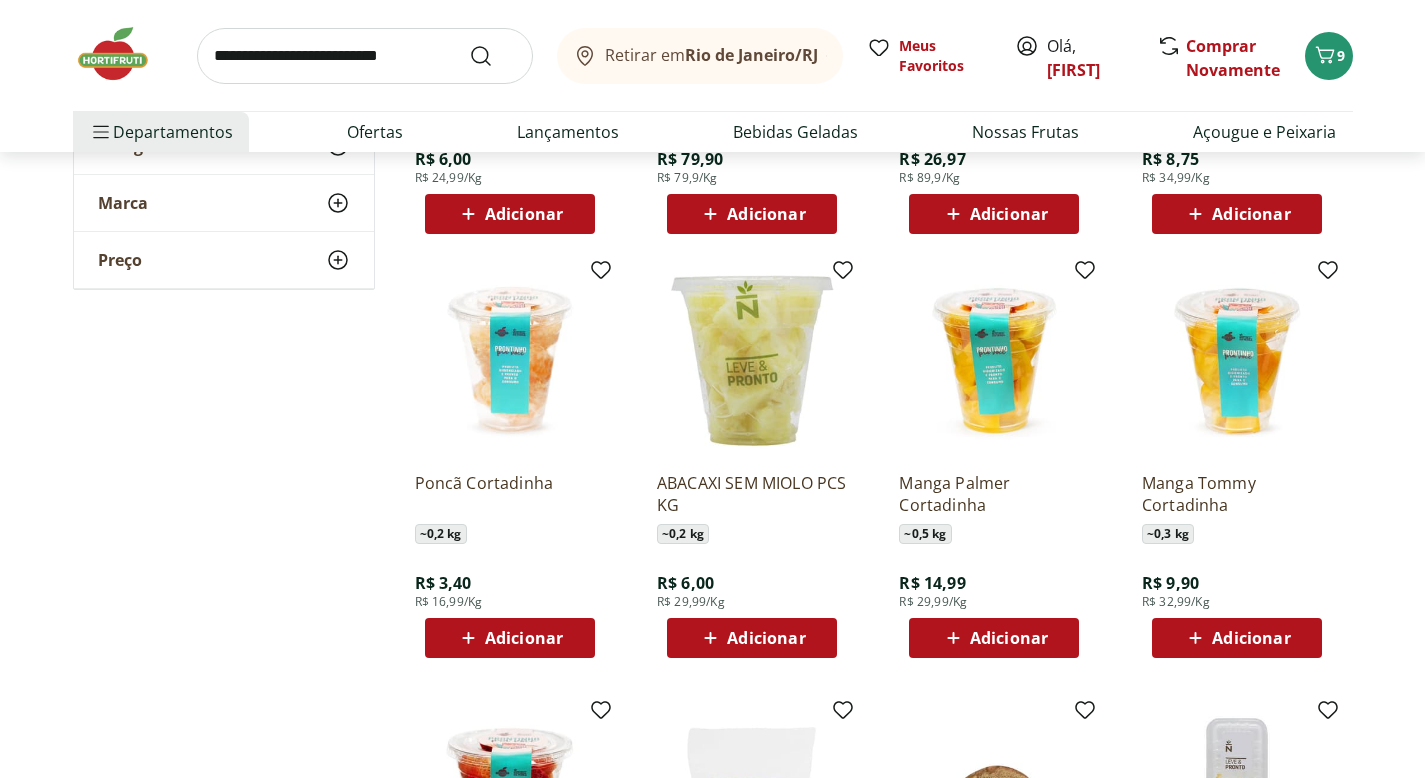 click on "Adicionar" at bounding box center [1251, 638] 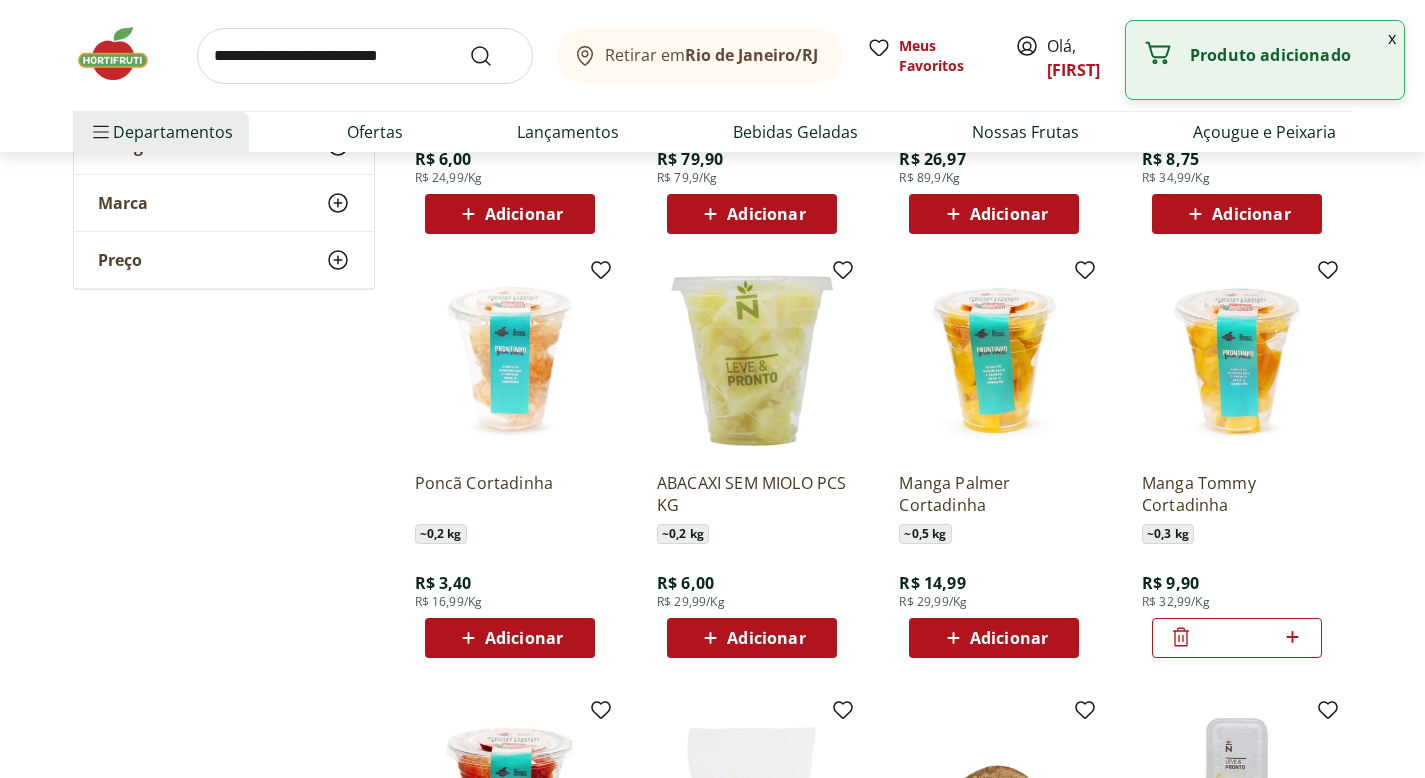 click 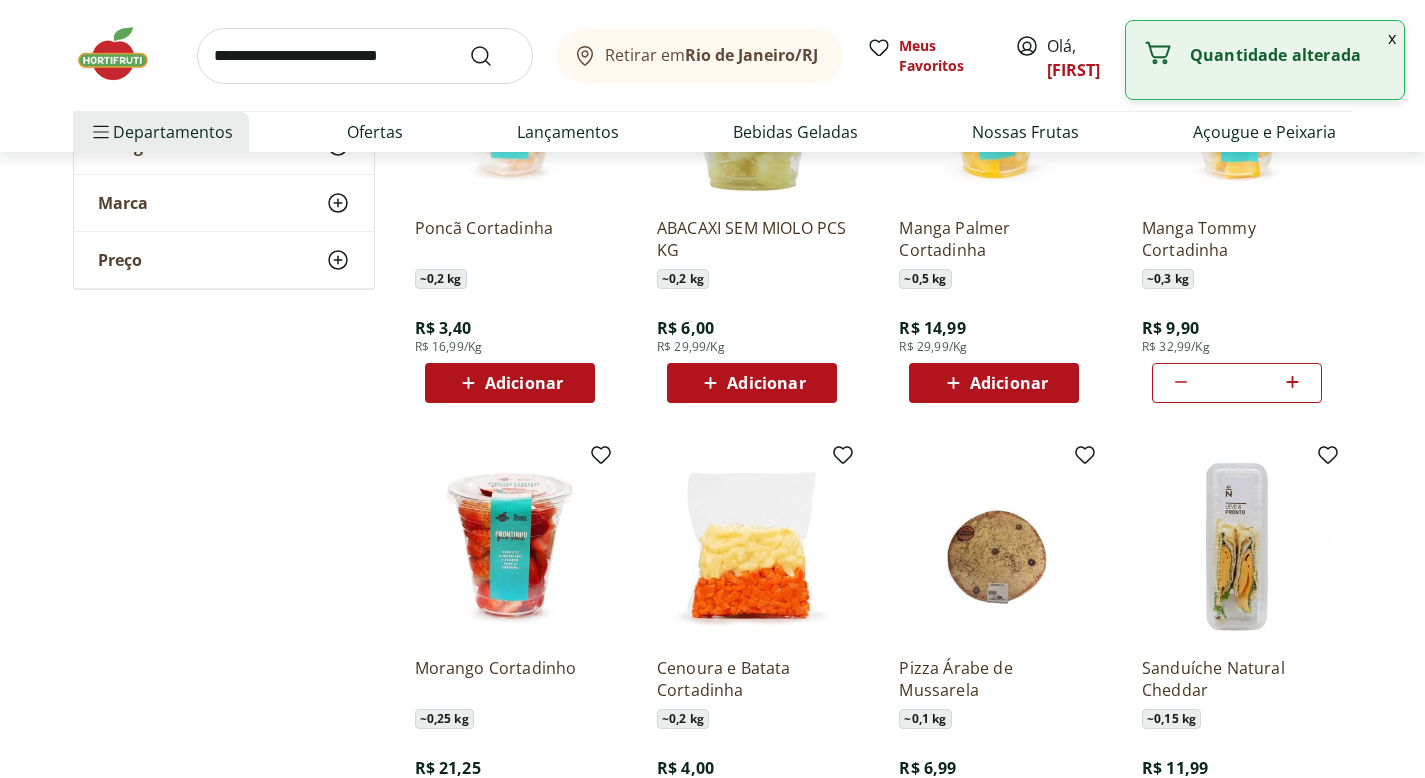 scroll, scrollTop: 11968, scrollLeft: 0, axis: vertical 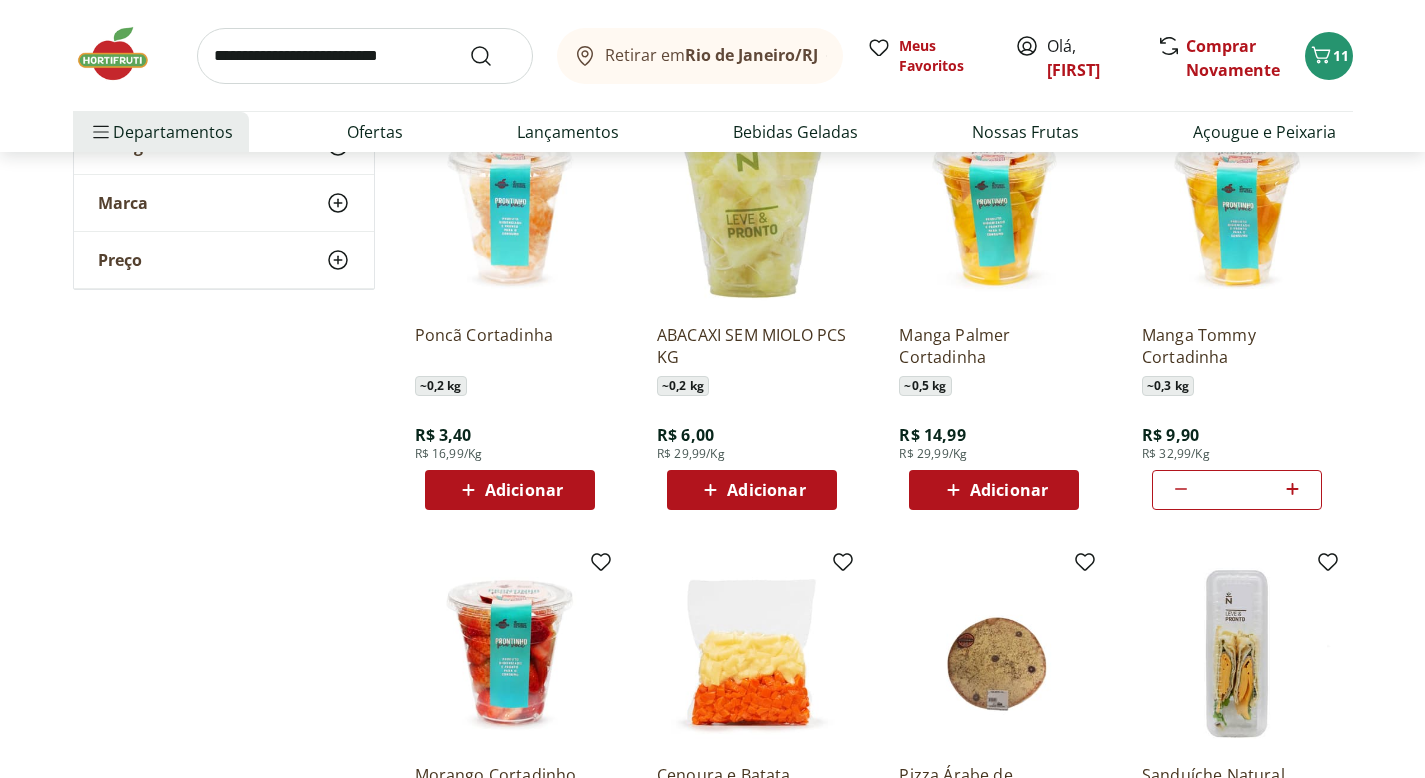 click on "Adicionar" at bounding box center [524, 490] 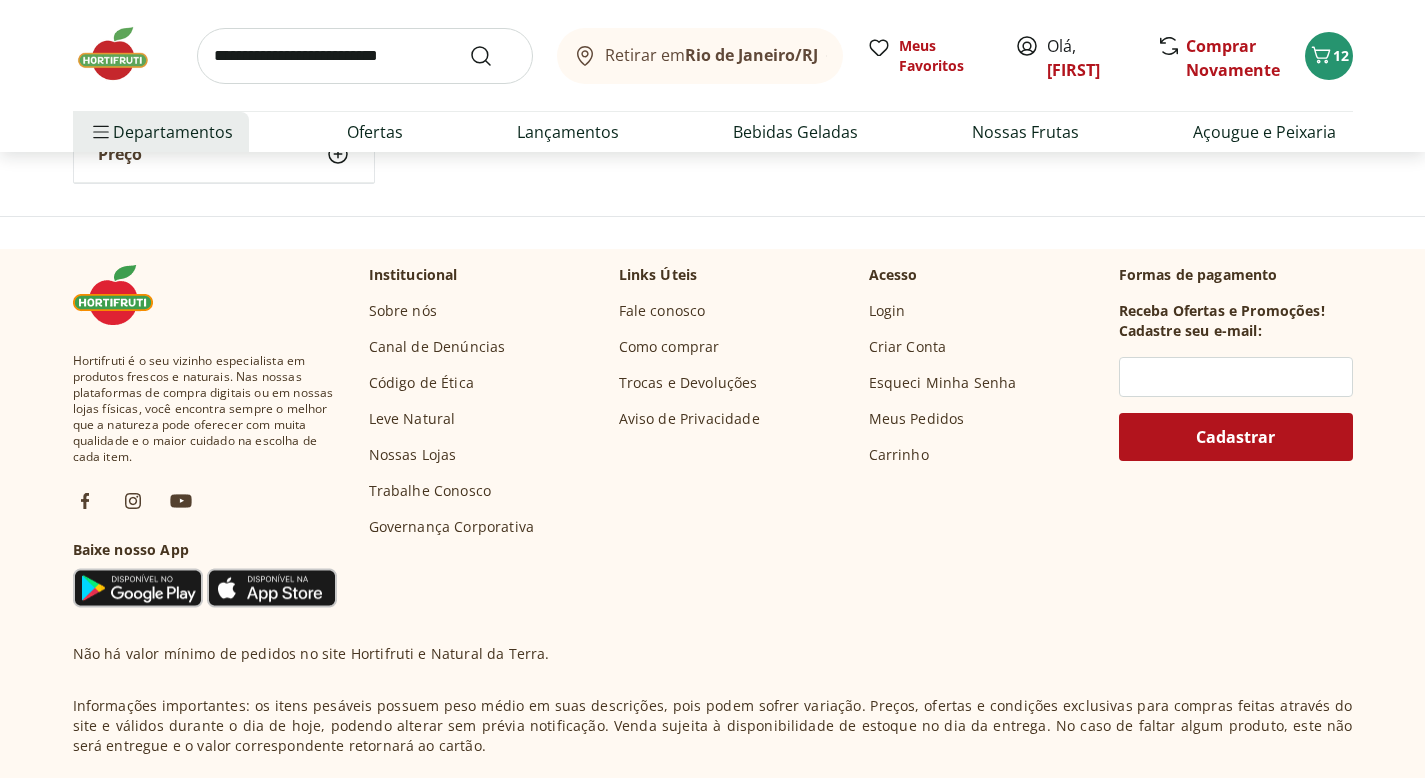 scroll, scrollTop: 12955, scrollLeft: 0, axis: vertical 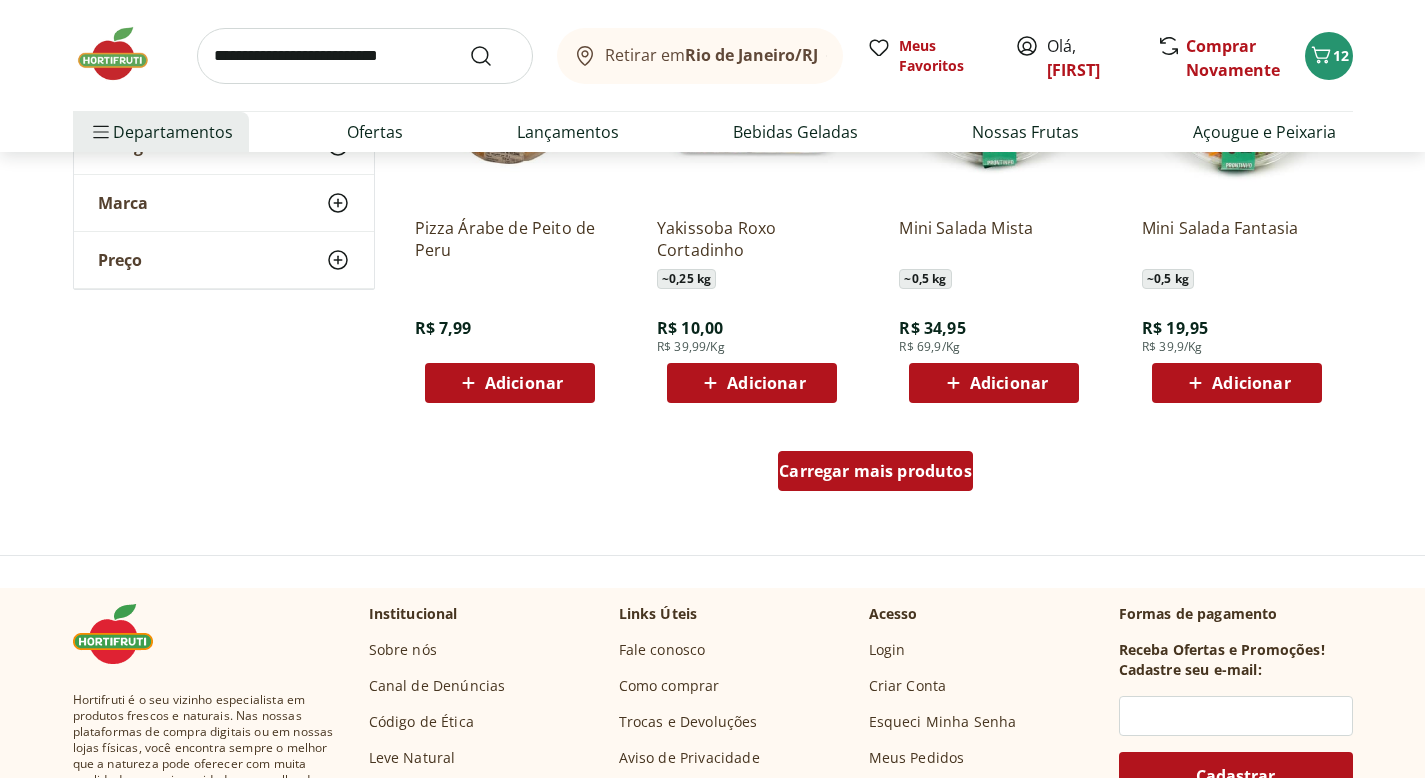 click on "Carregar mais produtos" at bounding box center [875, 471] 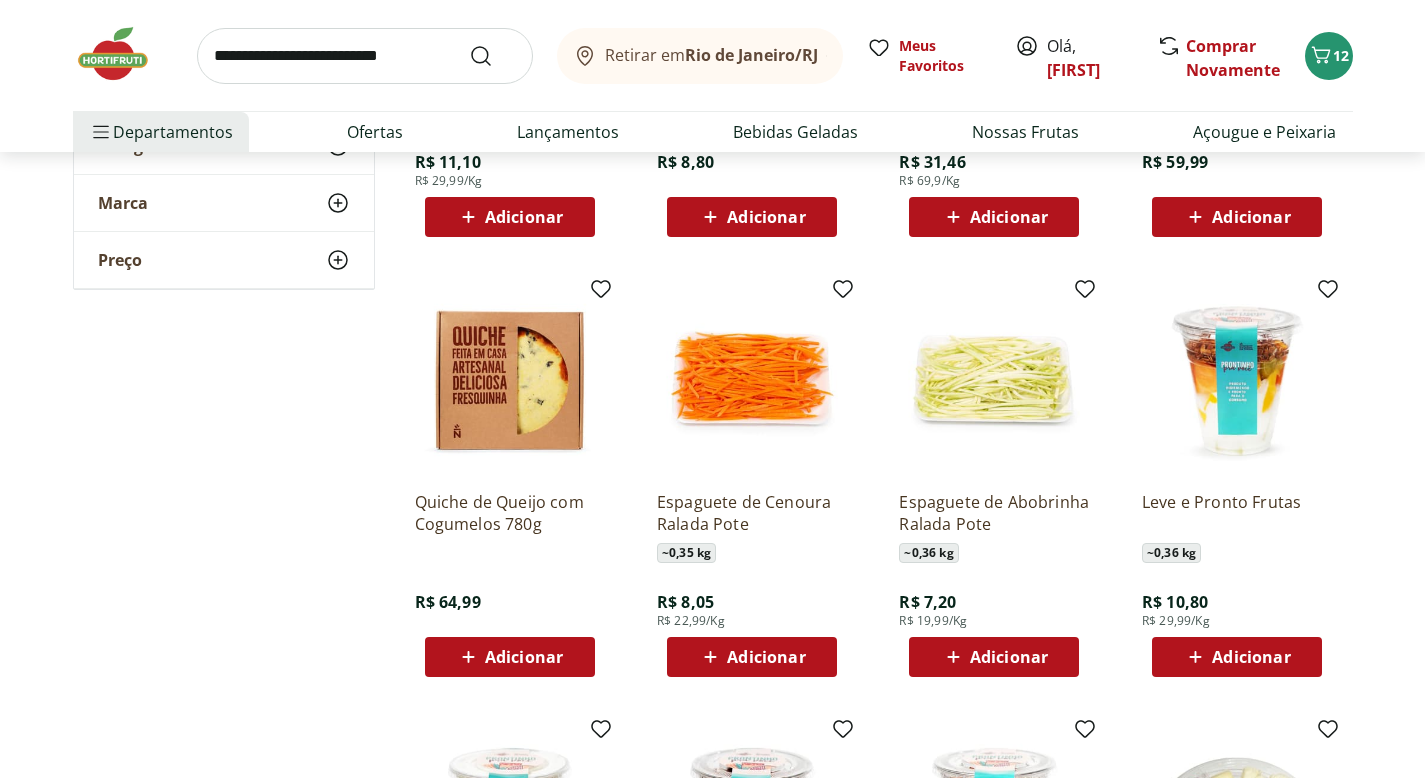 scroll, scrollTop: 14011, scrollLeft: 0, axis: vertical 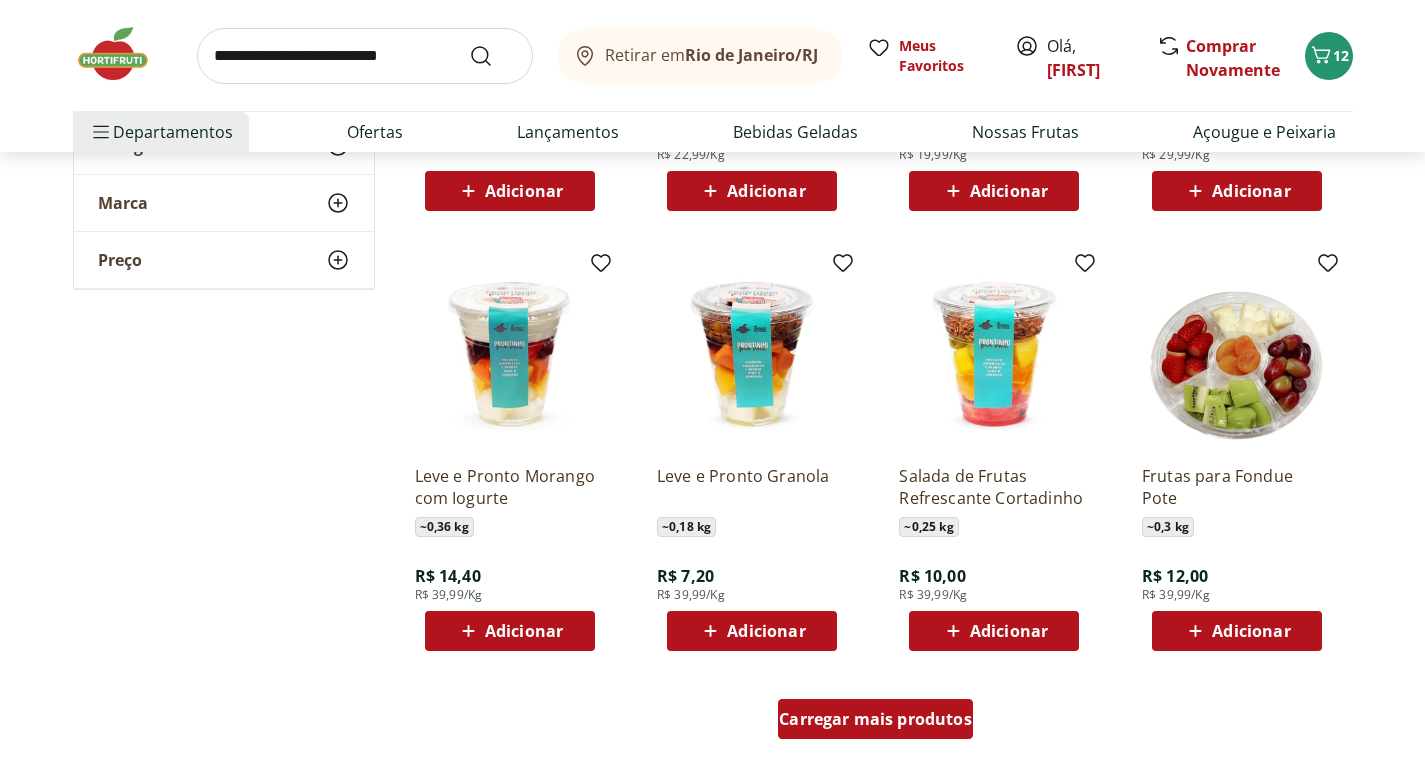 click on "Carregar mais produtos" at bounding box center [875, 719] 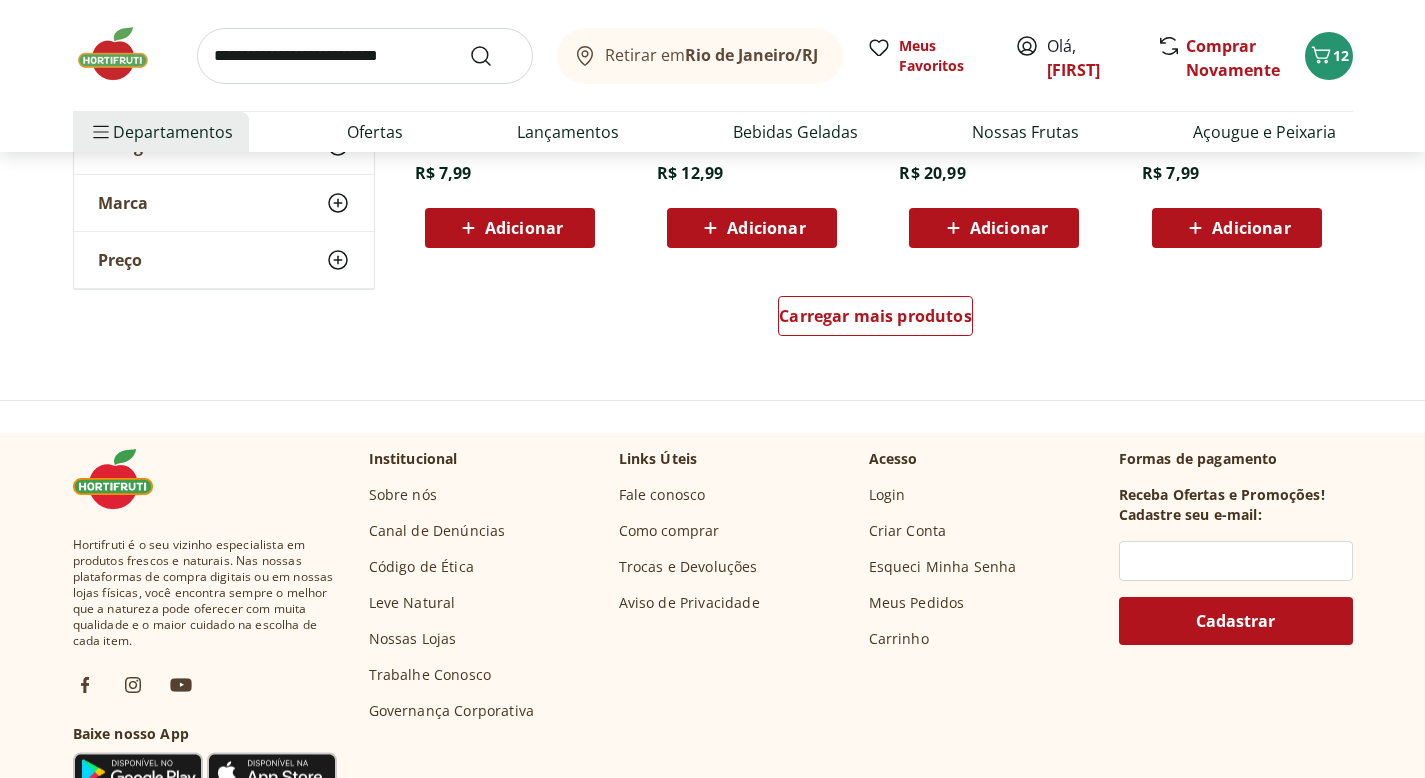 scroll, scrollTop: 15722, scrollLeft: 0, axis: vertical 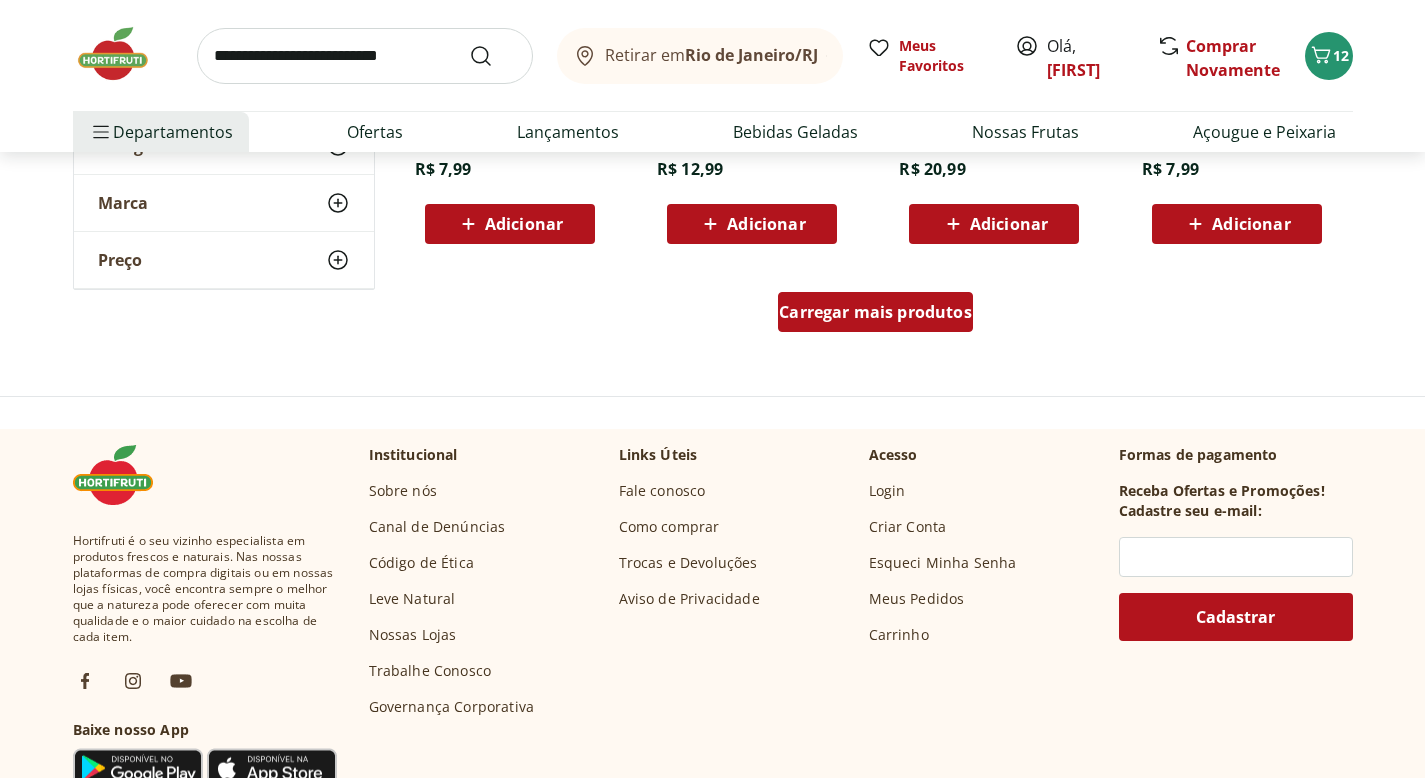 click on "Carregar mais produtos" at bounding box center (875, 316) 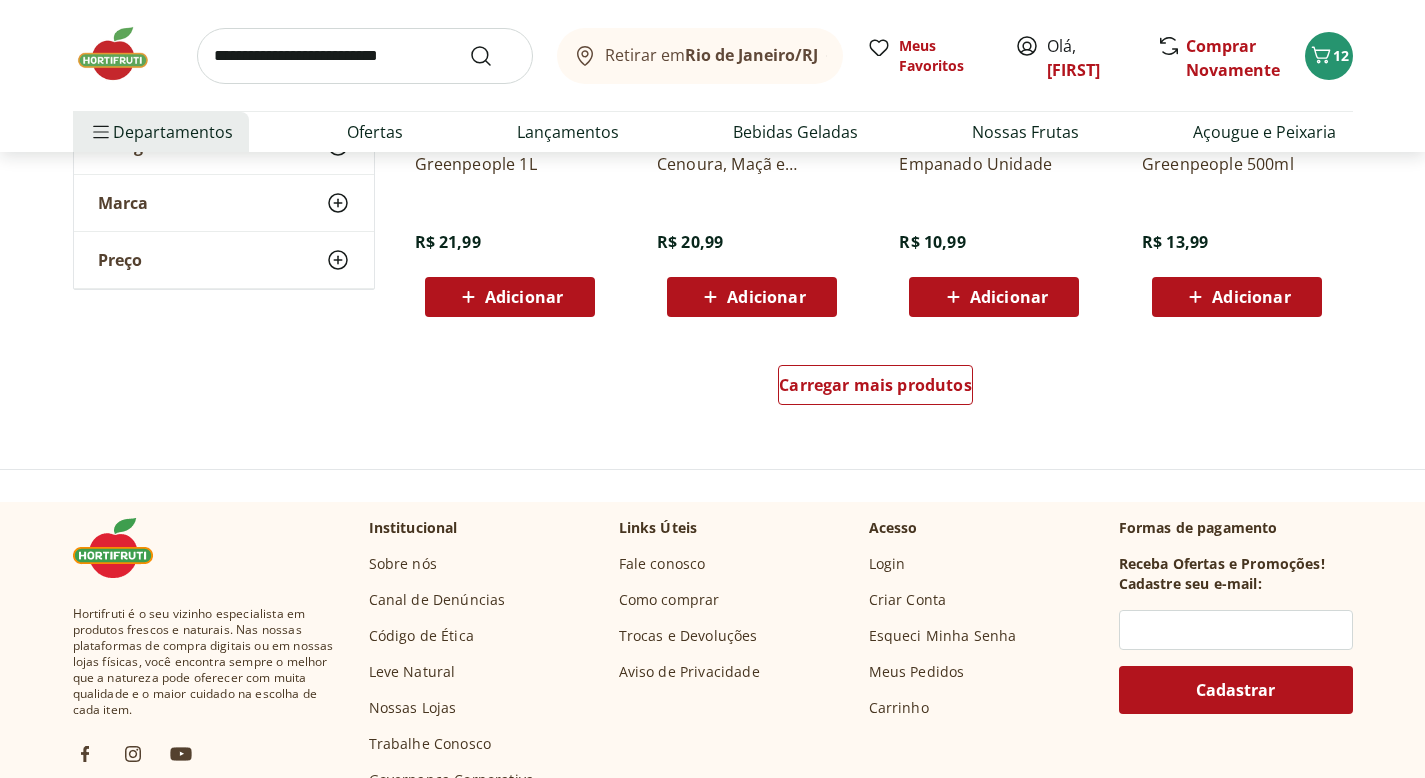 scroll, scrollTop: 16956, scrollLeft: 0, axis: vertical 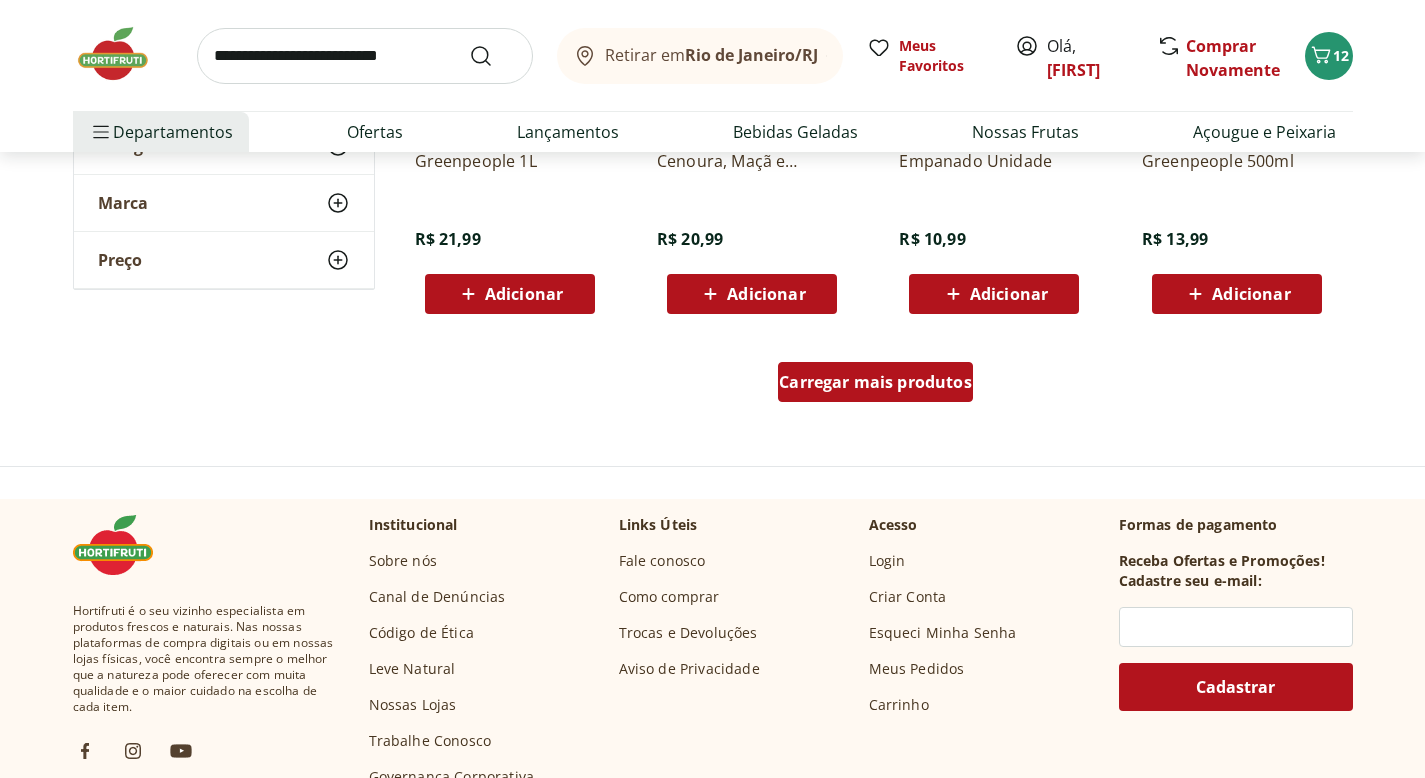 click on "Carregar mais produtos" at bounding box center (875, 382) 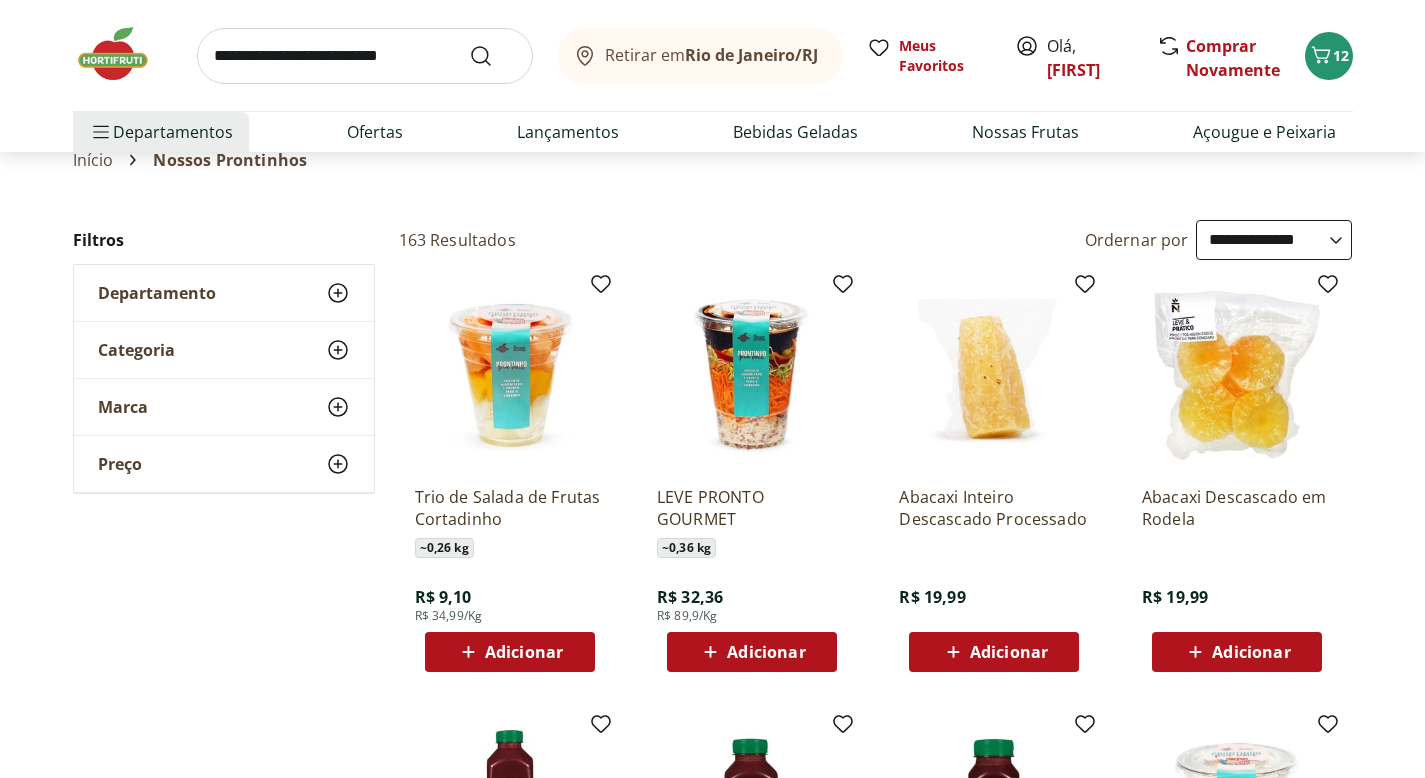 scroll, scrollTop: 0, scrollLeft: 0, axis: both 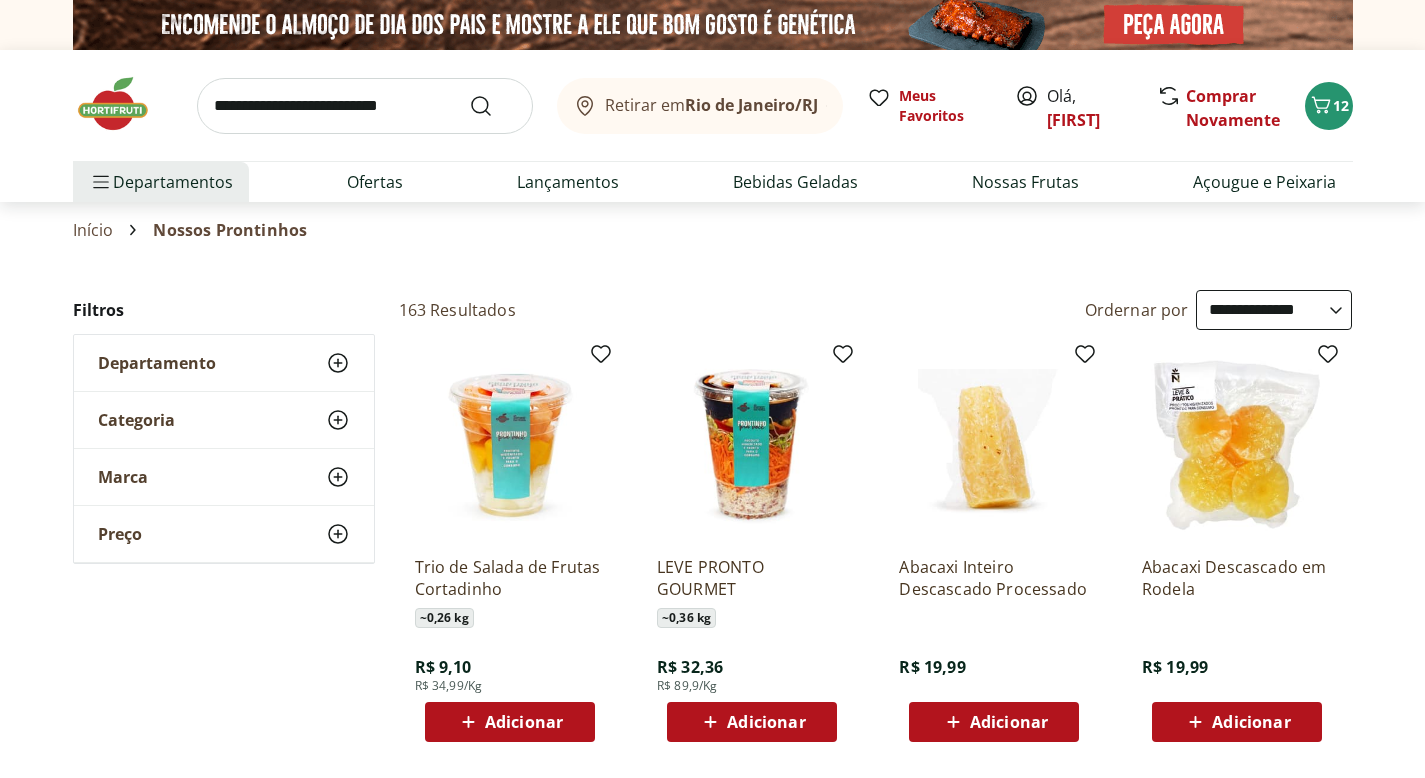 click at bounding box center [365, 106] 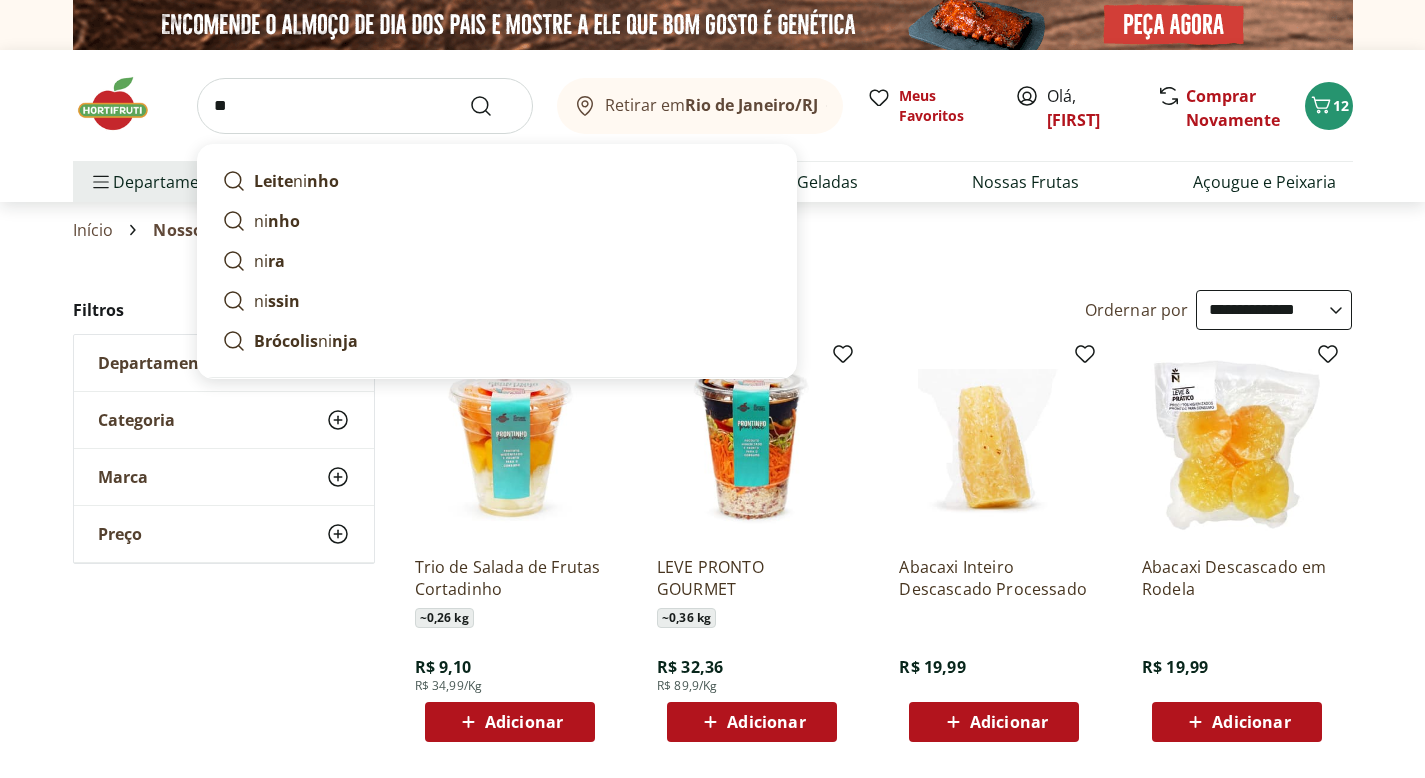 type on "*" 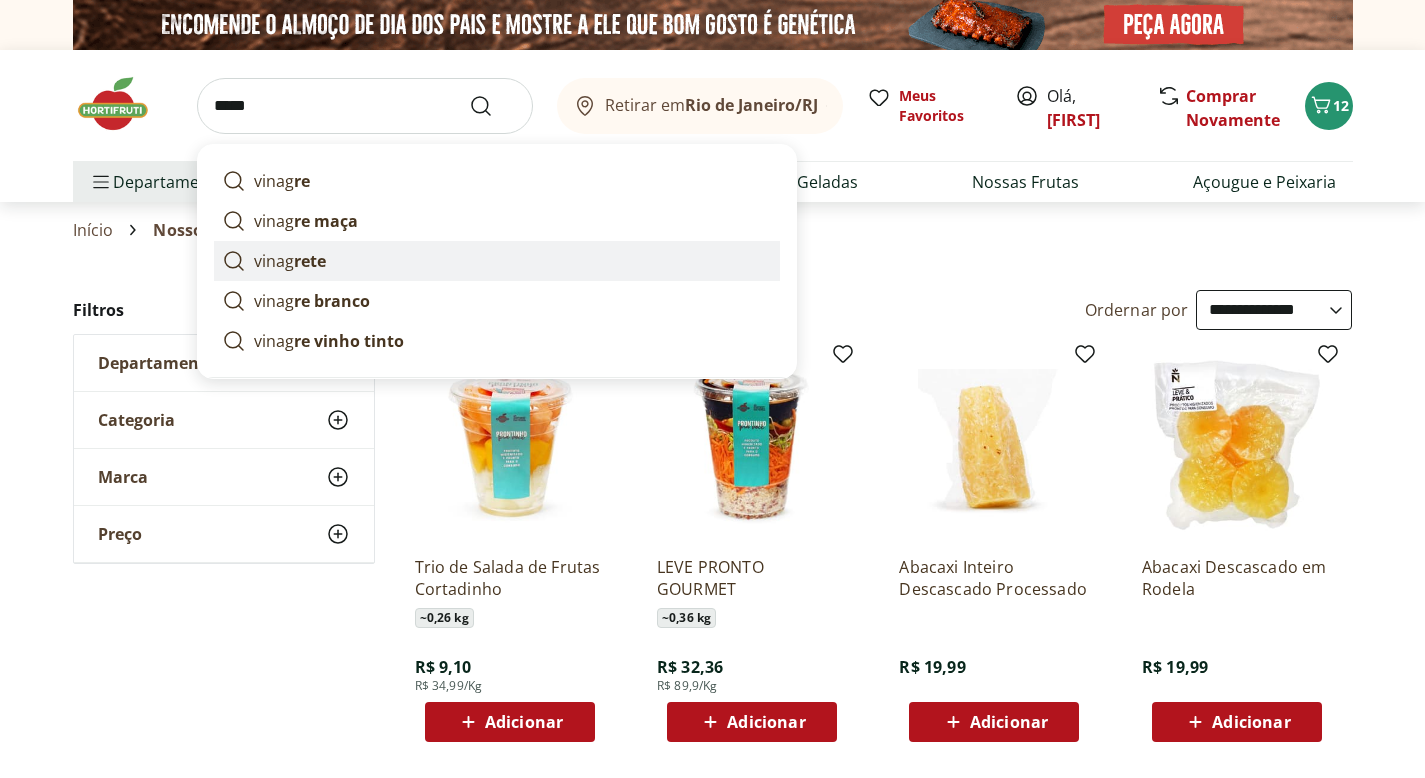 click on "rete" at bounding box center [310, 261] 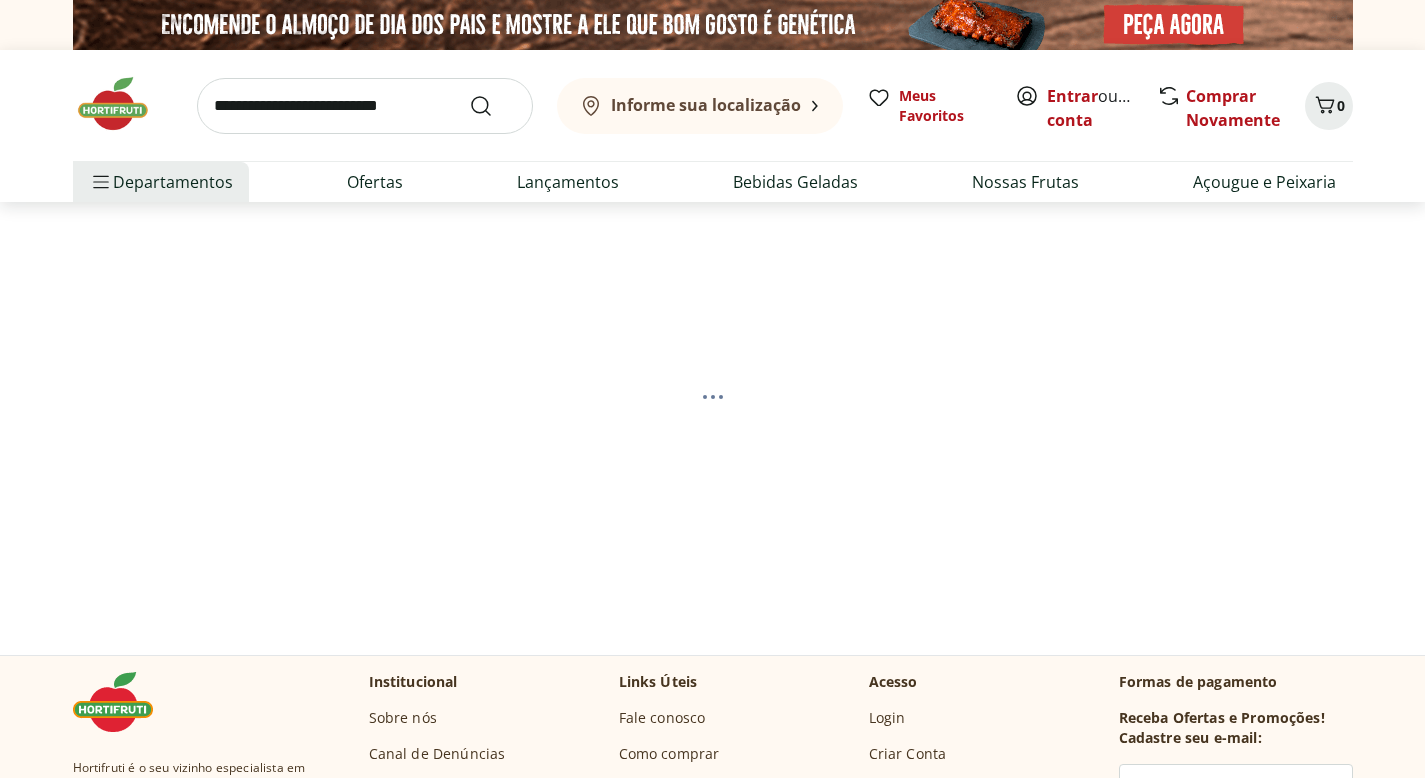 scroll, scrollTop: 0, scrollLeft: 0, axis: both 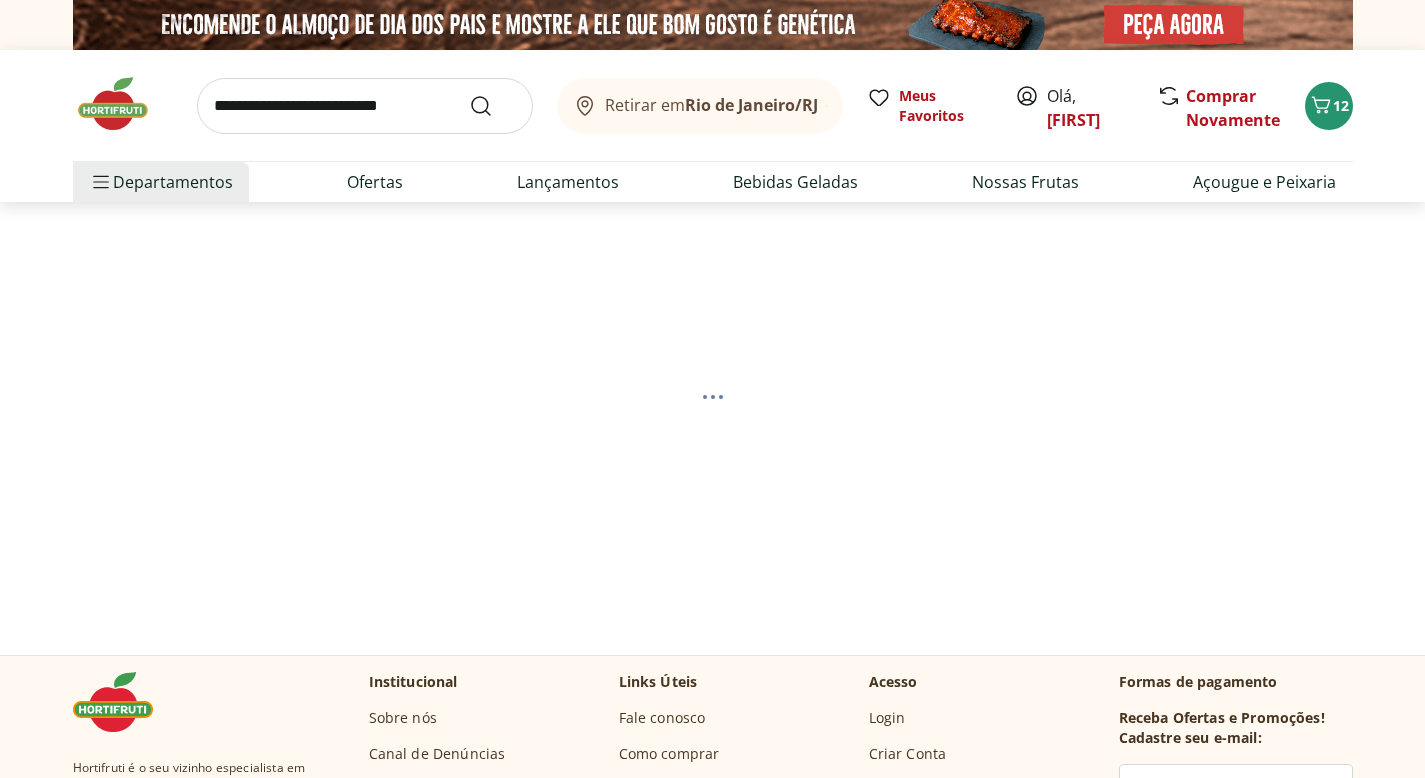 select on "**********" 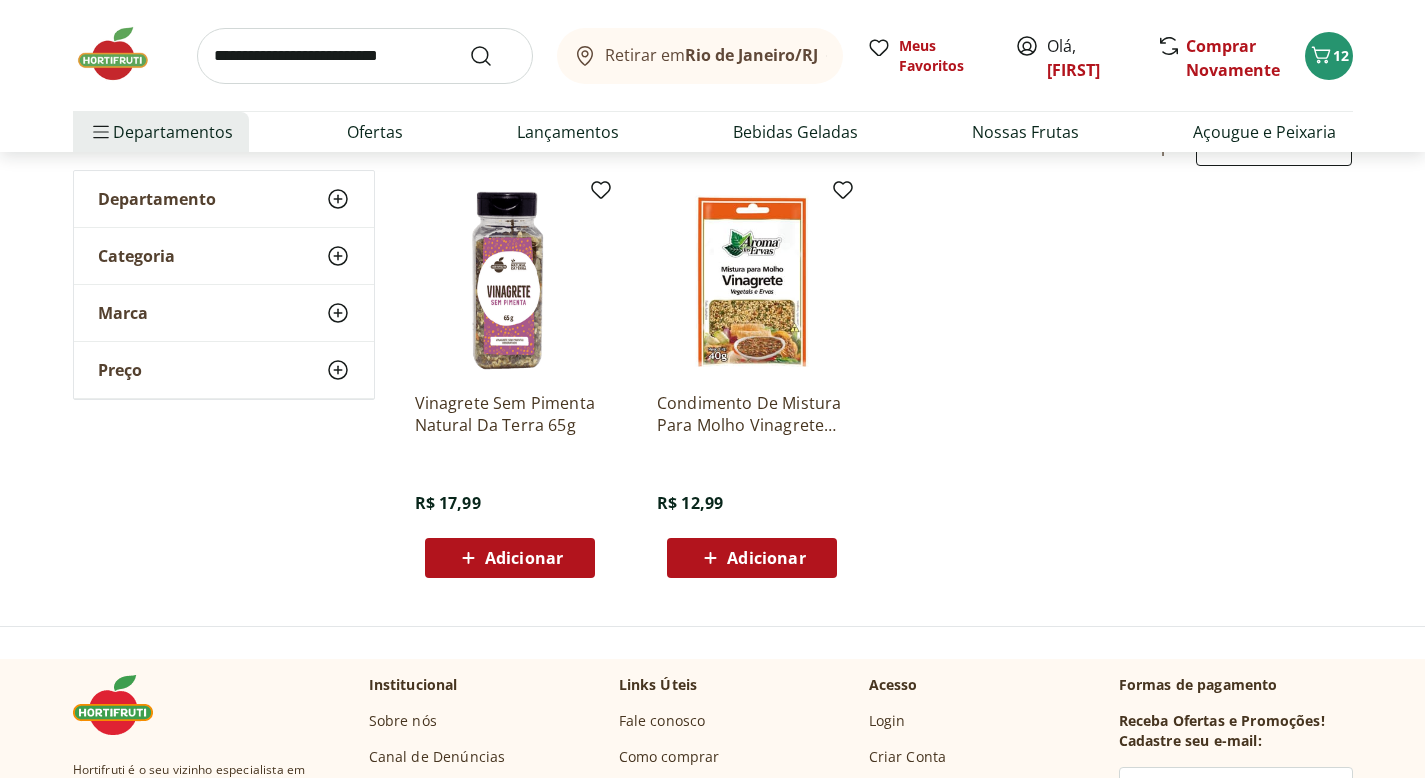 scroll, scrollTop: 0, scrollLeft: 0, axis: both 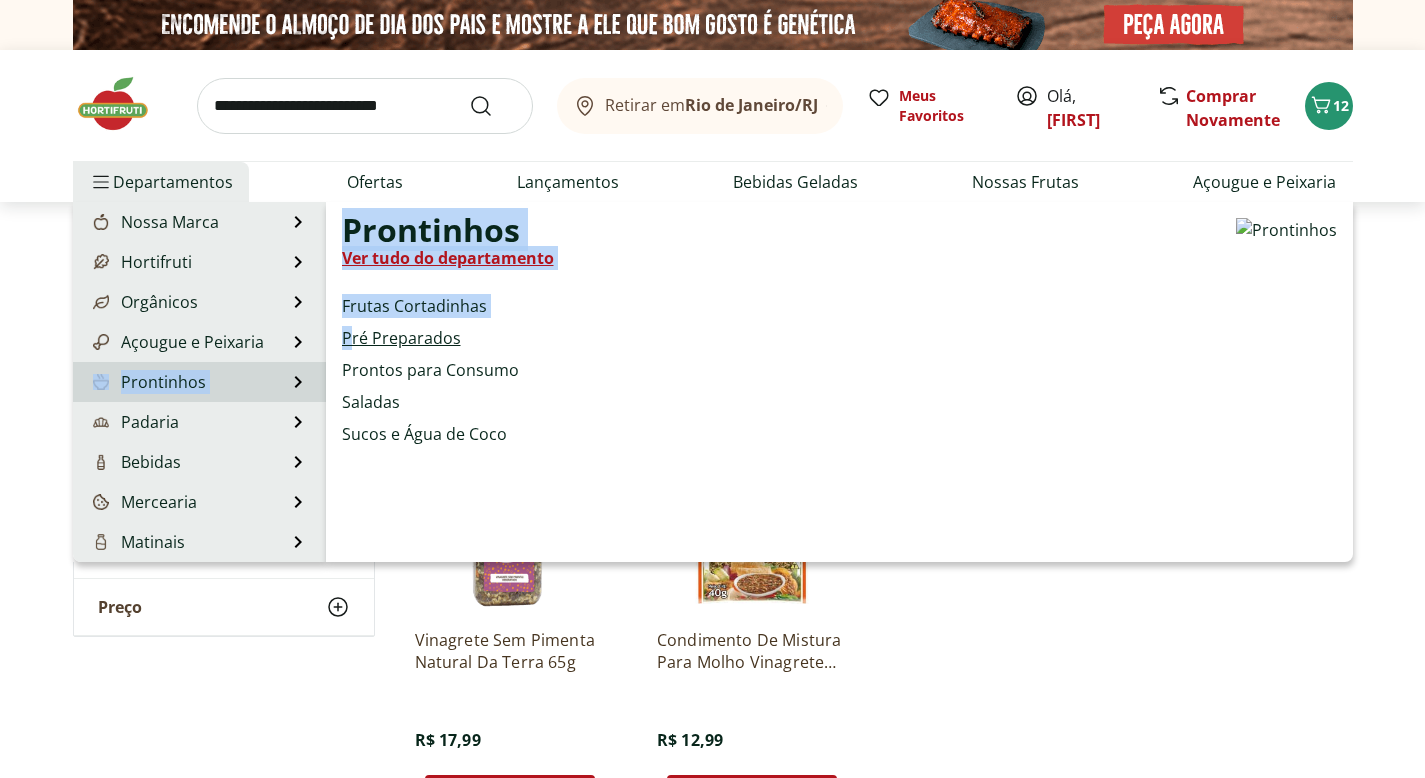 drag, startPoint x: 232, startPoint y: 380, endPoint x: 348, endPoint y: 341, distance: 122.380554 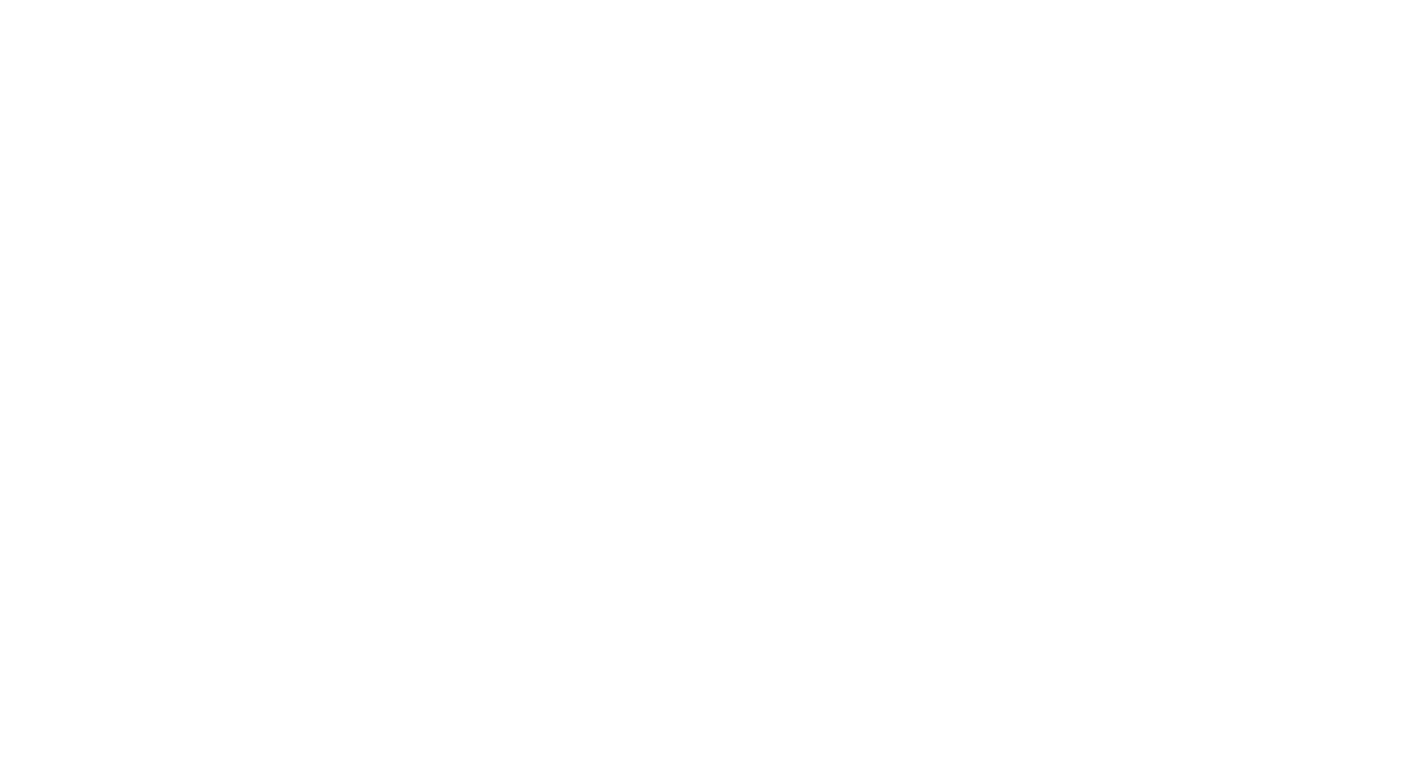 select on "**********" 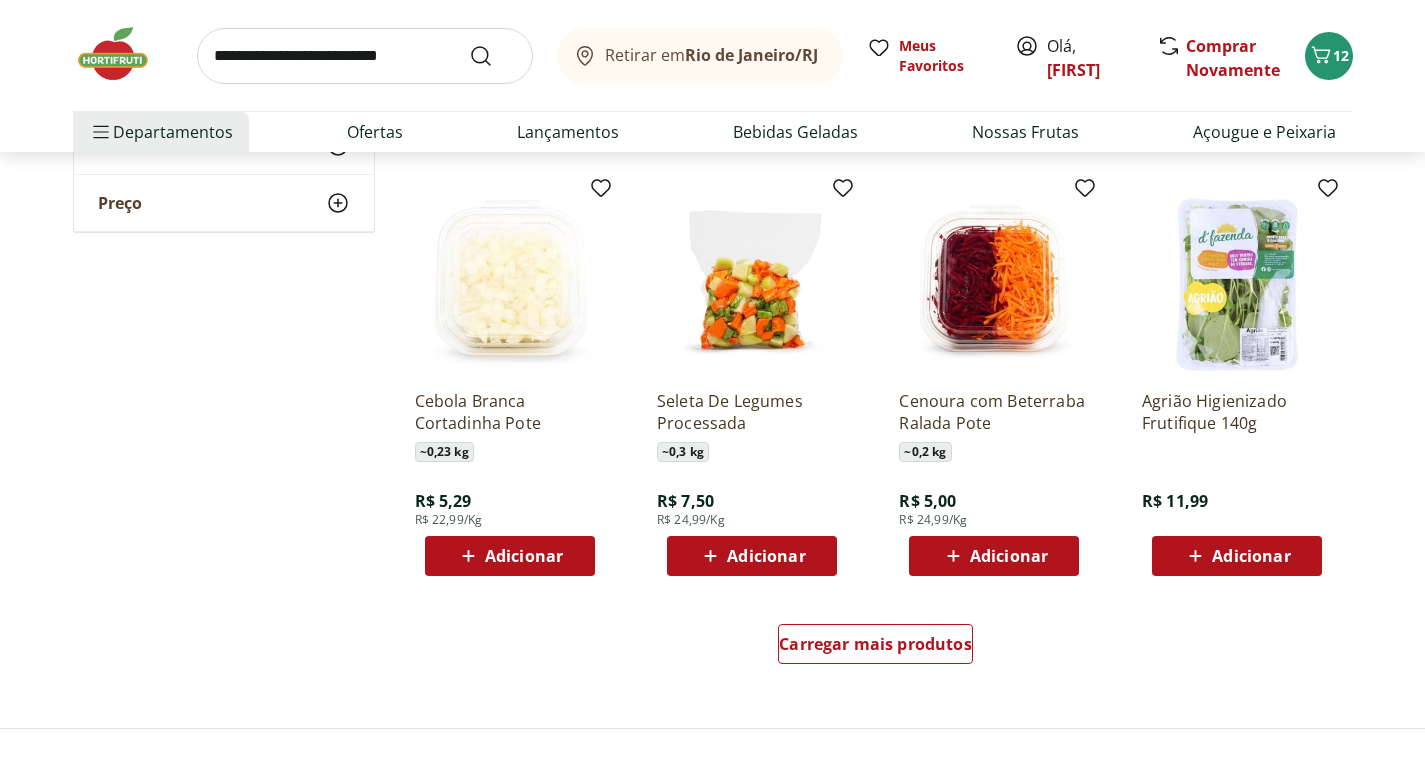 scroll, scrollTop: 1277, scrollLeft: 0, axis: vertical 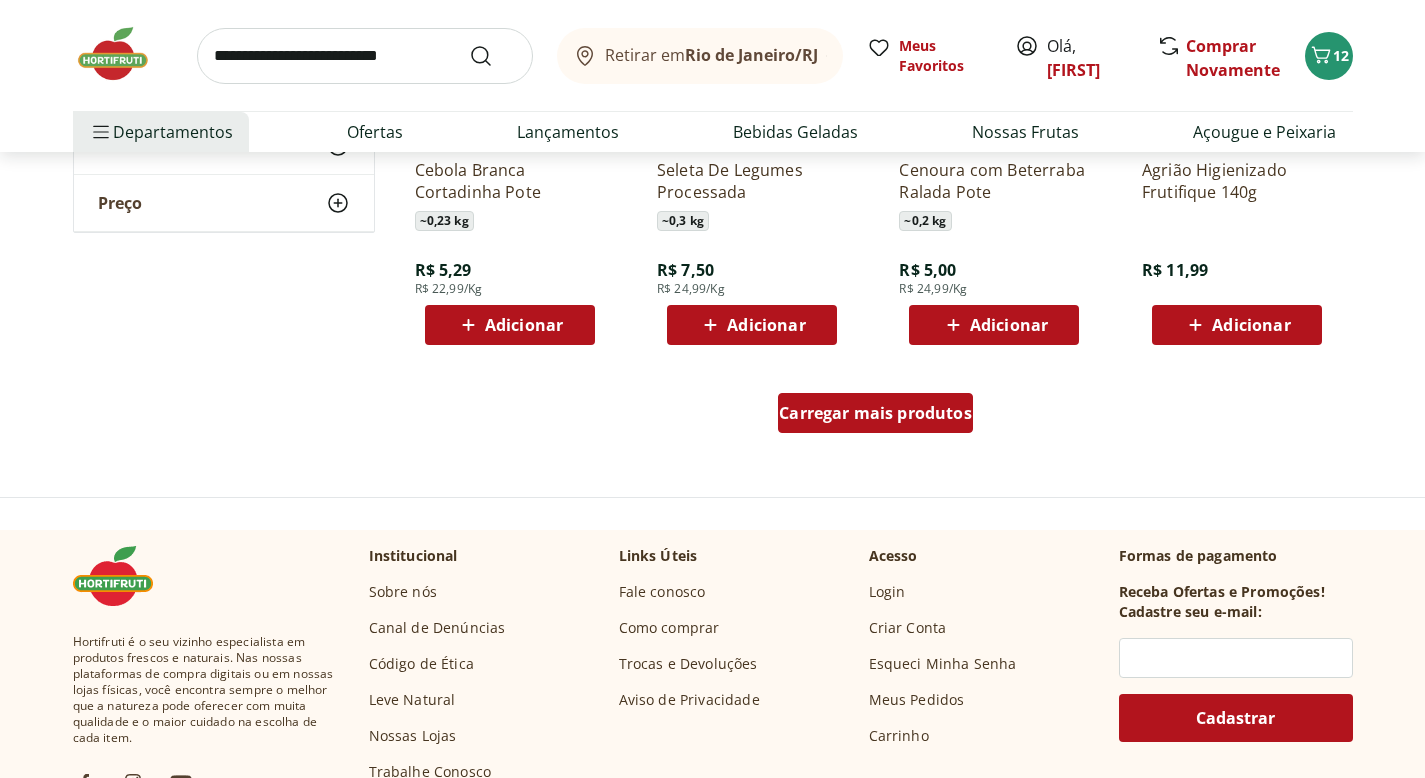 click on "Carregar mais produtos" at bounding box center [875, 413] 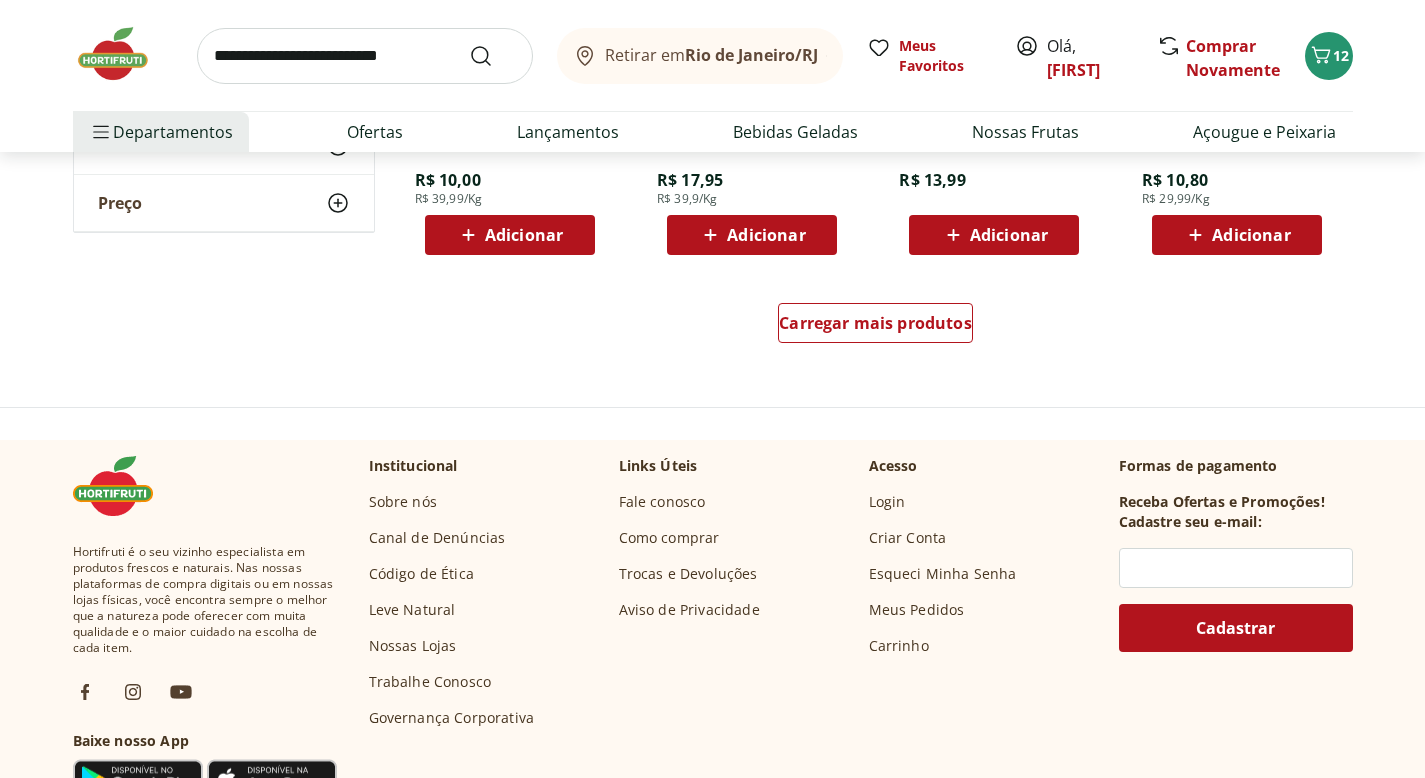 scroll, scrollTop: 2681, scrollLeft: 0, axis: vertical 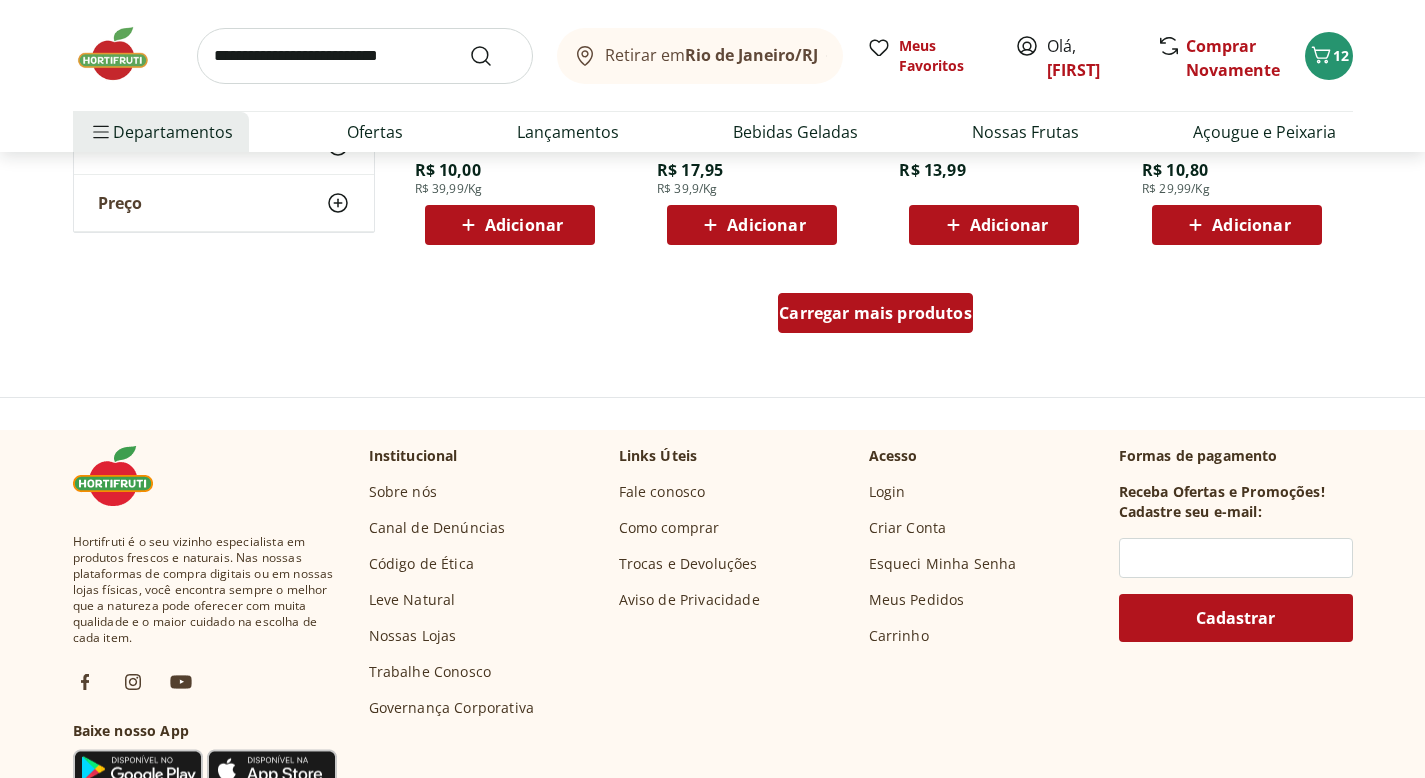 click on "Carregar mais produtos" at bounding box center (875, 313) 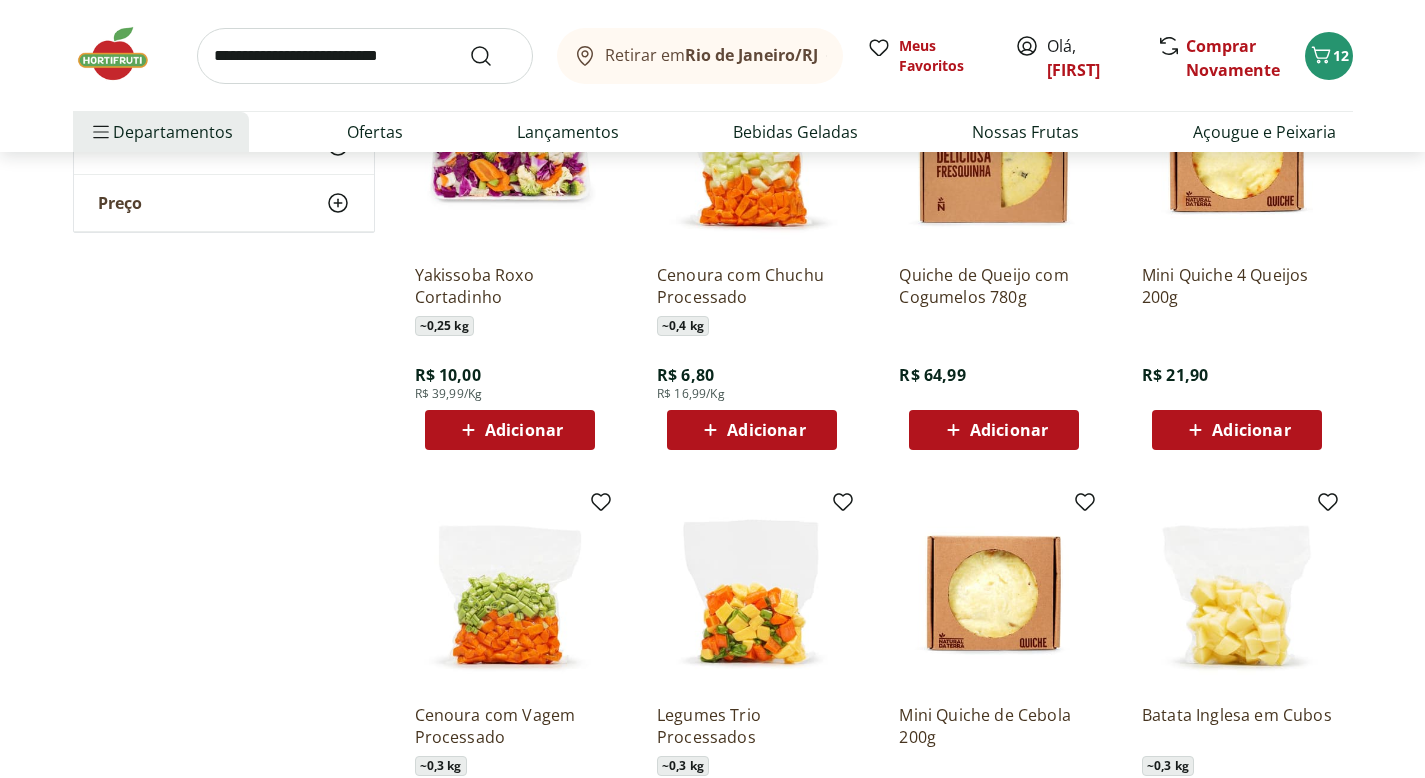 scroll, scrollTop: 3627, scrollLeft: 0, axis: vertical 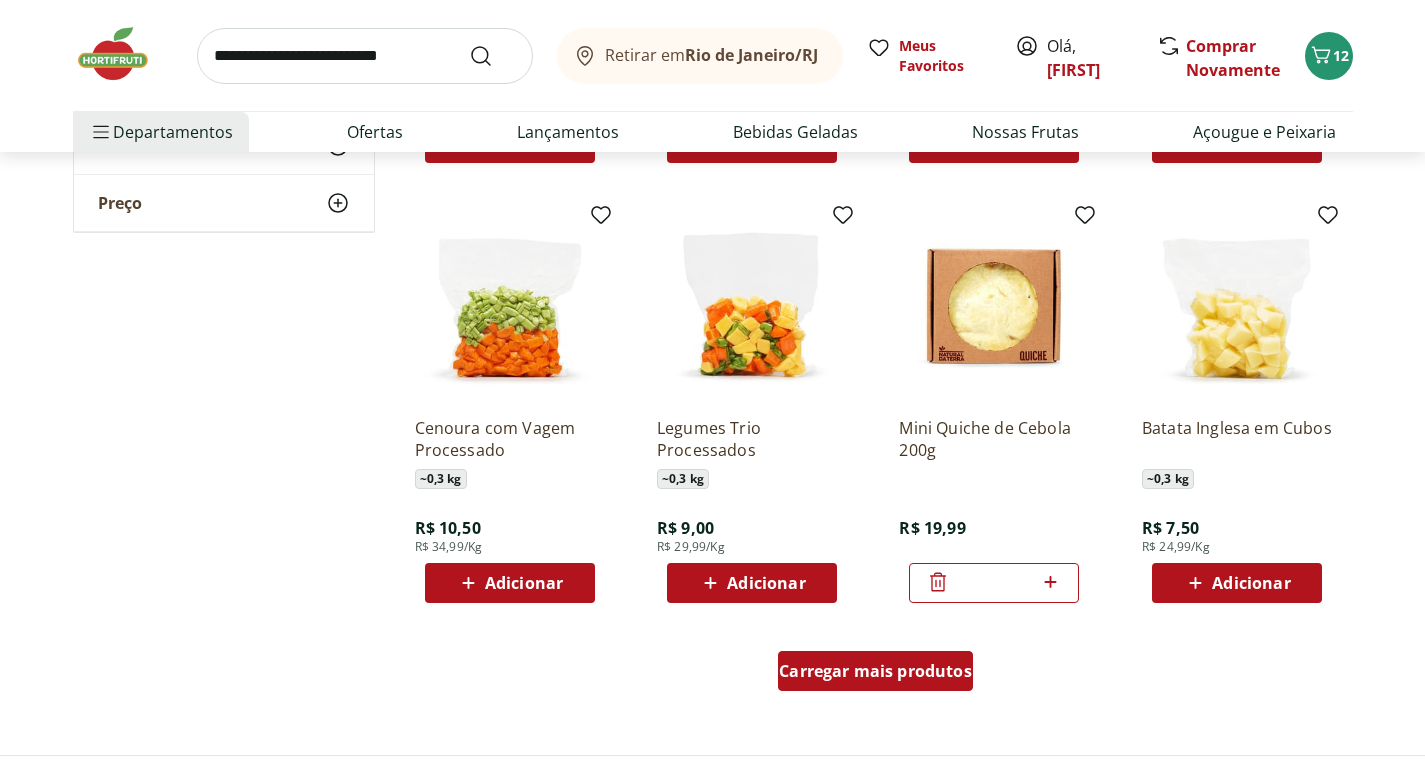 click on "Carregar mais produtos" at bounding box center (875, 671) 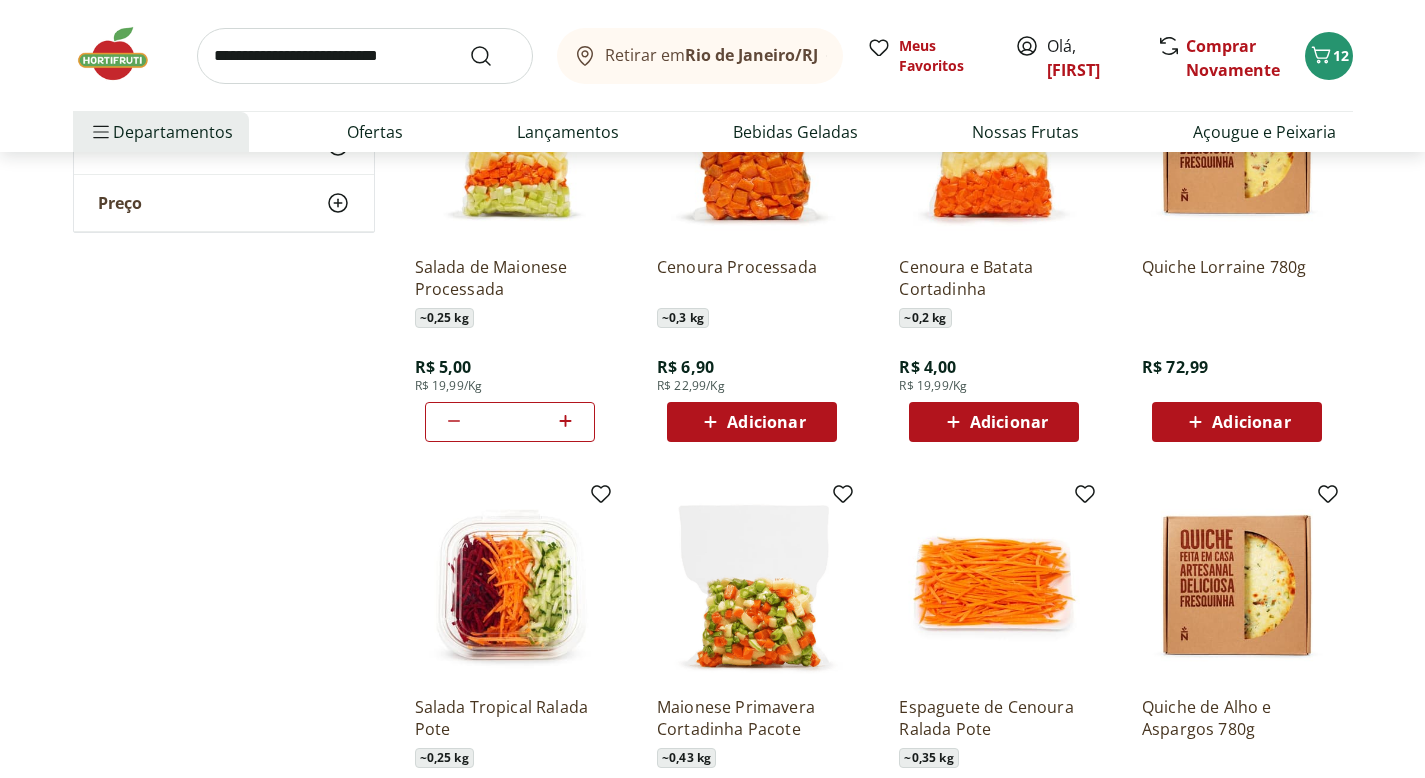 scroll, scrollTop: 4295, scrollLeft: 0, axis: vertical 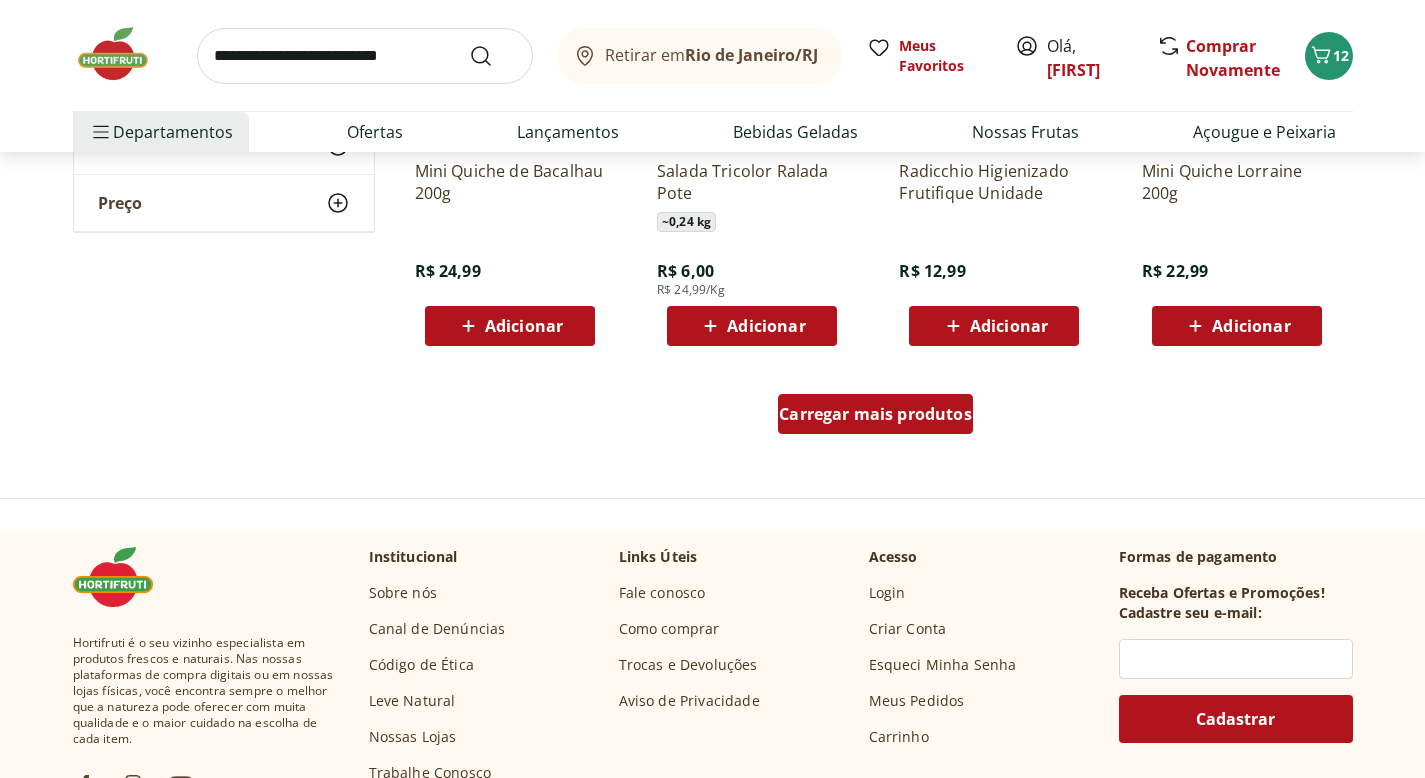 click on "Carregar mais produtos" at bounding box center [875, 414] 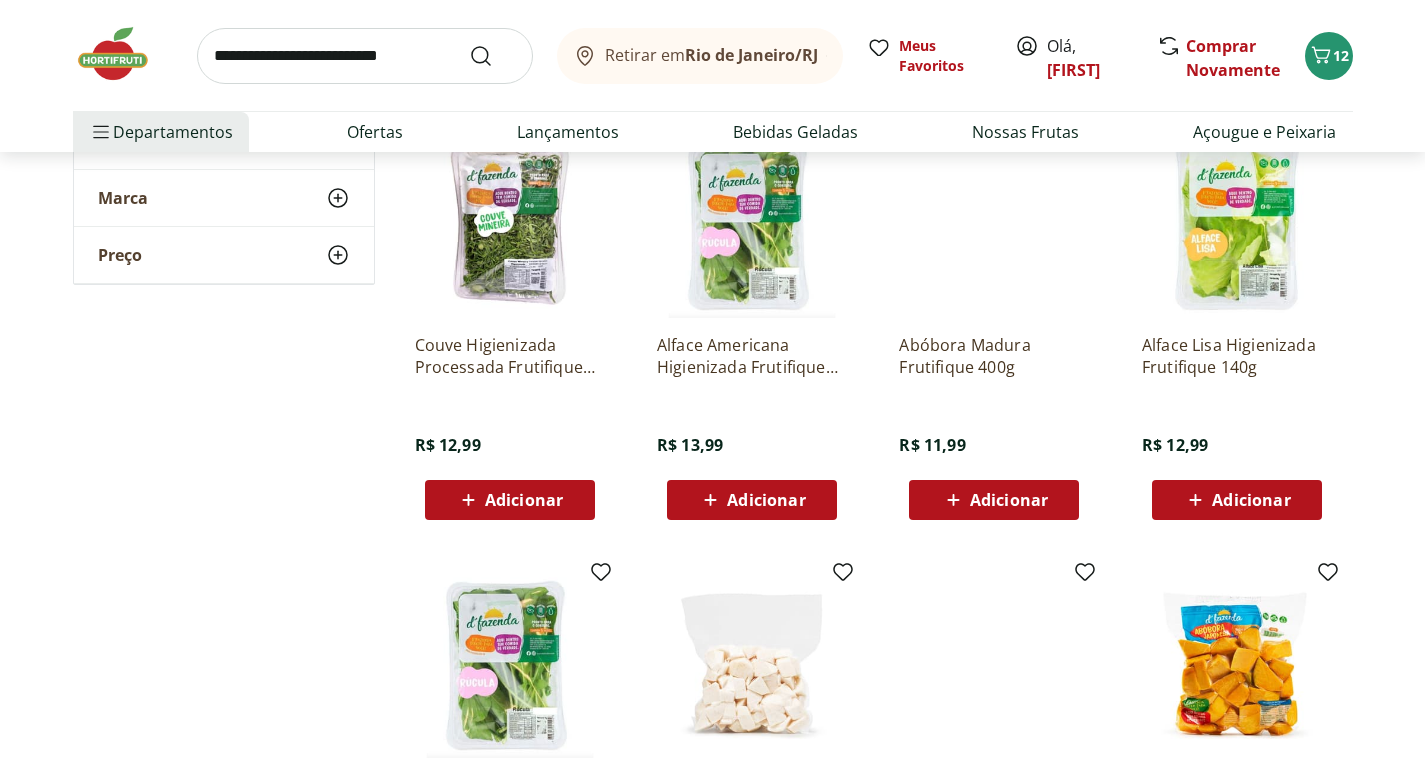 scroll, scrollTop: 0, scrollLeft: 0, axis: both 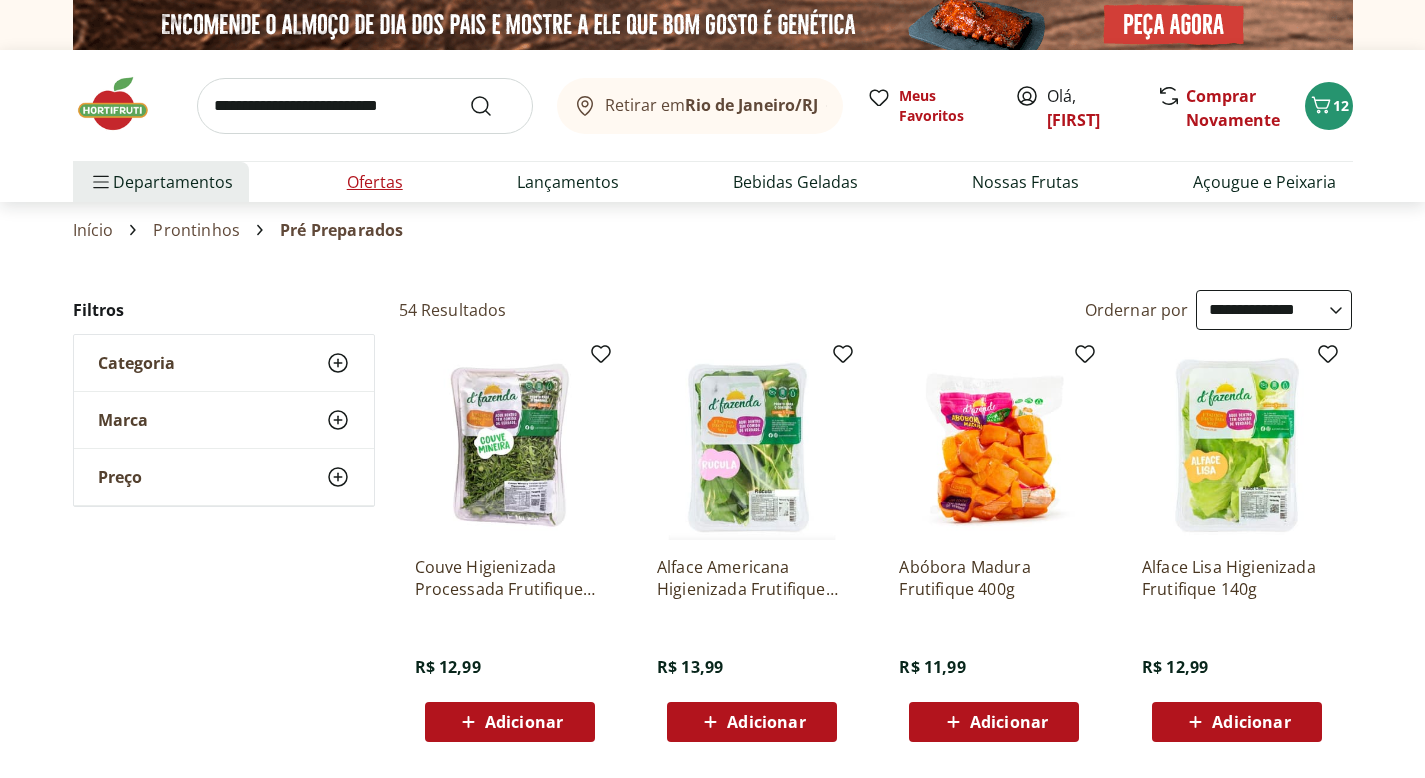 click on "Ofertas" at bounding box center (375, 182) 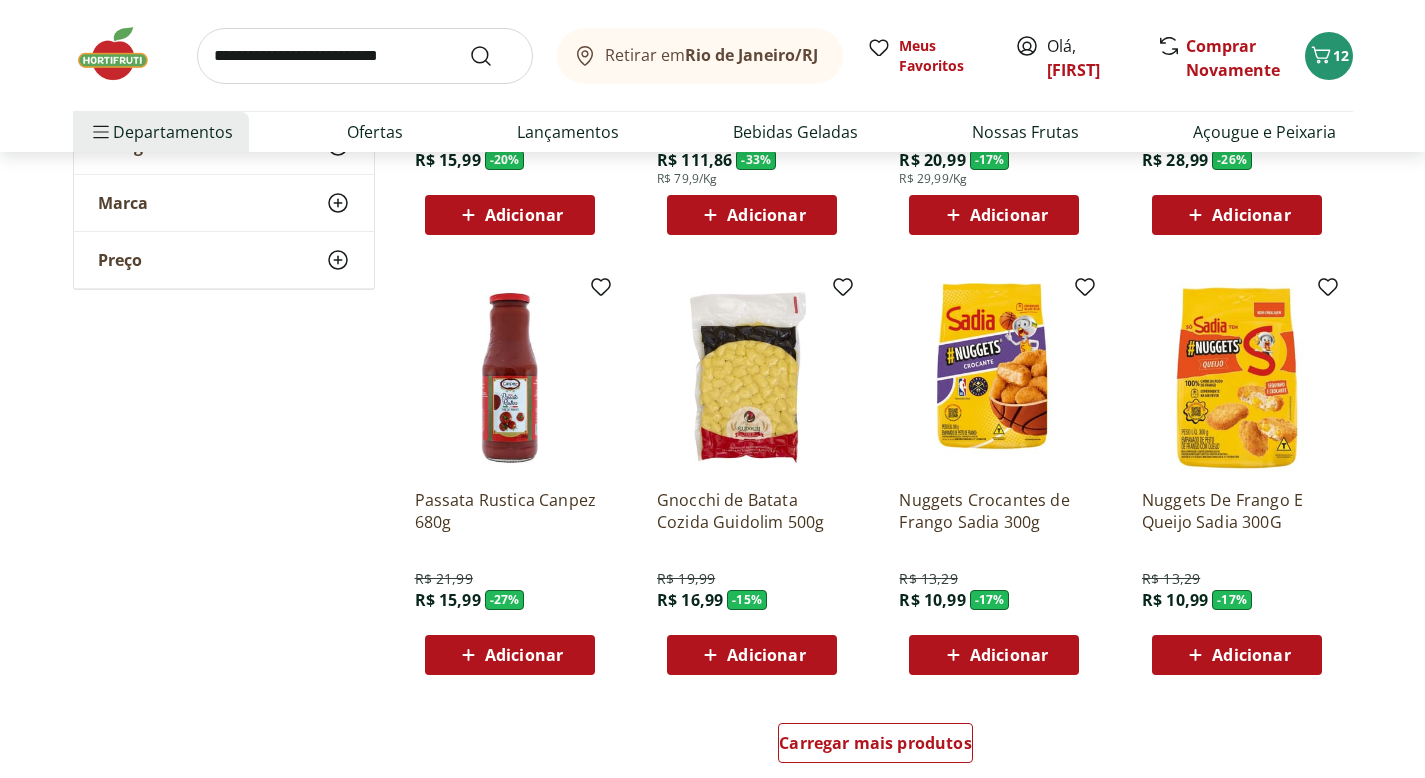 scroll, scrollTop: 1097, scrollLeft: 0, axis: vertical 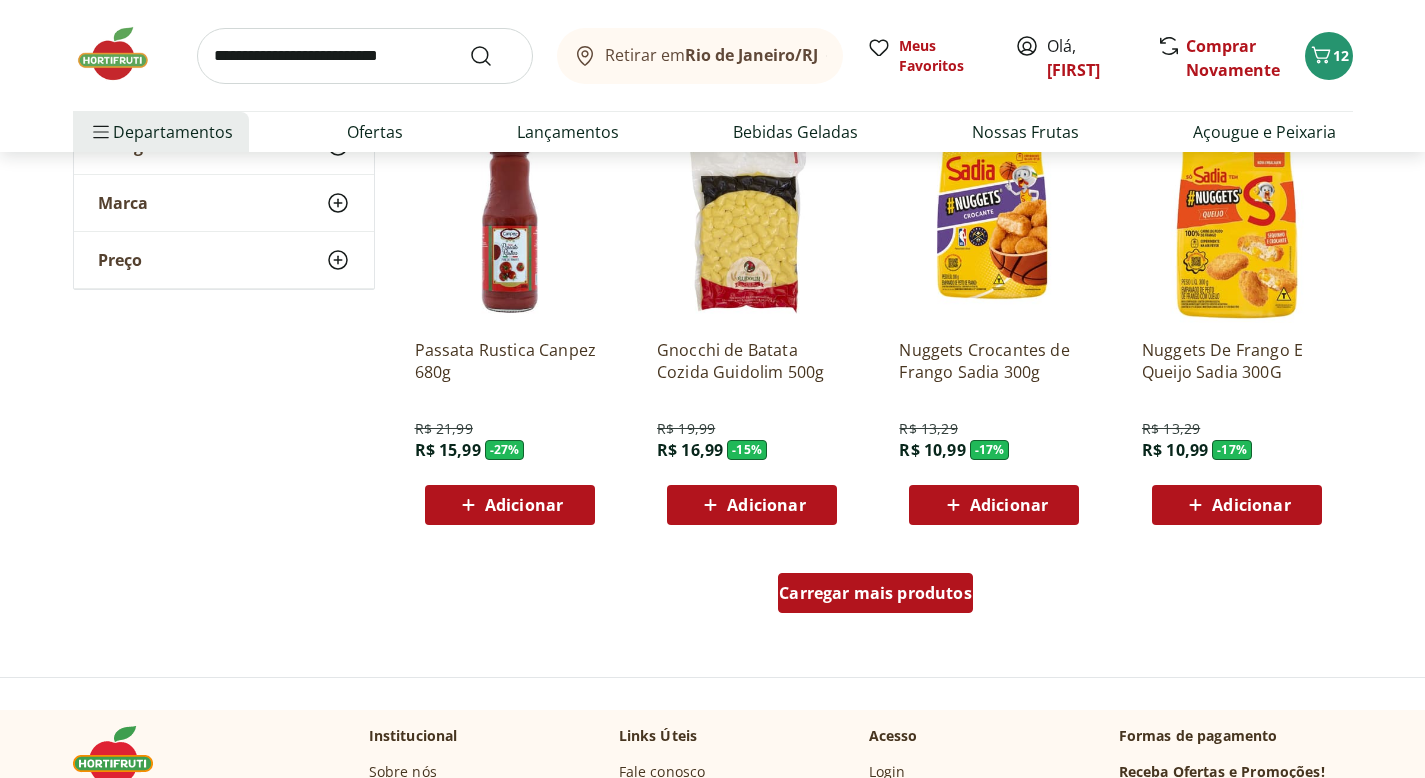 click on "Carregar mais produtos" at bounding box center [875, 593] 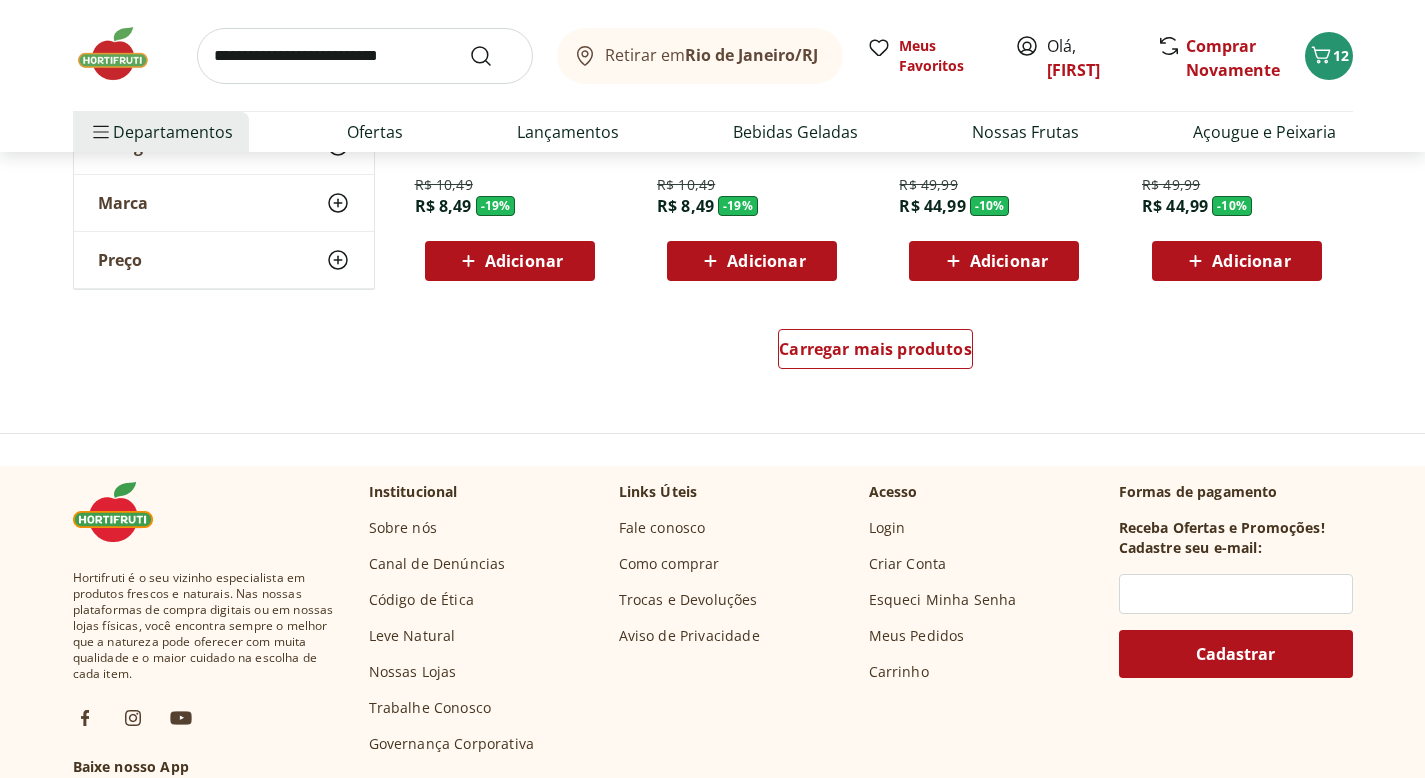 scroll, scrollTop: 2646, scrollLeft: 0, axis: vertical 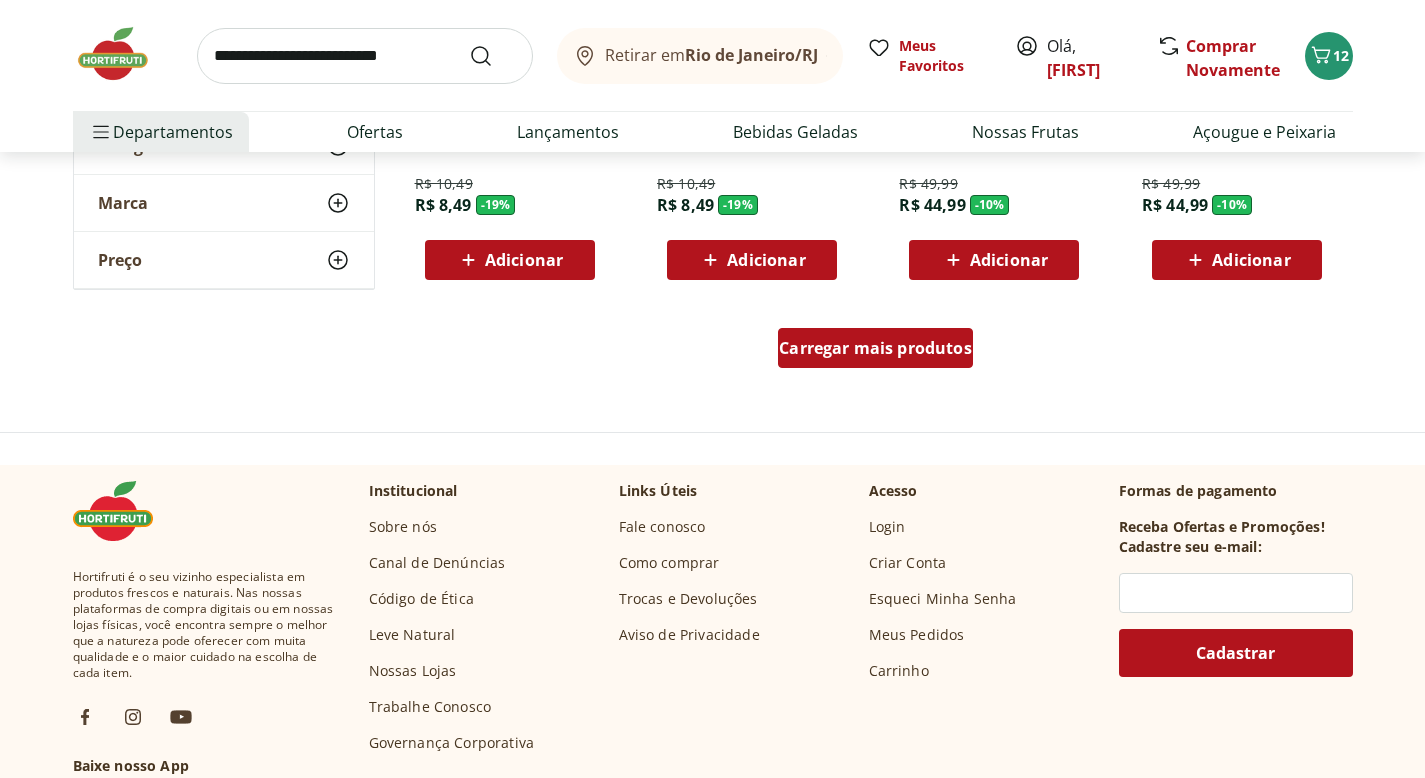click on "Carregar mais produtos" at bounding box center [875, 348] 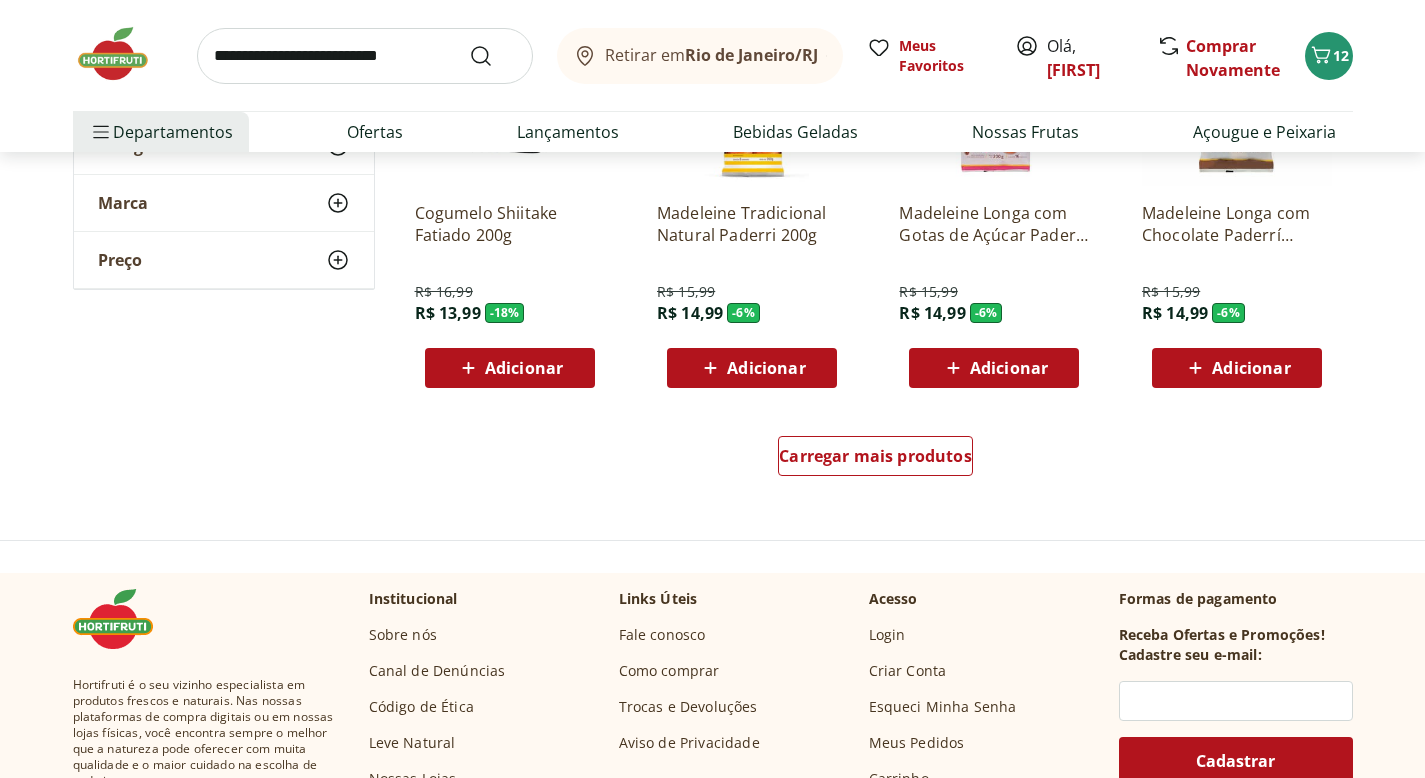 scroll, scrollTop: 3869, scrollLeft: 0, axis: vertical 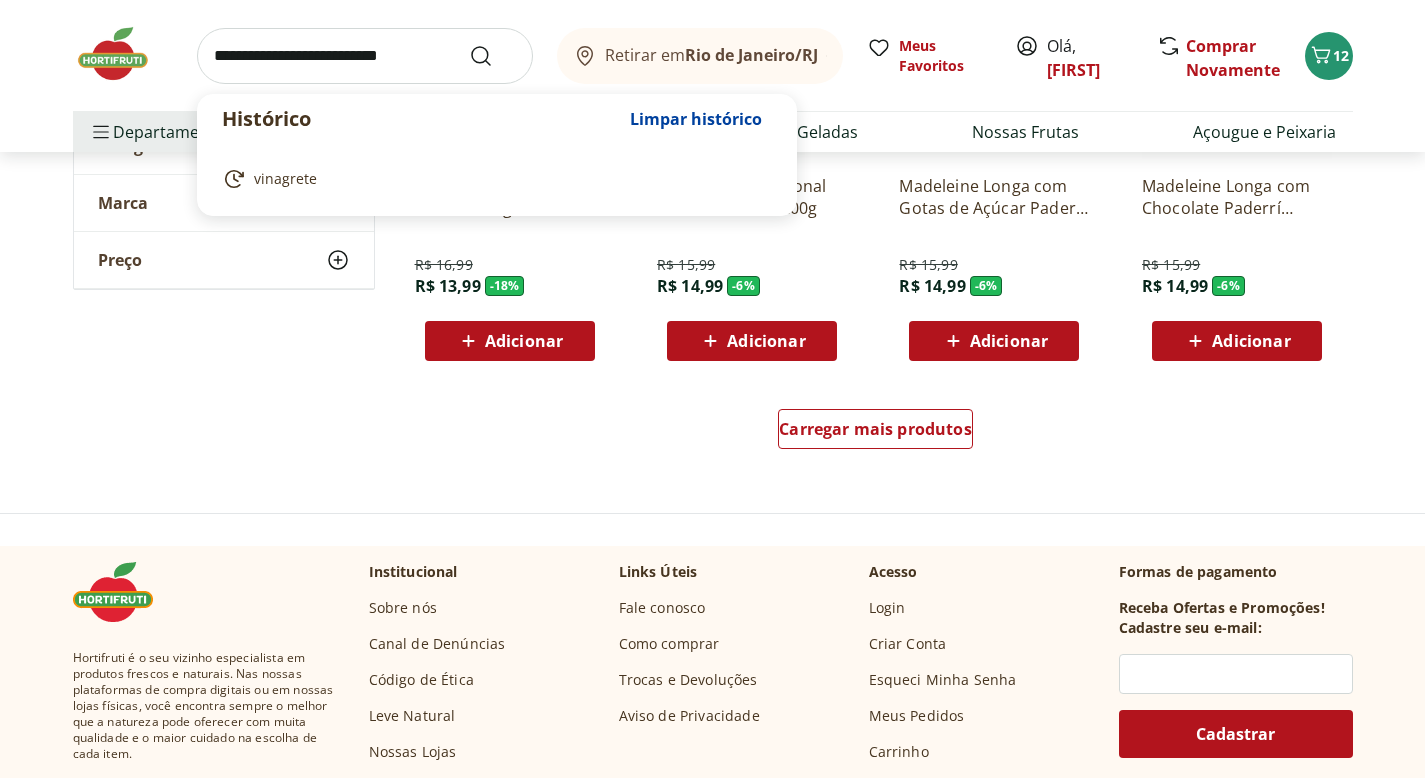 click at bounding box center [365, 56] 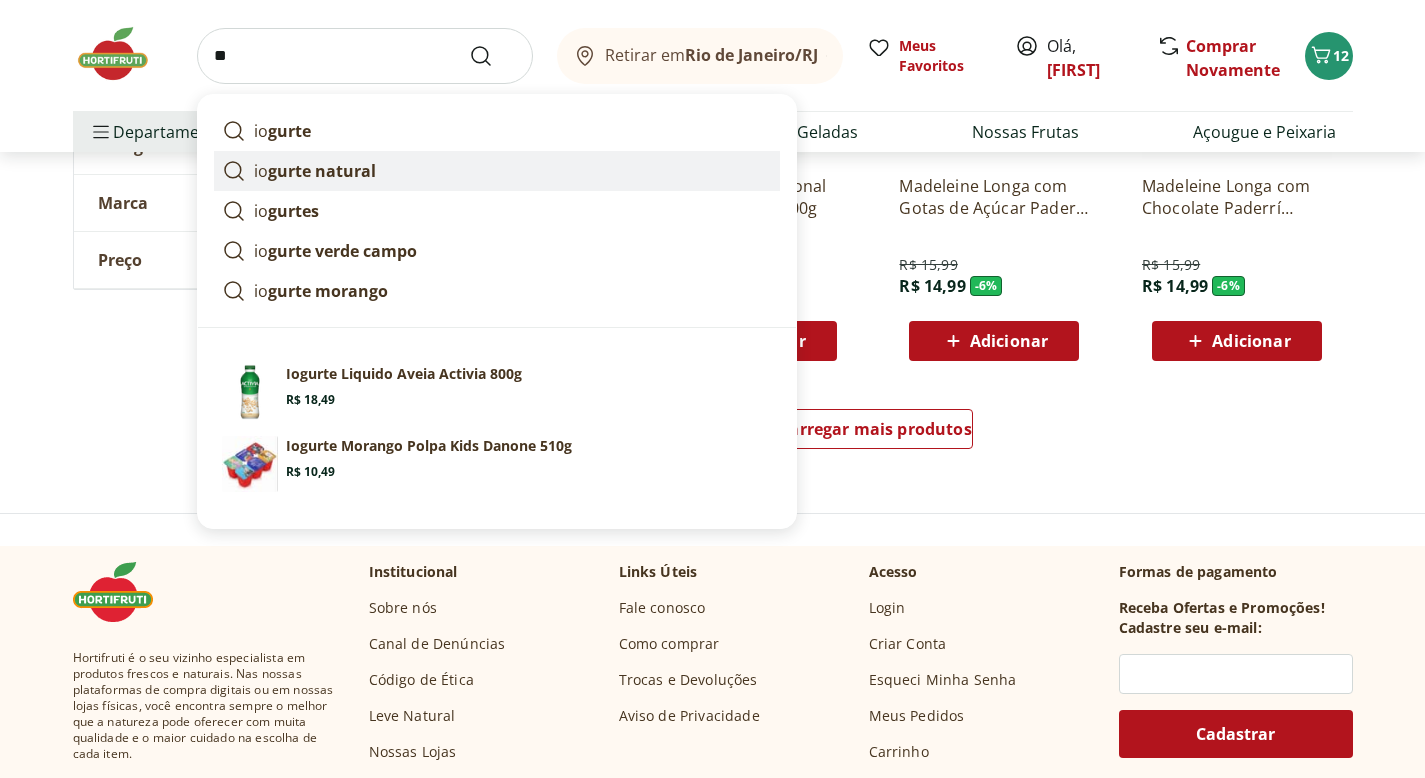 click on "io gurte natural" at bounding box center (497, 171) 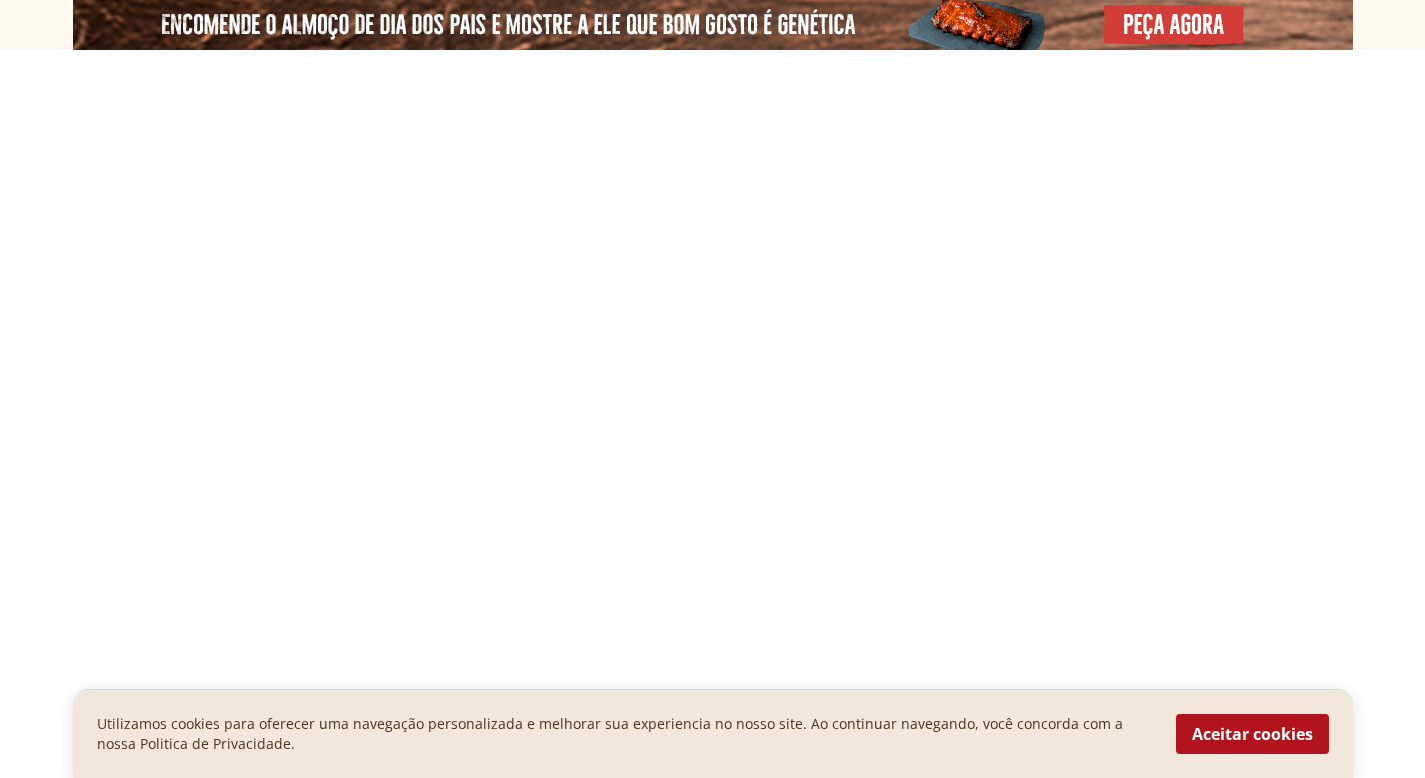 scroll, scrollTop: 0, scrollLeft: 0, axis: both 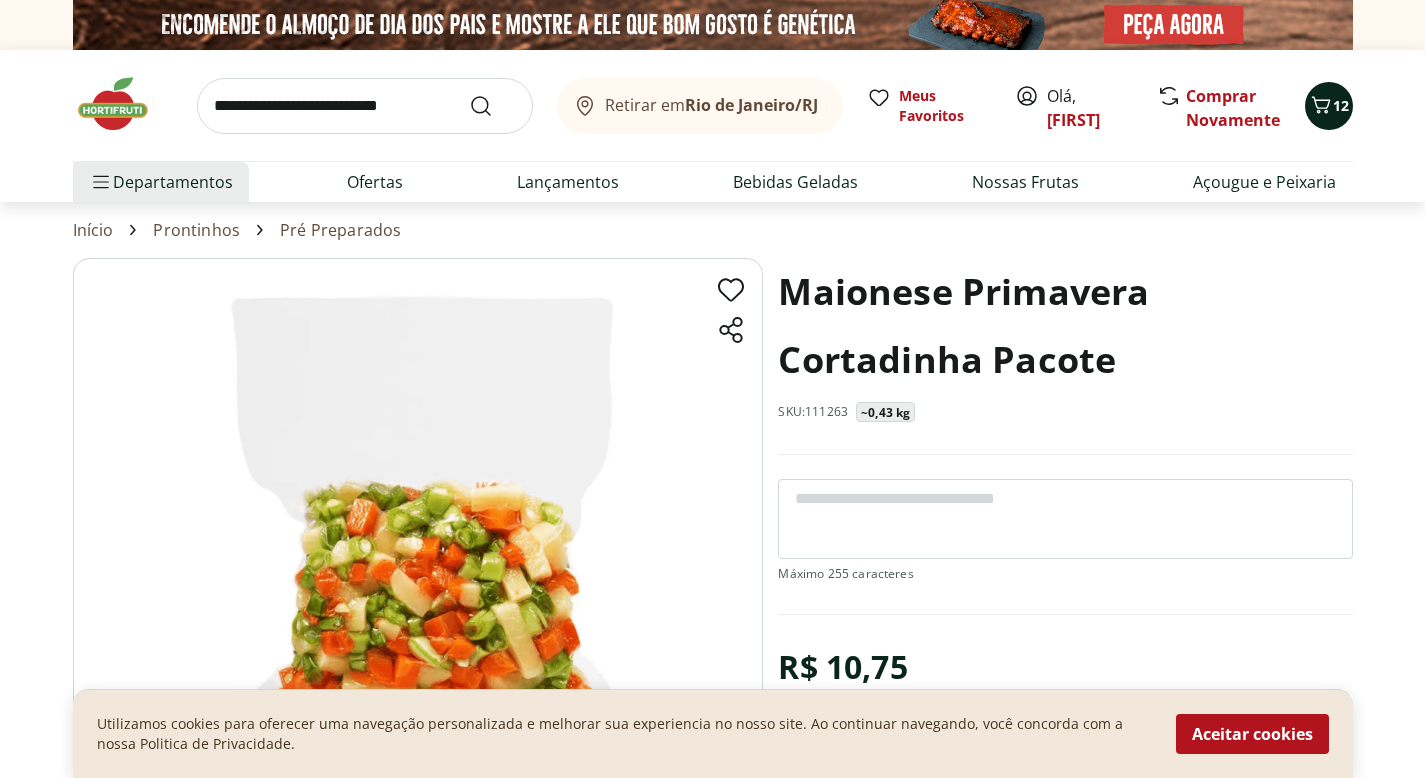 click 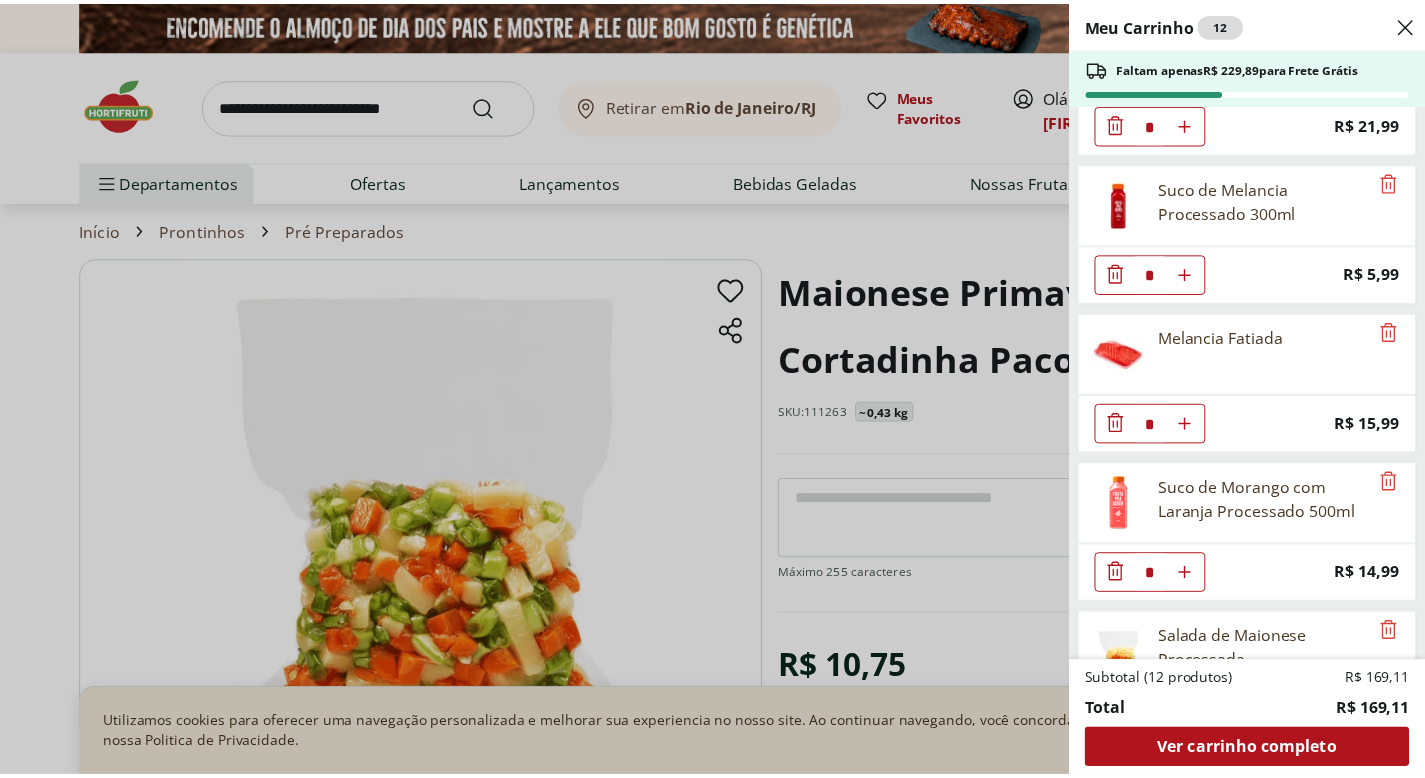 scroll, scrollTop: 950, scrollLeft: 0, axis: vertical 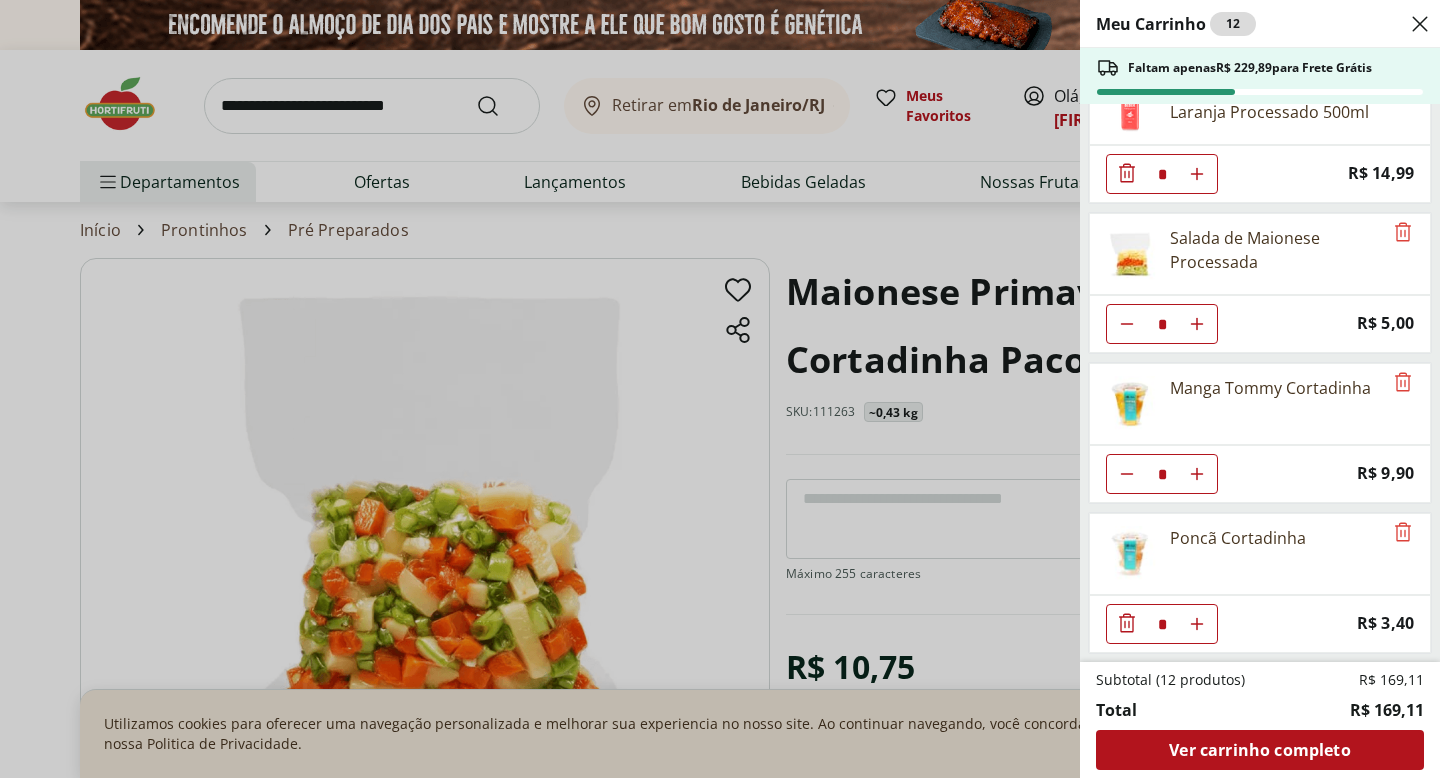 click on "Salada de Maionese Processada" at bounding box center (1236, 254) 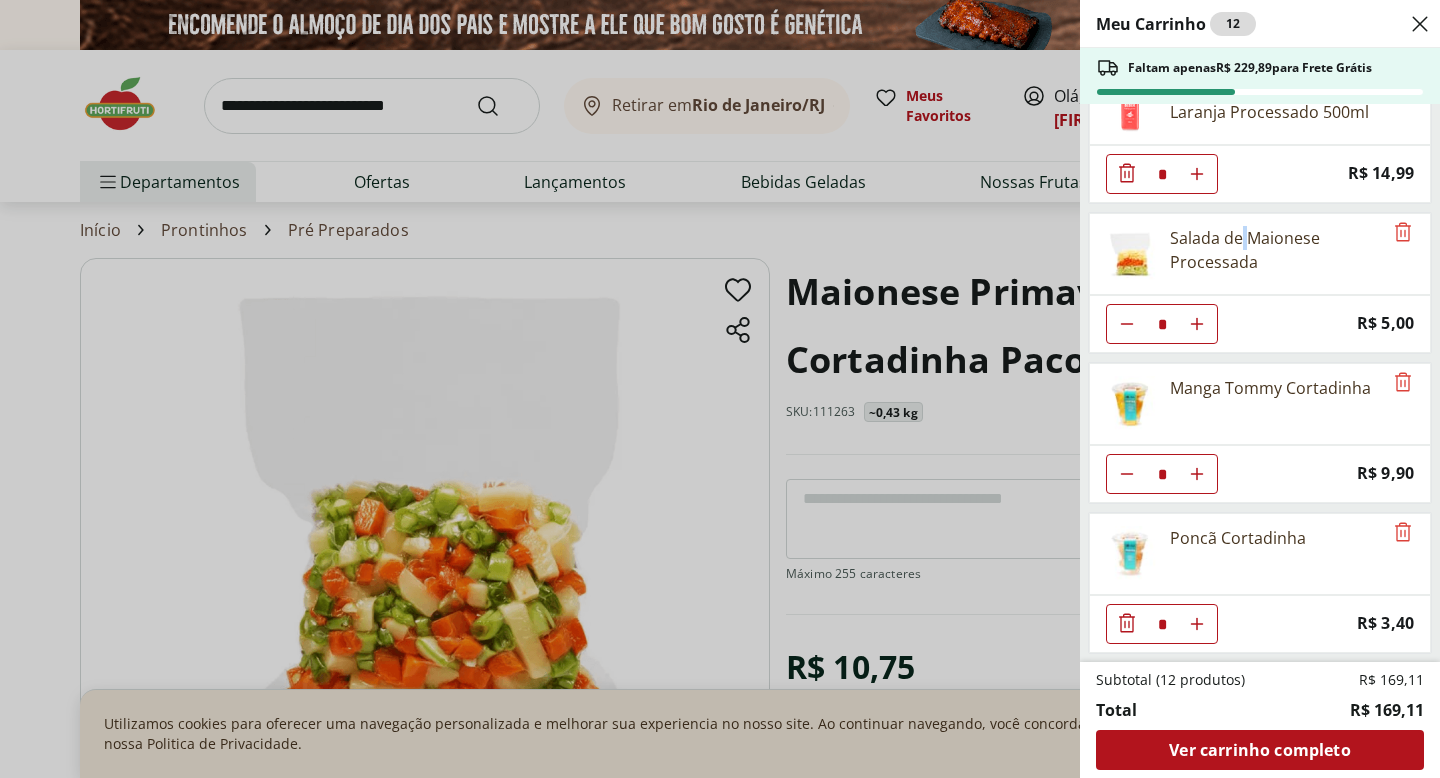 click on "Salada de Maionese Processada" at bounding box center (1276, 250) 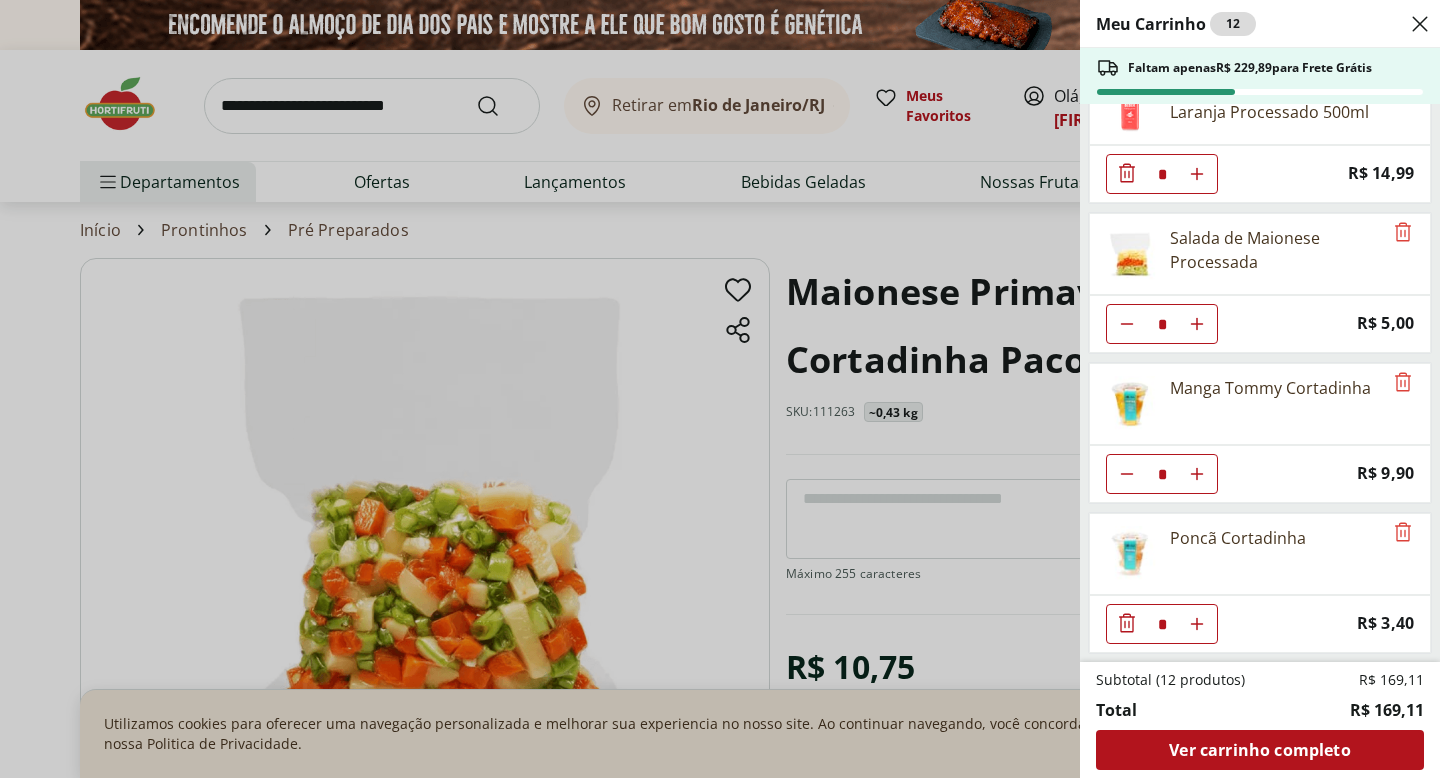 click on "Meu Carrinho 12 Faltam apenas  R$ 229,89  para Frete Grátis Carne Moída Bovina Dianteiro Resfriada Natural da Terra 500g * Price: R$ 32,99 Salada Colours * Price: R$ 23,97 Mini Quiche de Cebola 200g * Price: R$ 19,99 Suco Verde Processado 1L * Price: R$ 21,99 Suco de Melancia Processado 300ml * Price: R$ 5,99 Melancia Fatiada * Price: R$ 15,99 Suco de Morango com Laranja Processado 500ml * Price: R$ 14,99 Salada de Maionese Processada * Price: R$ 5,00 Manga Tommy Cortadinha * Price: R$ 9,90 Poncã Cortadinha * Price: R$ 3,40 Subtotal (12 produtos) R$ 169,11 Total R$ 169,11 Ver carrinho completo" at bounding box center [720, 389] 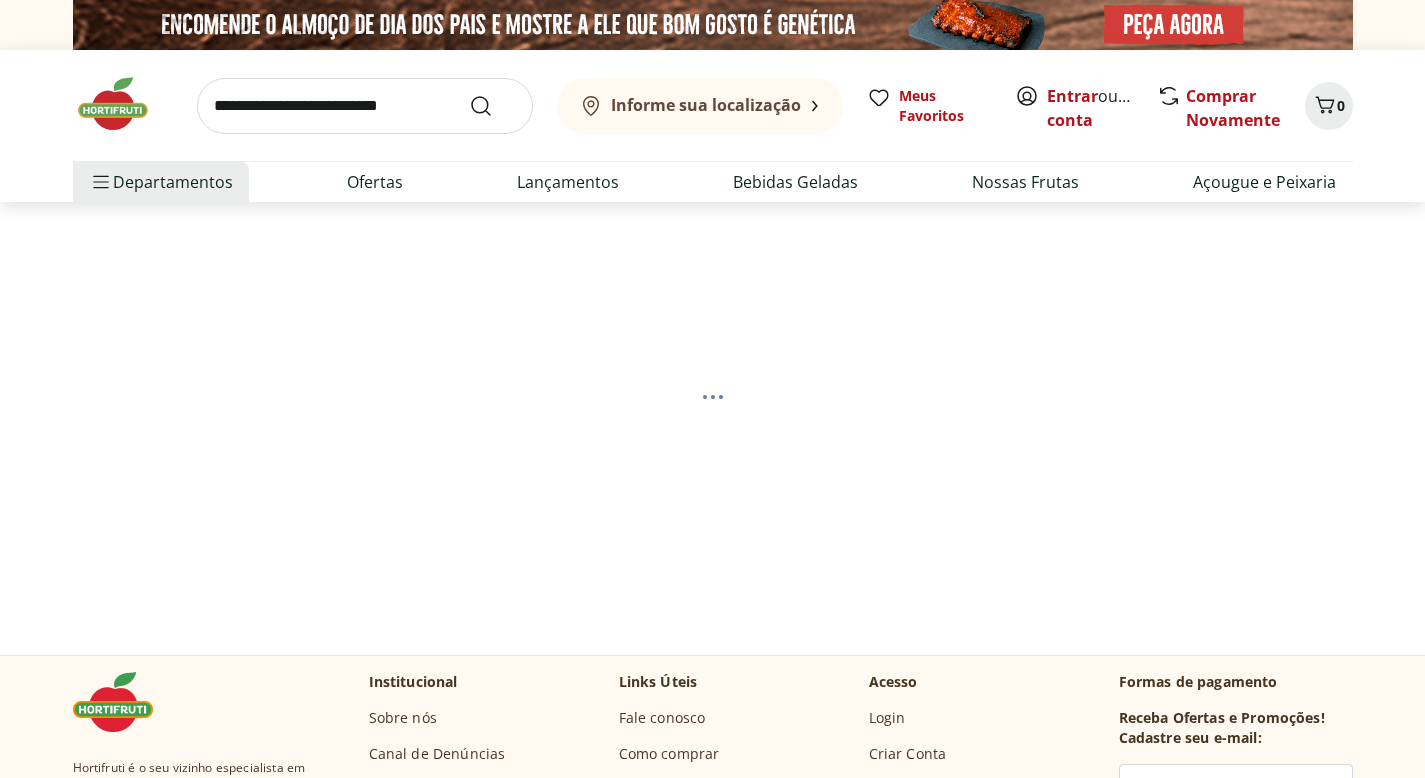 scroll, scrollTop: 0, scrollLeft: 0, axis: both 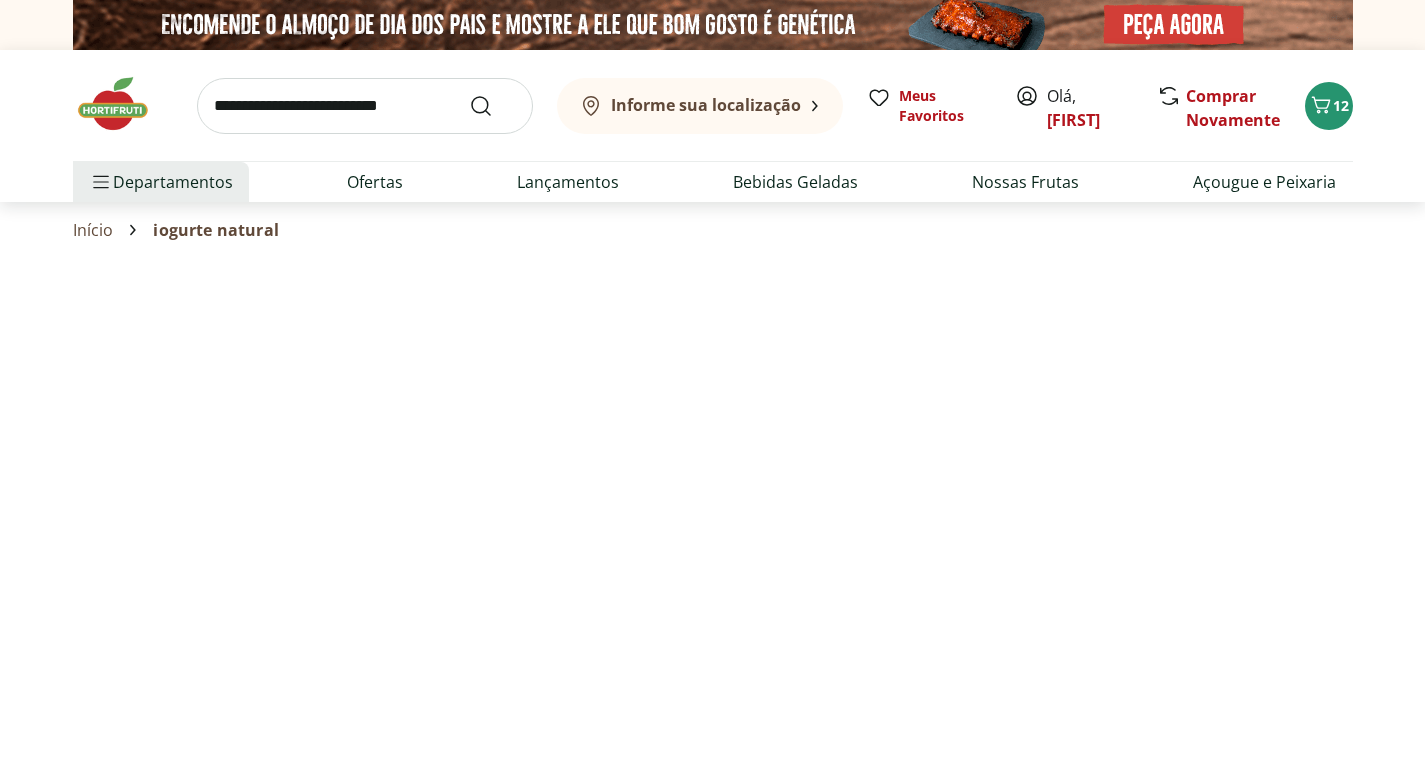 select on "**********" 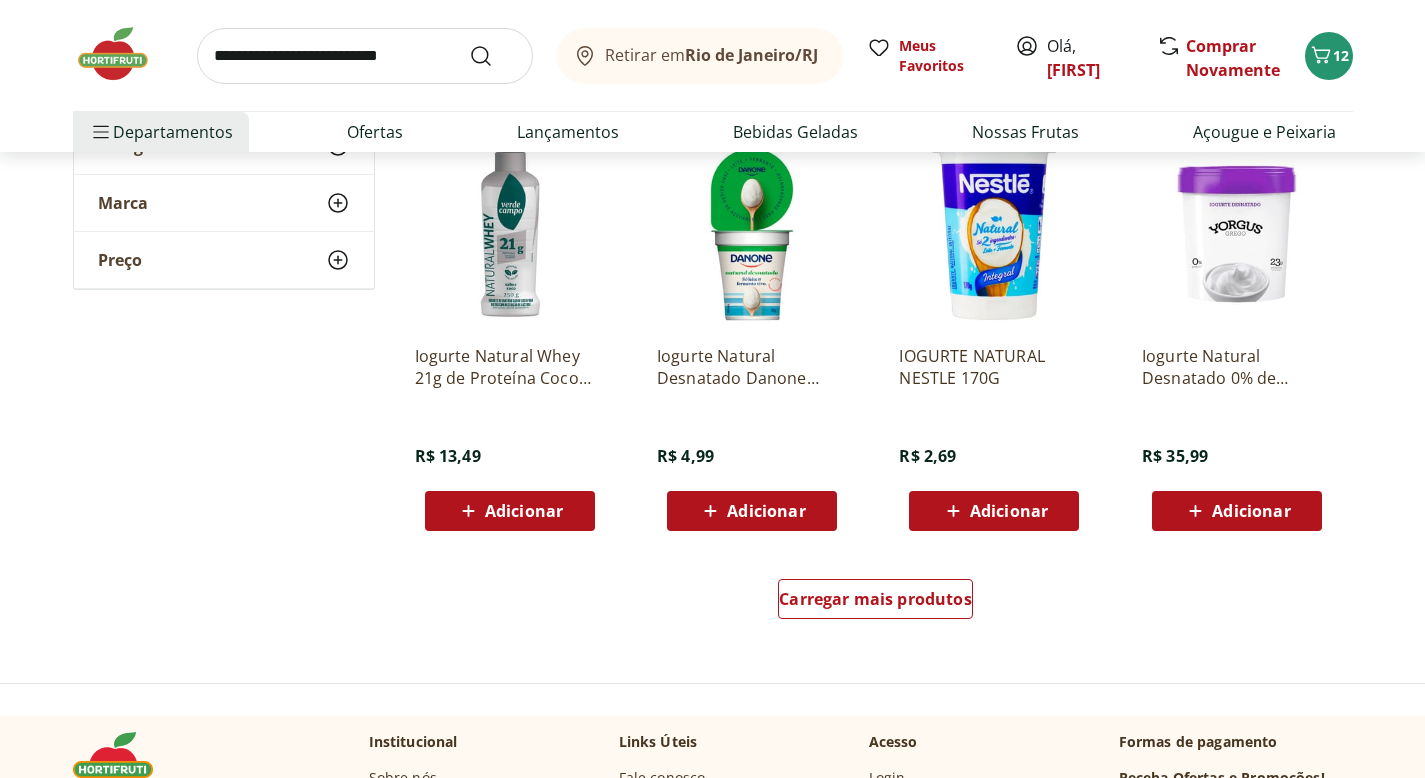 scroll, scrollTop: 1167, scrollLeft: 0, axis: vertical 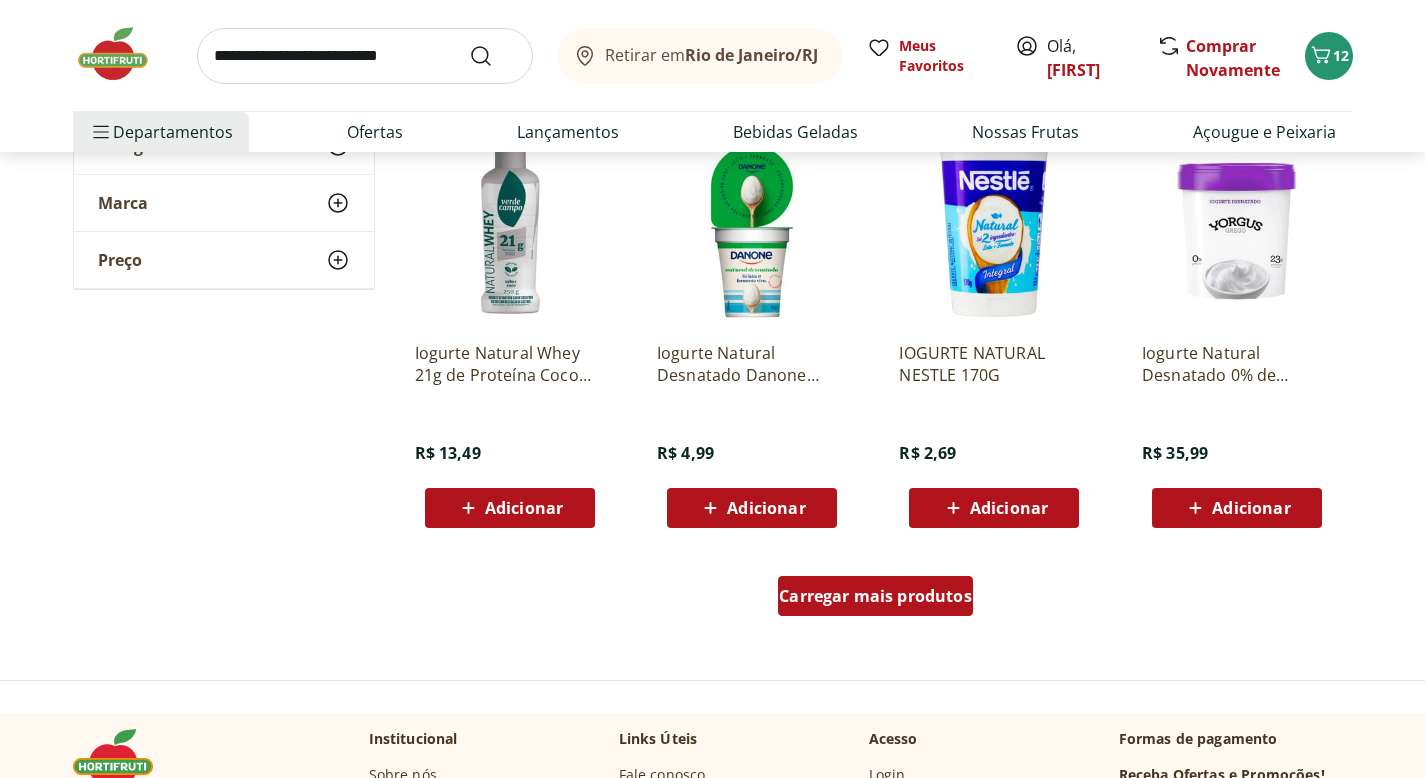 click on "Carregar mais produtos" at bounding box center [875, 596] 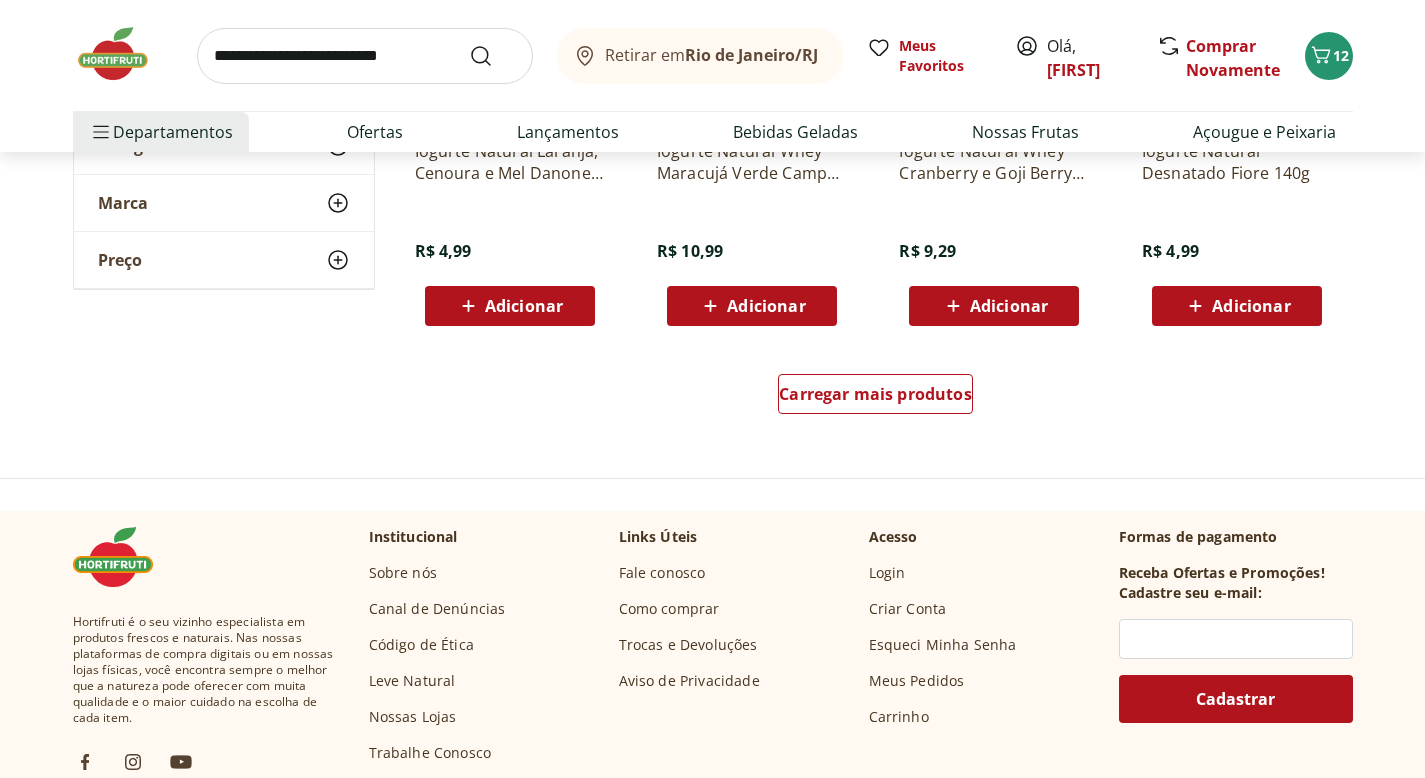 scroll, scrollTop: 2738, scrollLeft: 0, axis: vertical 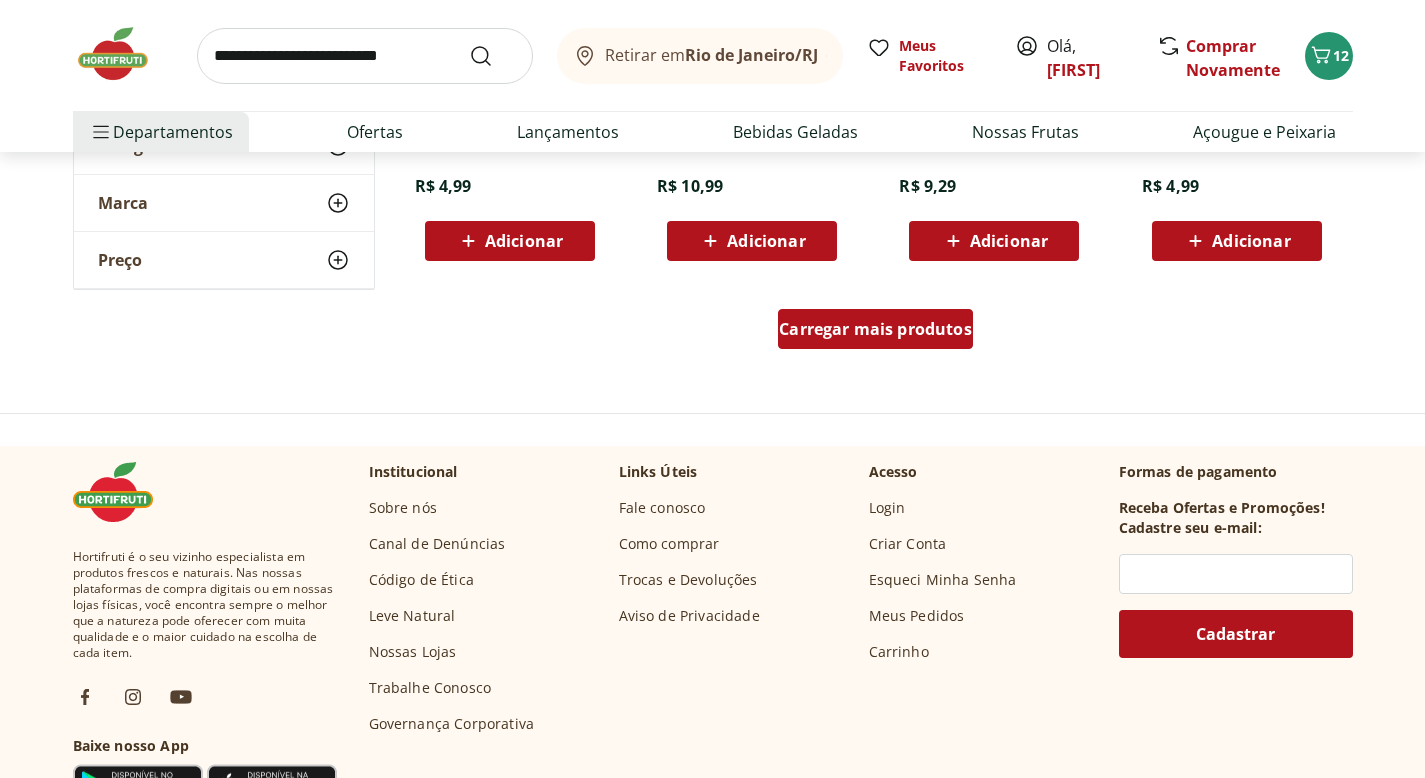 click on "Carregar mais produtos" at bounding box center (875, 329) 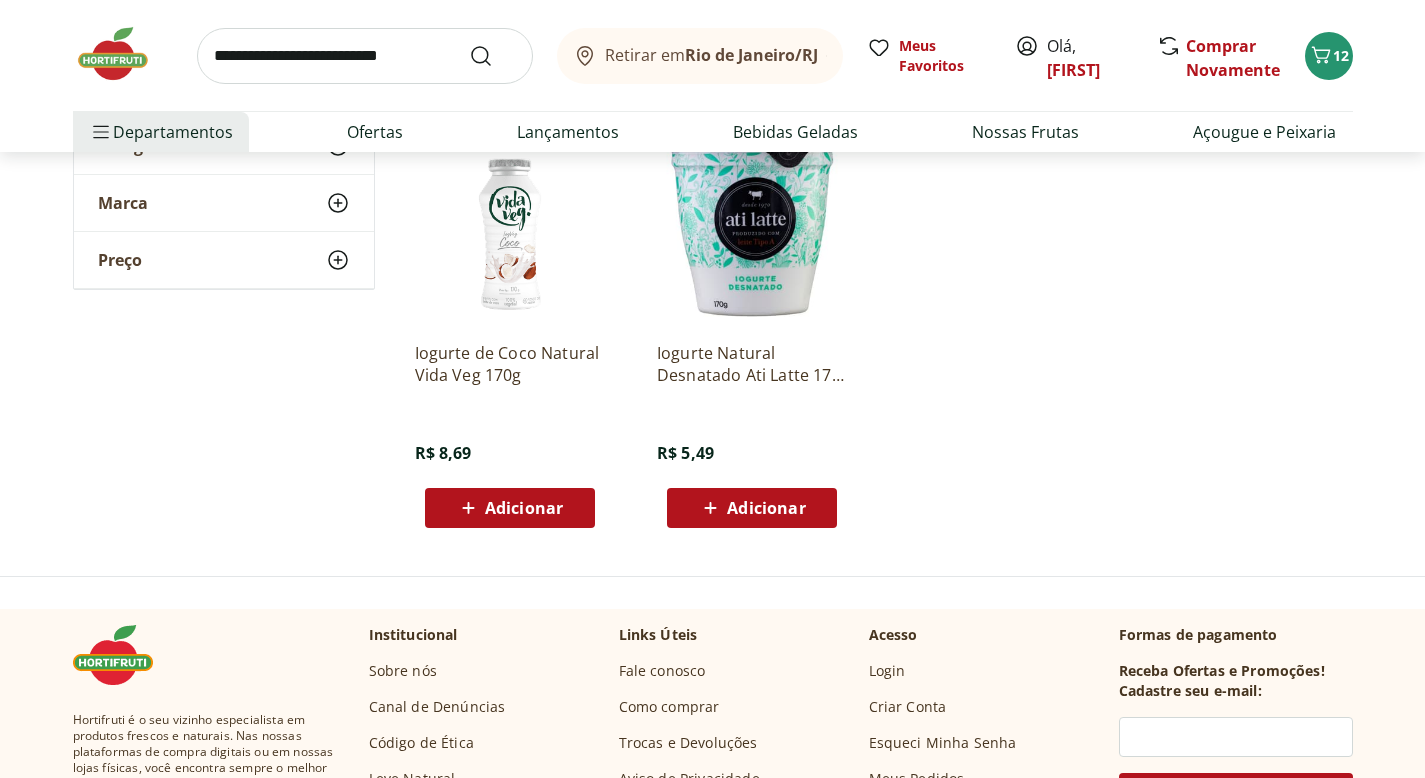 scroll, scrollTop: 3336, scrollLeft: 0, axis: vertical 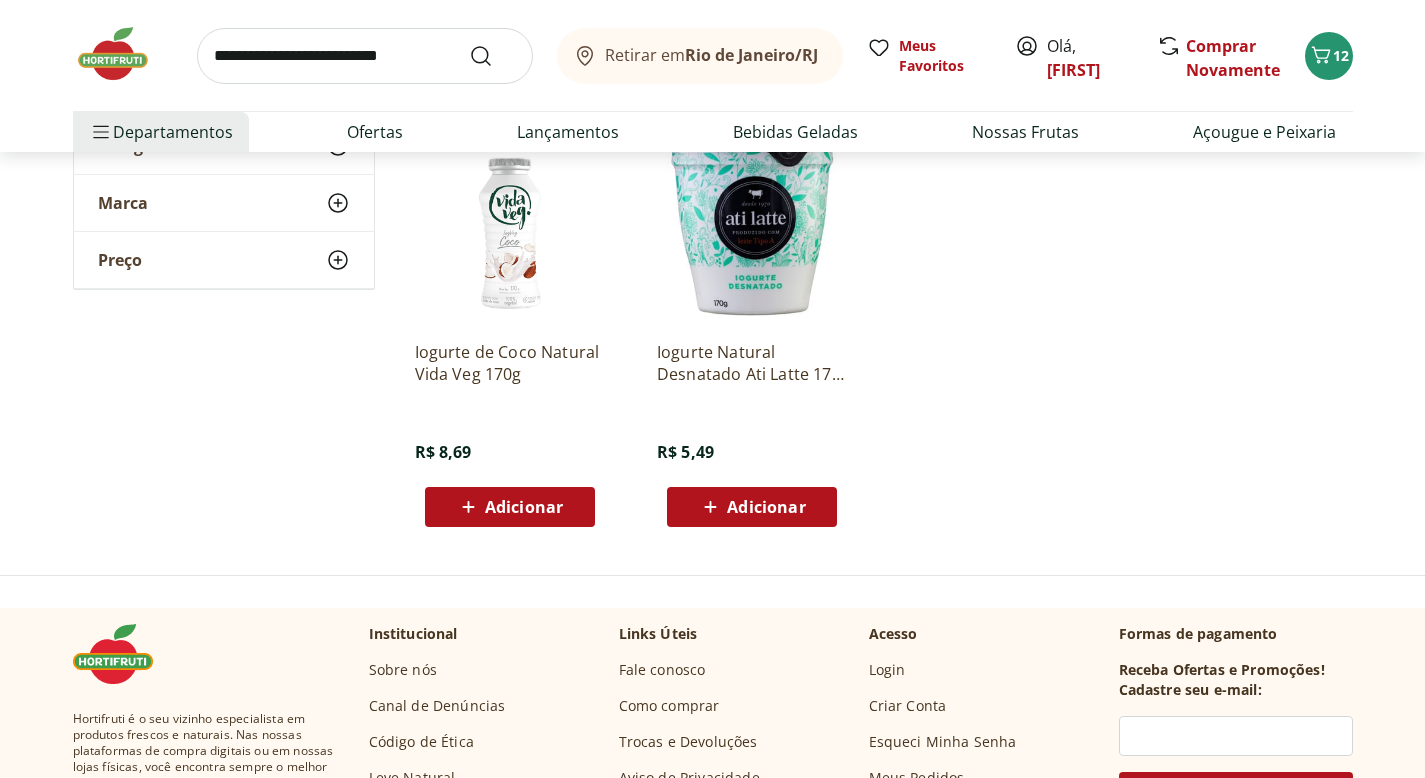 click at bounding box center (365, 56) 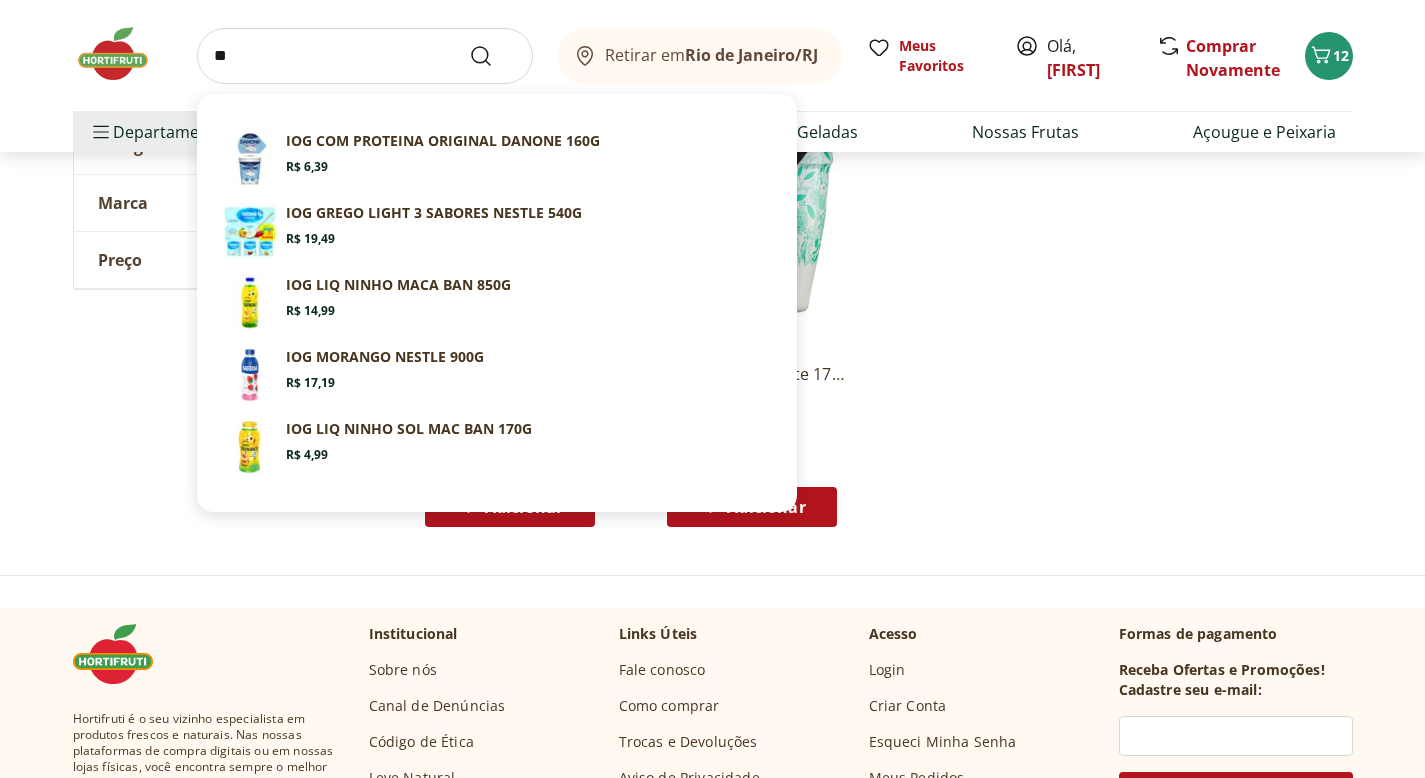 type on "*" 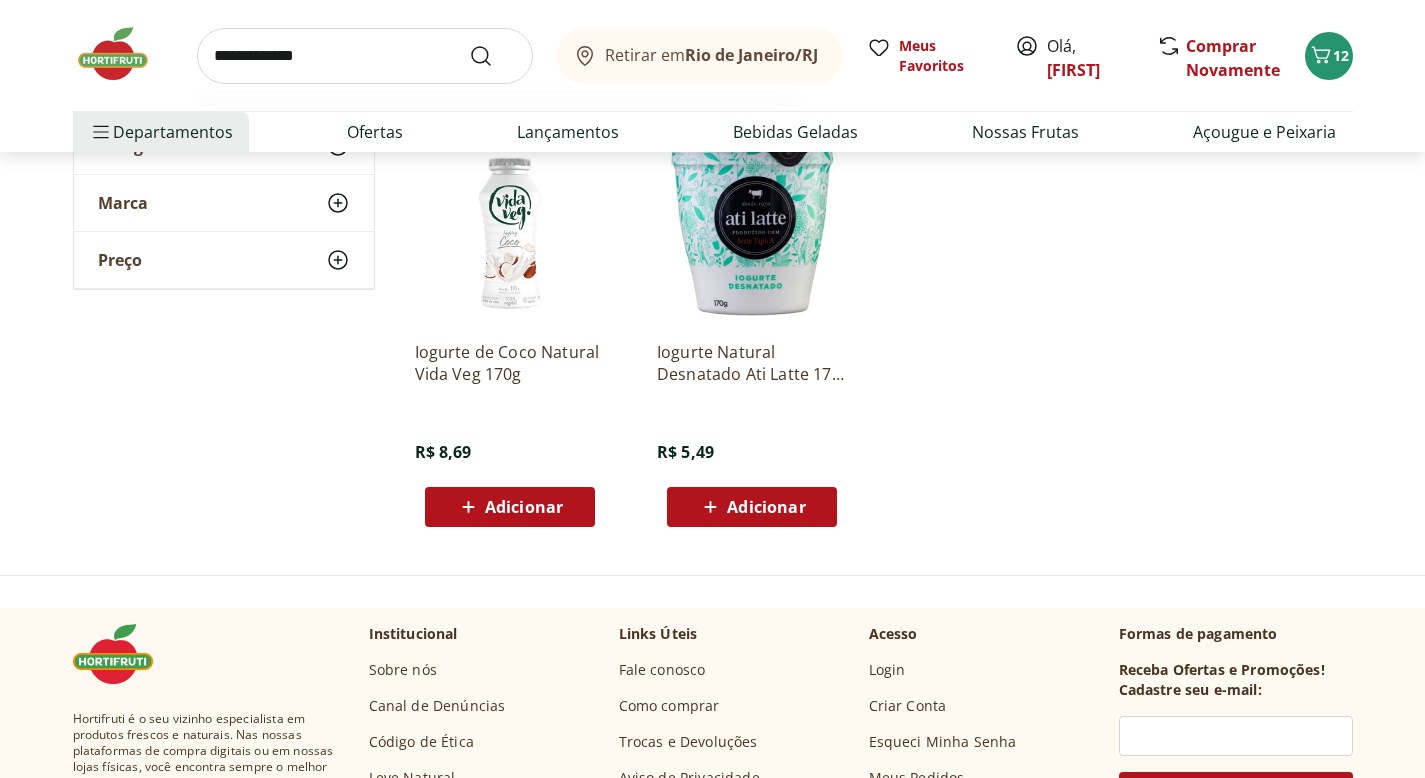 type on "**********" 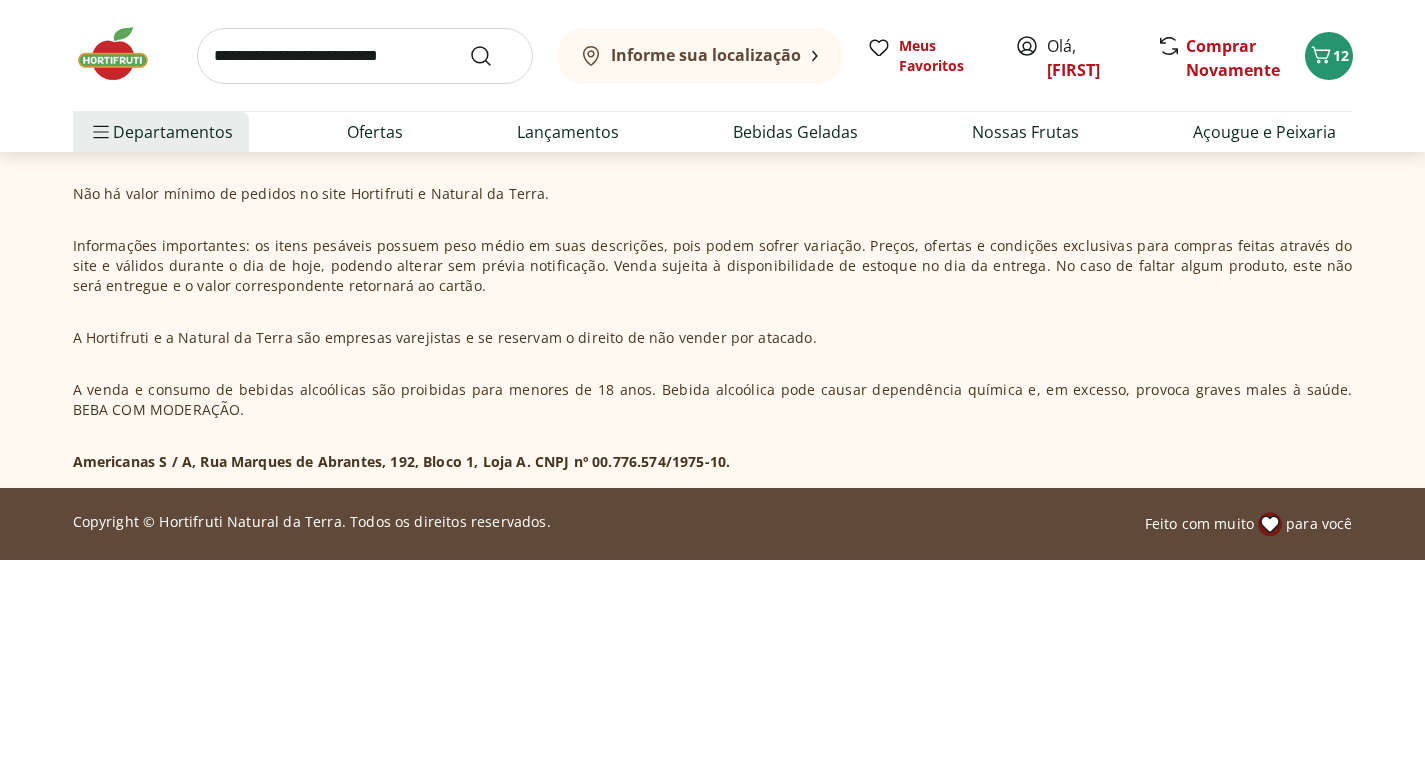 scroll, scrollTop: 0, scrollLeft: 0, axis: both 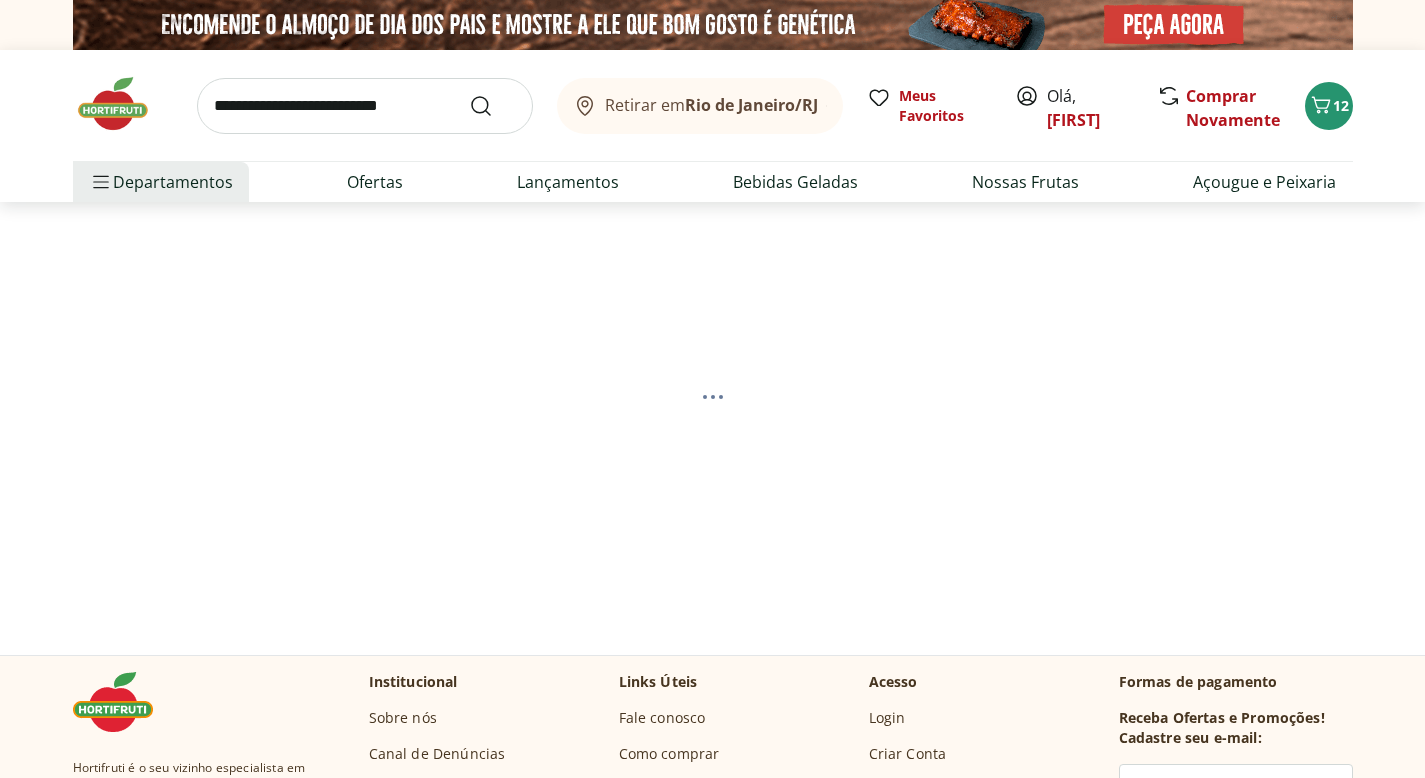 select on "**********" 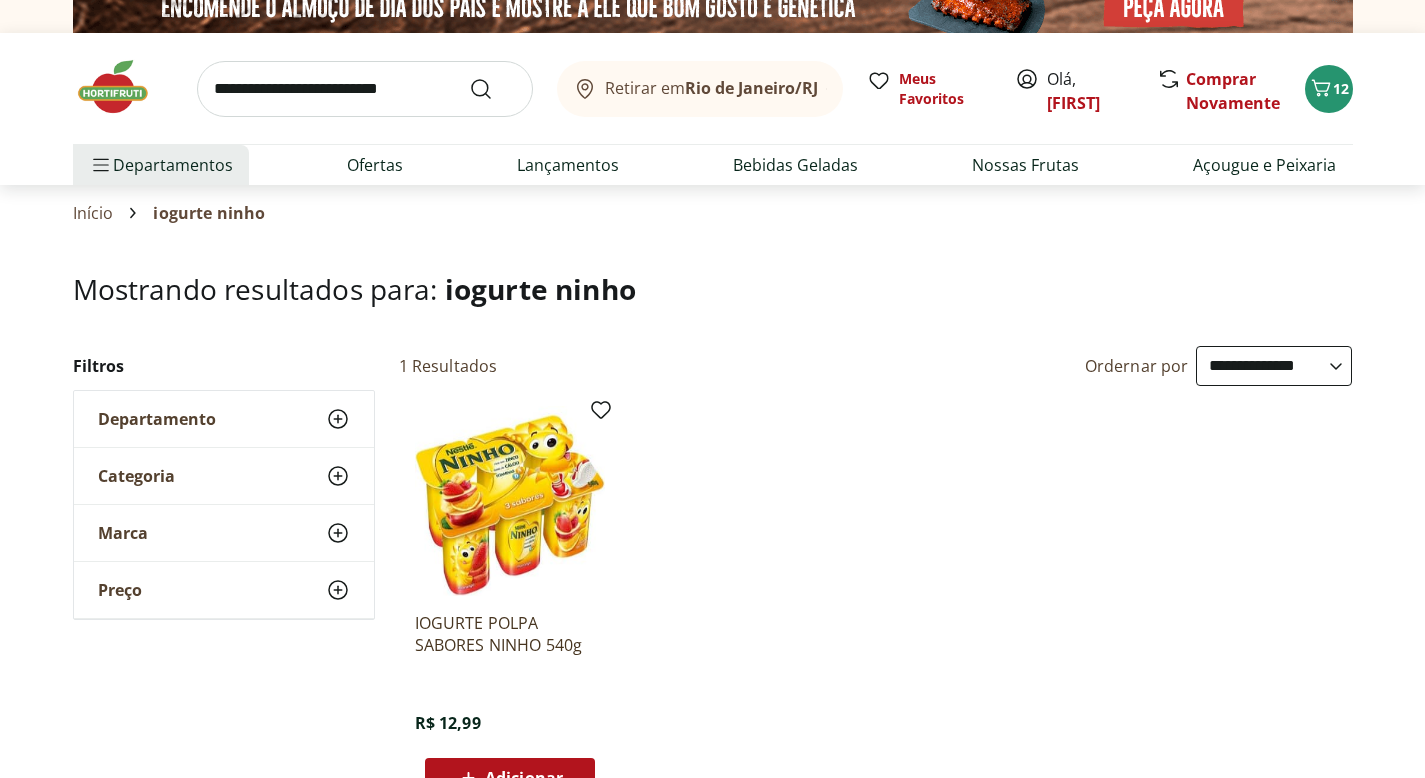 scroll, scrollTop: 33, scrollLeft: 0, axis: vertical 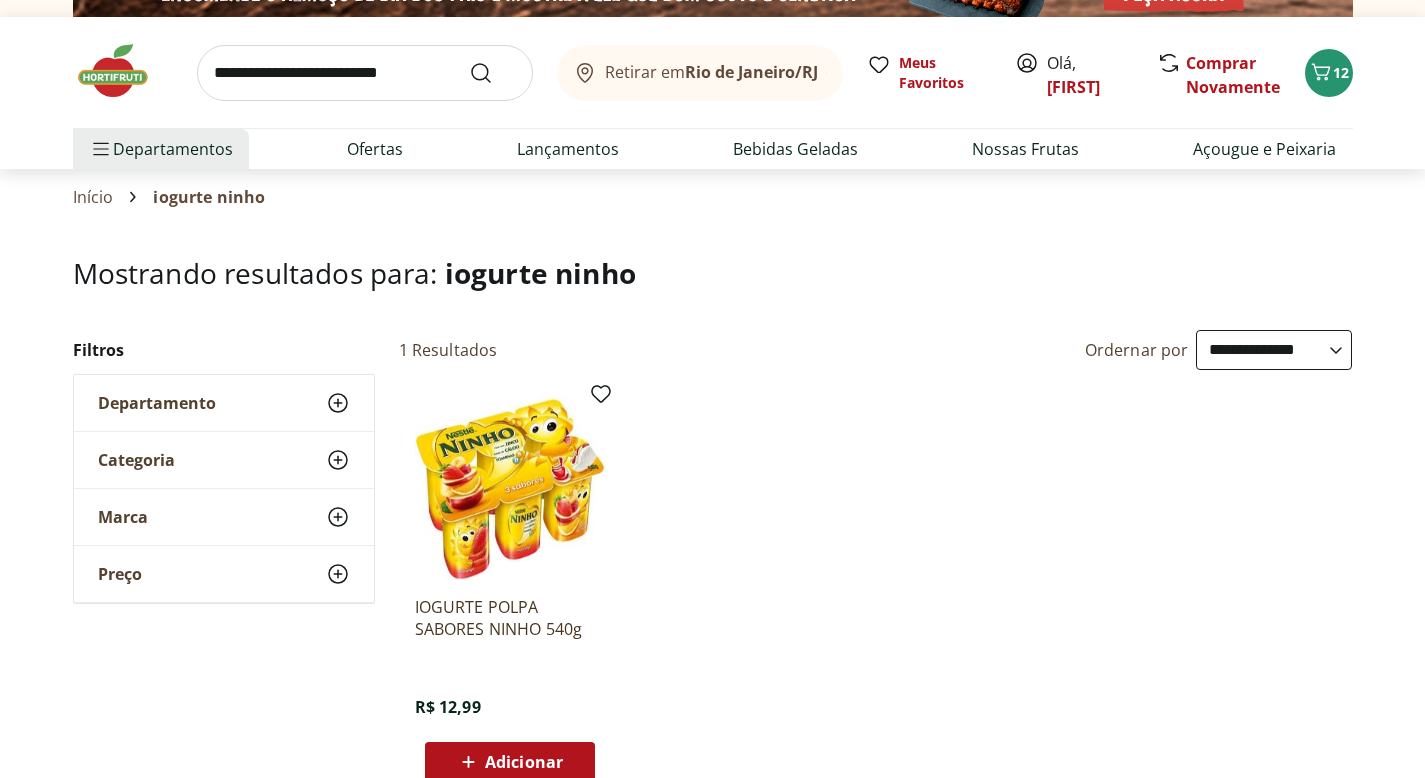 click on "Adicionar" at bounding box center [524, 762] 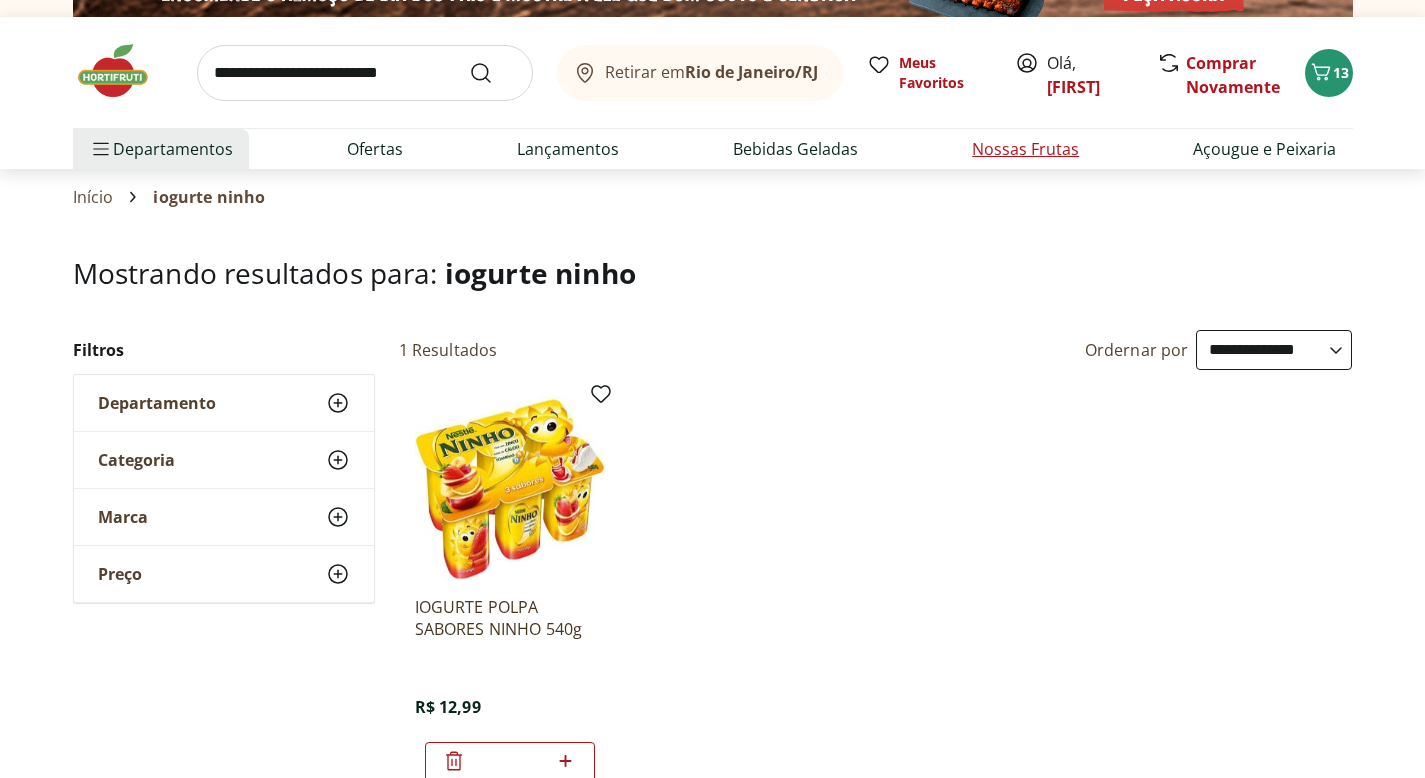 click on "Nossas Frutas" at bounding box center (1025, 149) 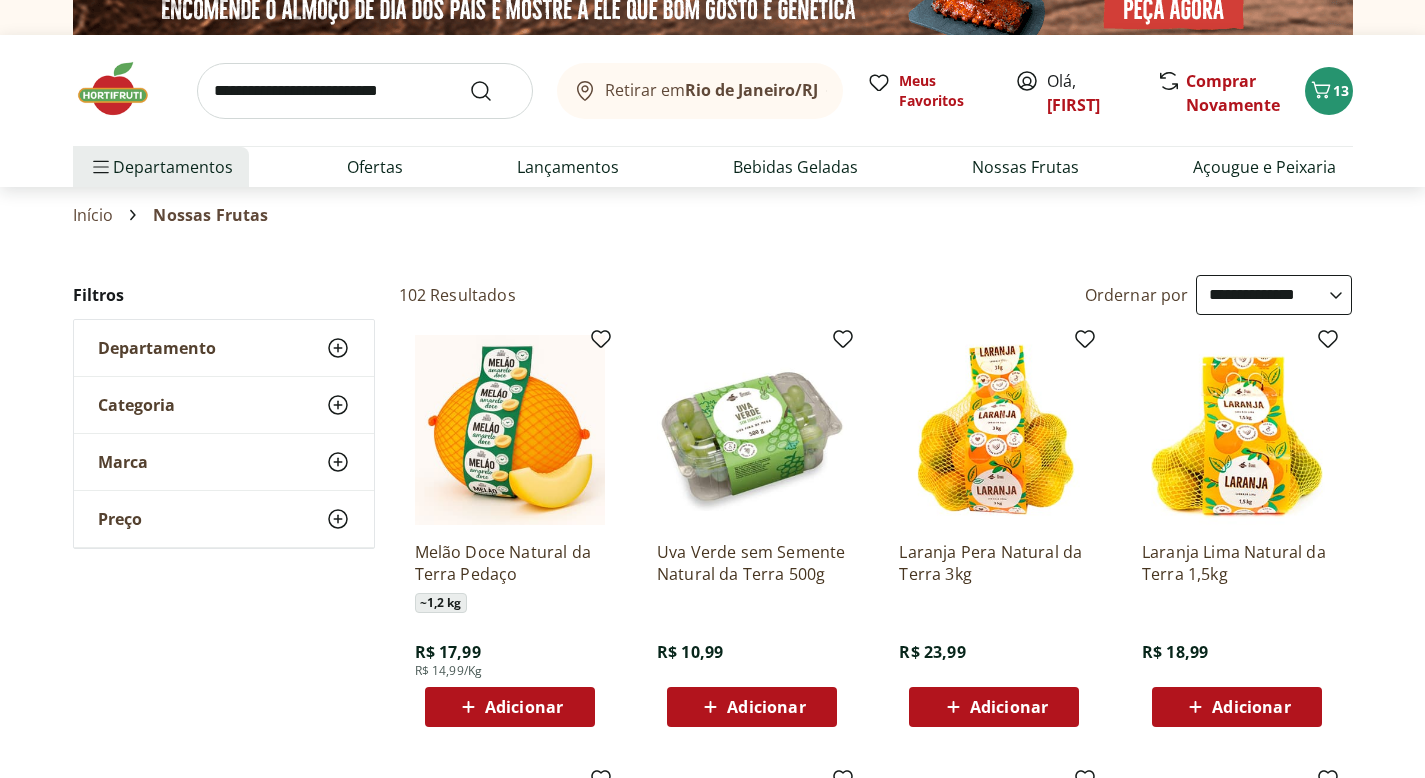 scroll, scrollTop: 27, scrollLeft: 0, axis: vertical 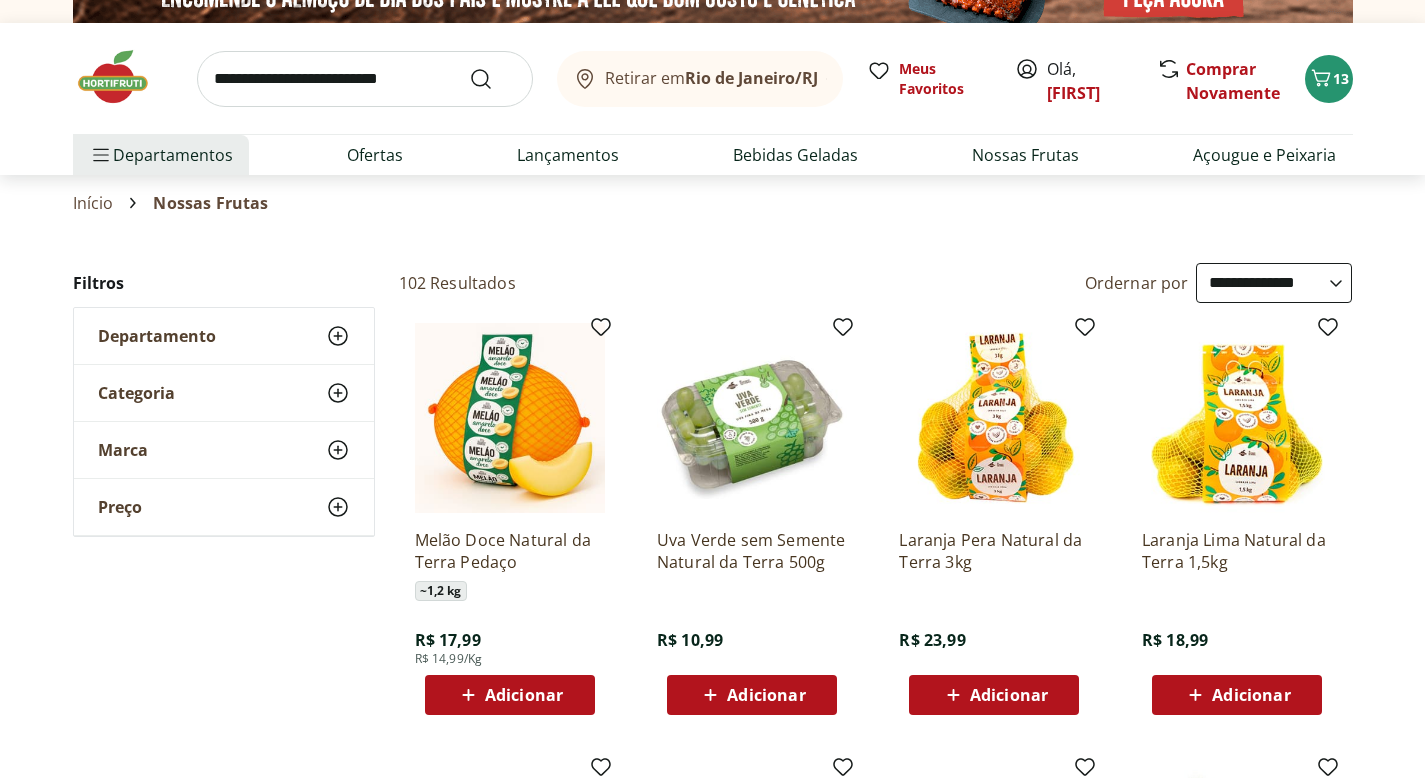 click on "Adicionar" at bounding box center (766, 695) 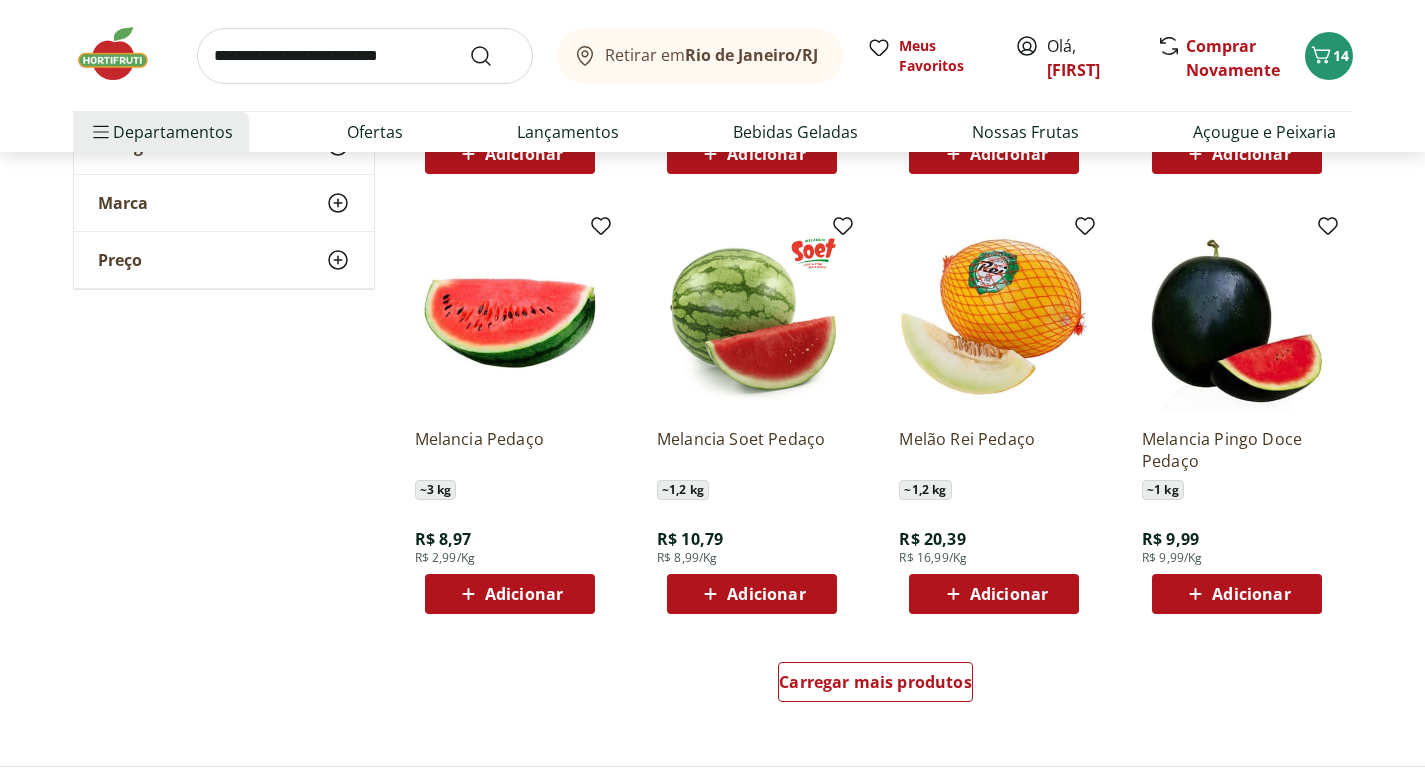 scroll, scrollTop: 1259, scrollLeft: 0, axis: vertical 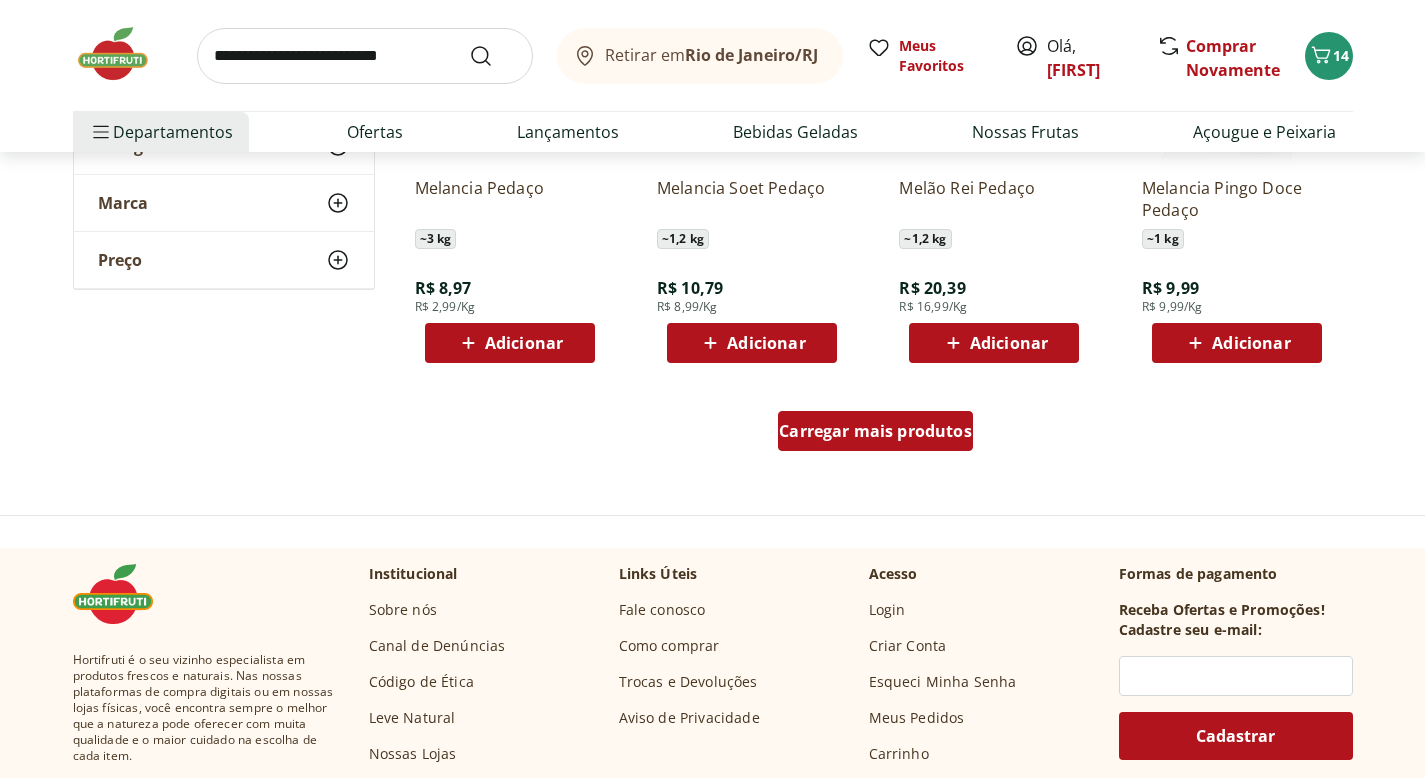 click on "Carregar mais produtos" at bounding box center [875, 431] 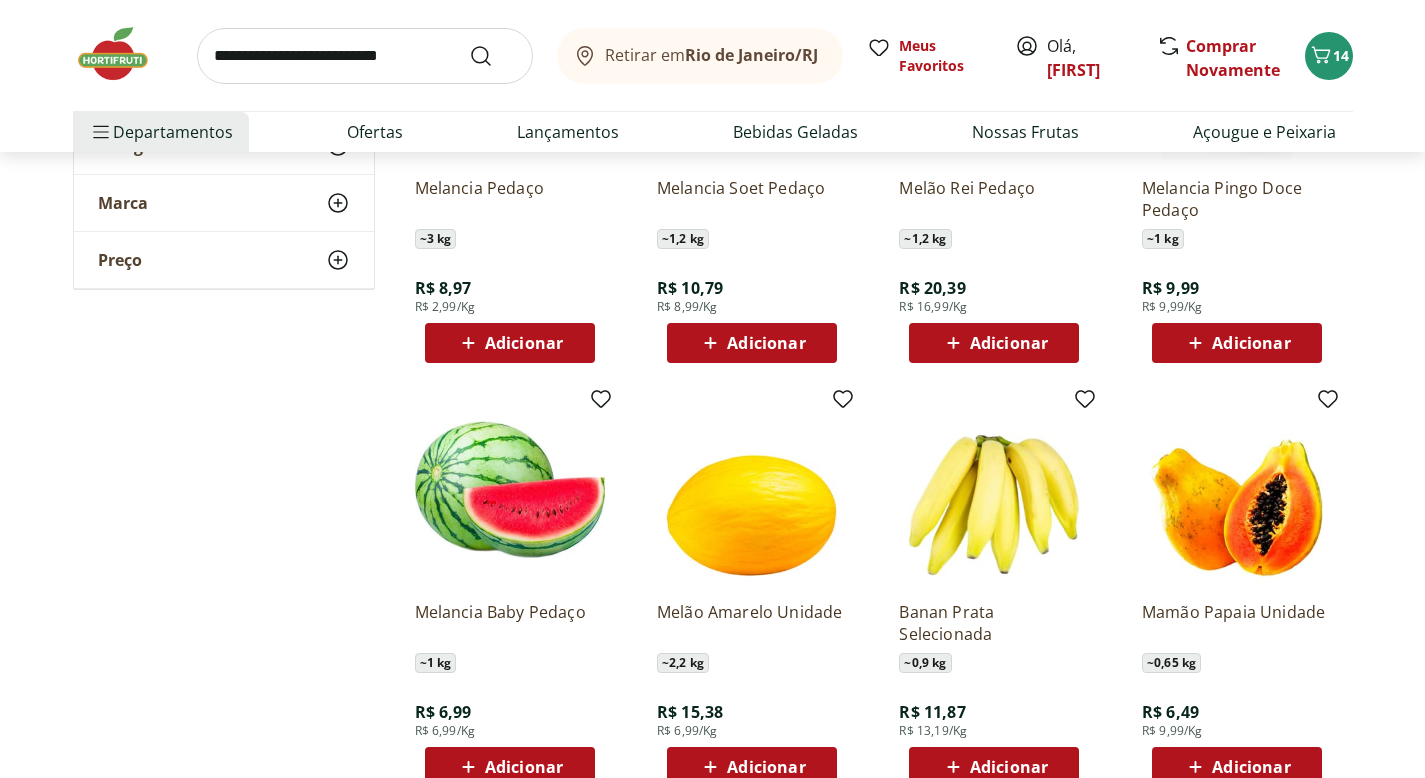 click on "Adicionar" at bounding box center (1009, 767) 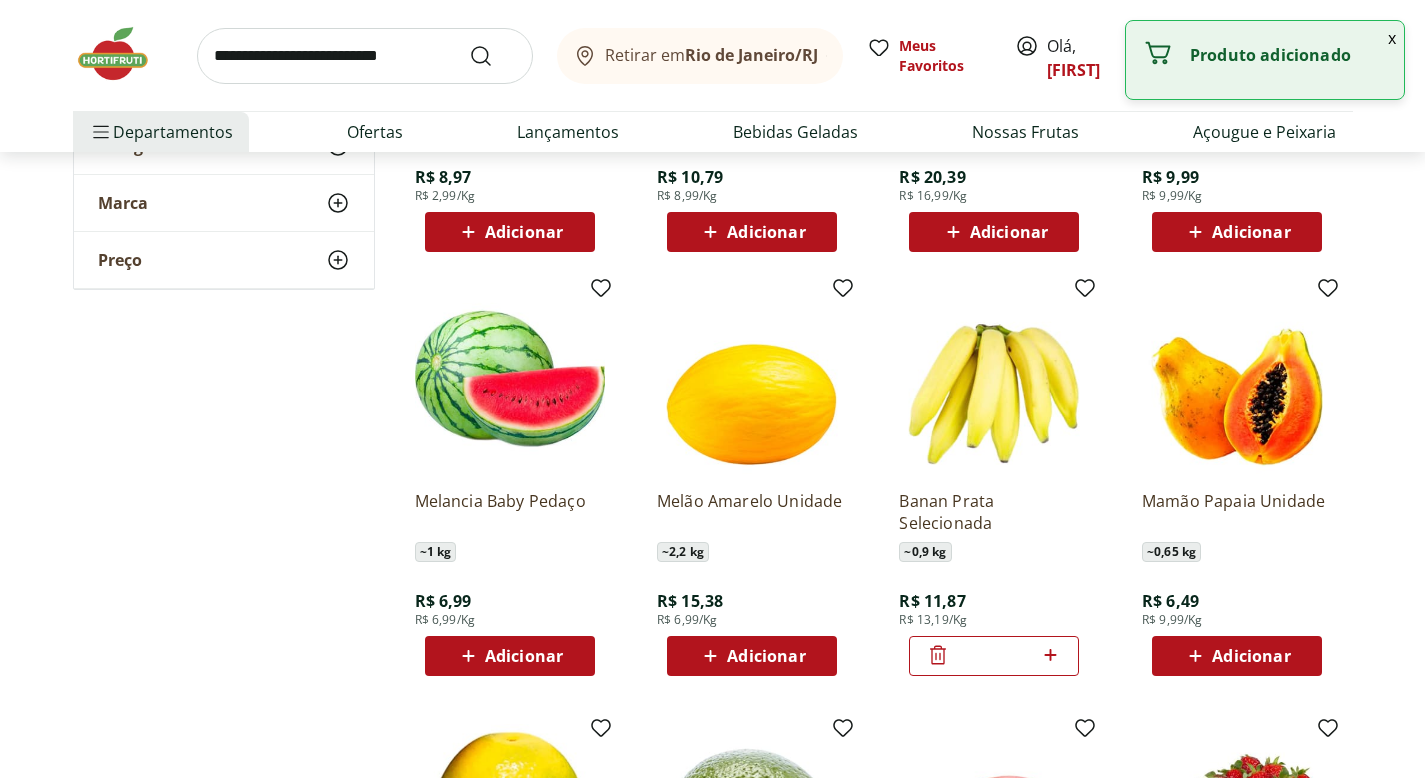 scroll, scrollTop: 1386, scrollLeft: 0, axis: vertical 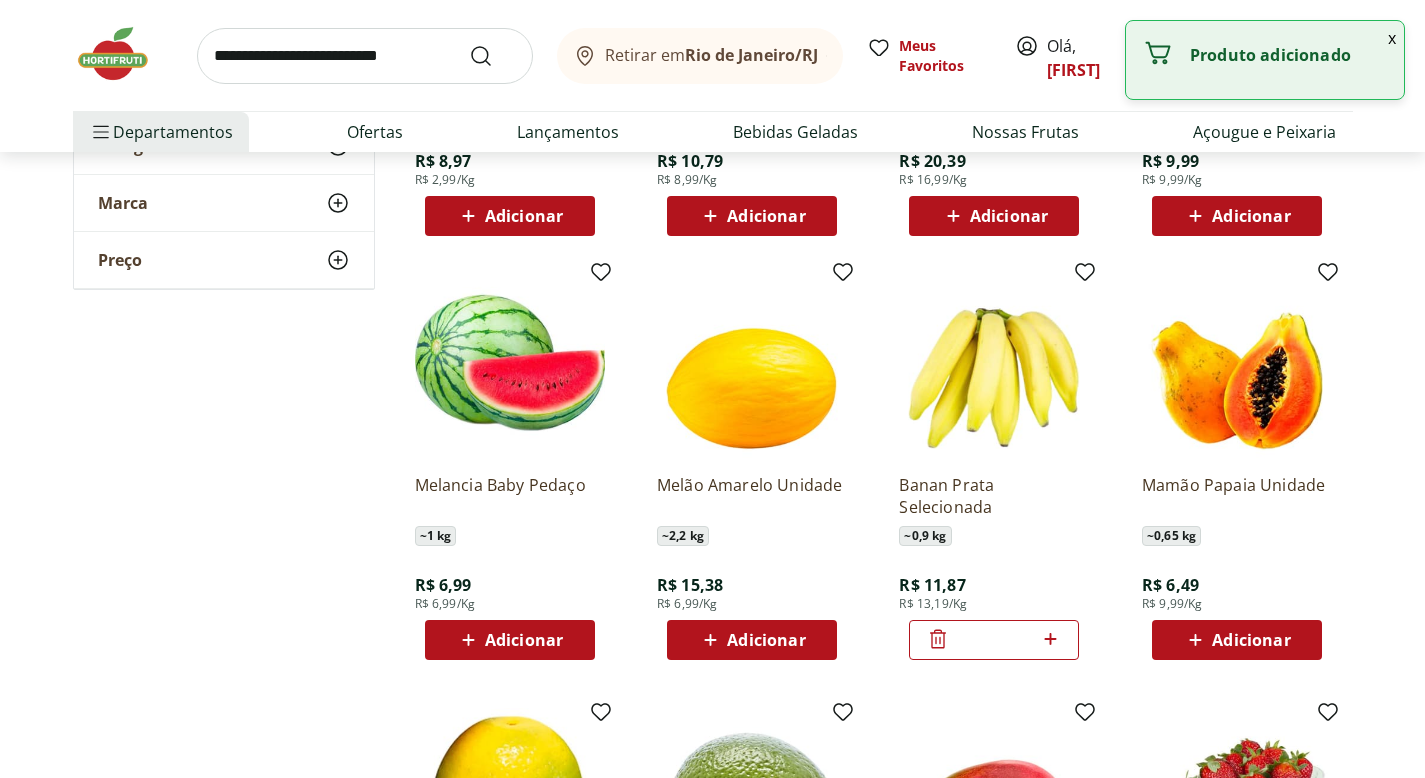 click 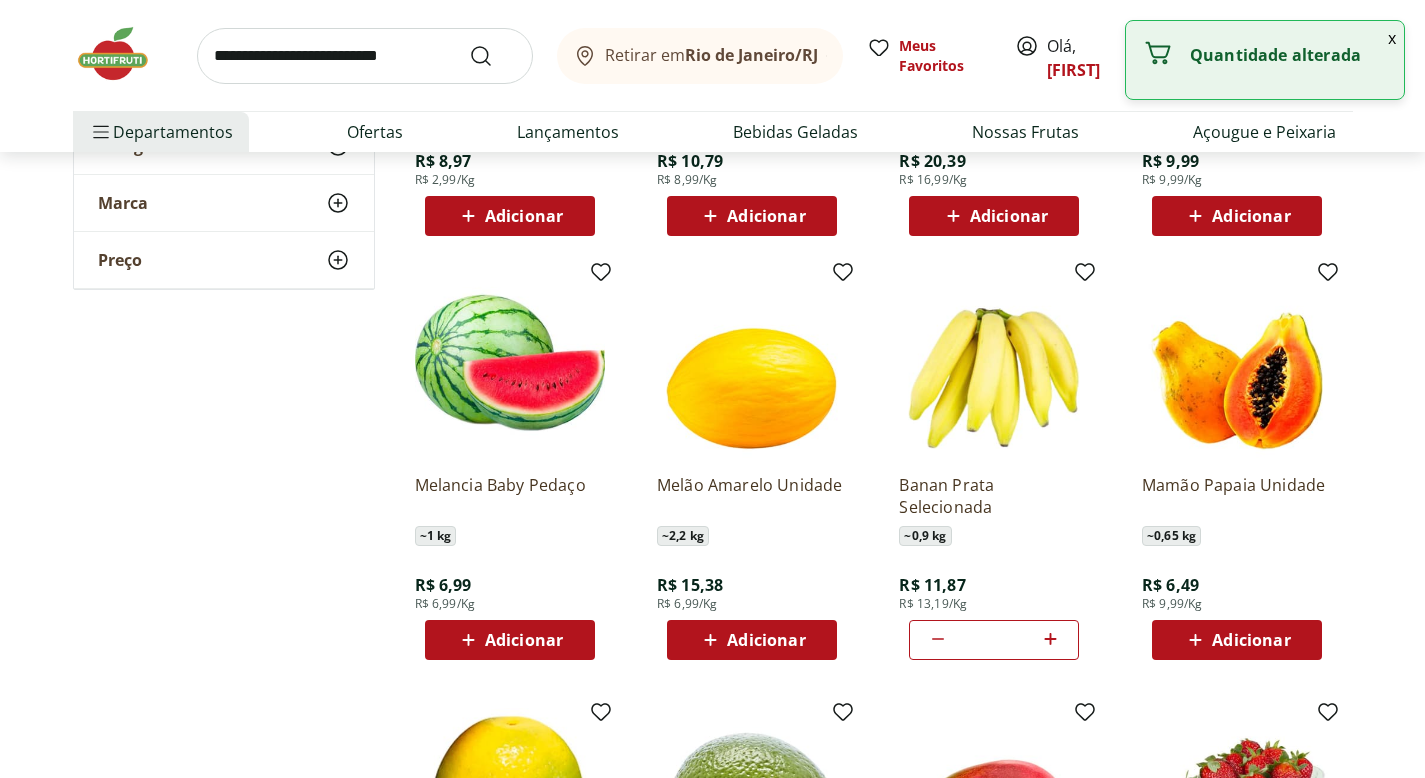 click 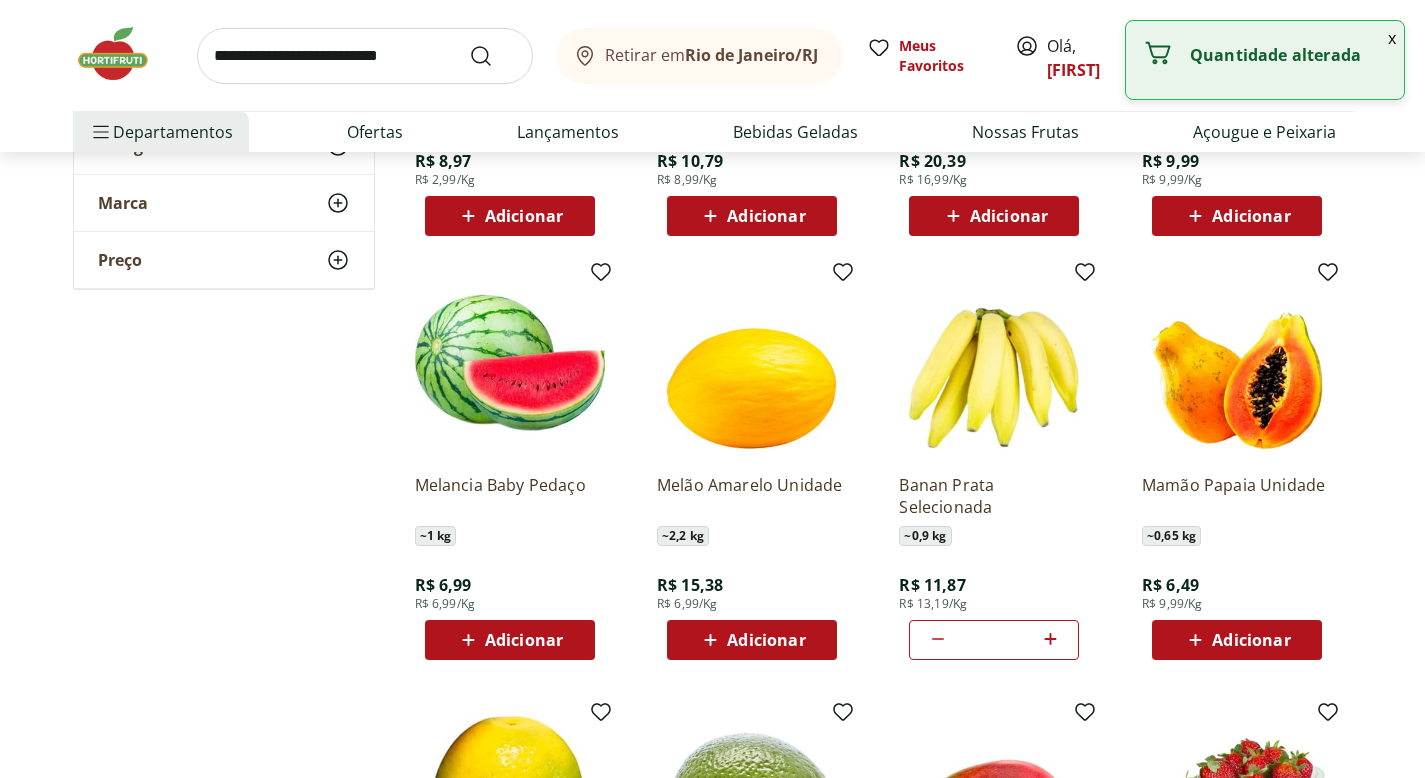 click 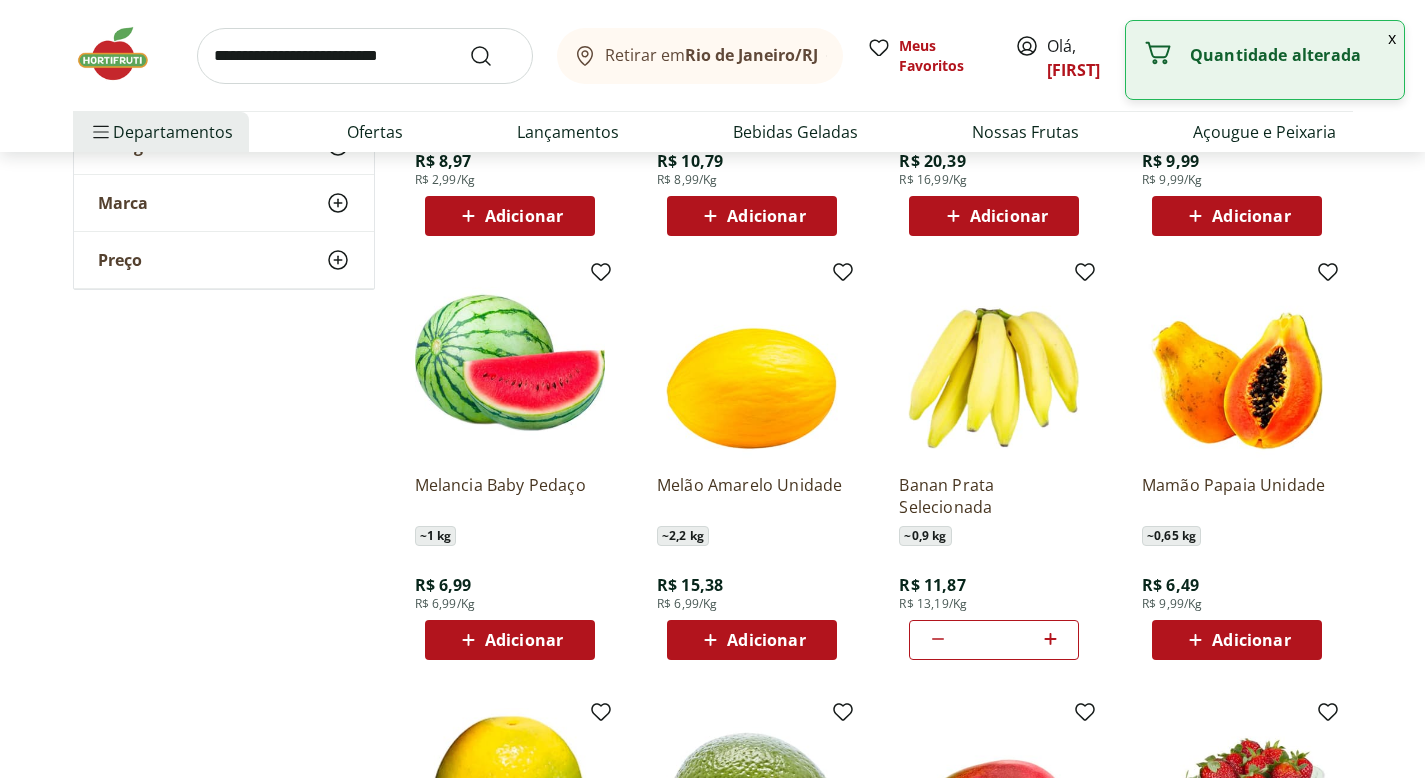 click 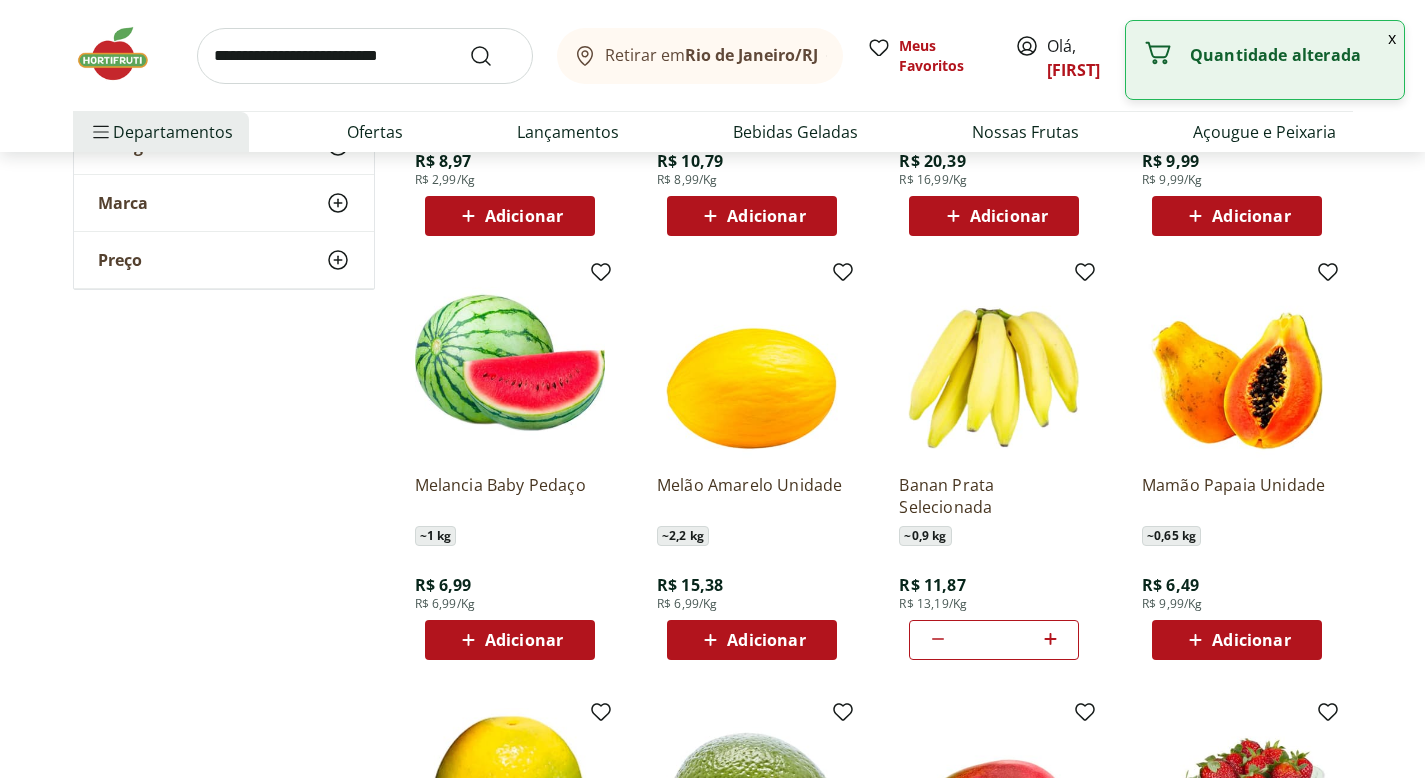 click 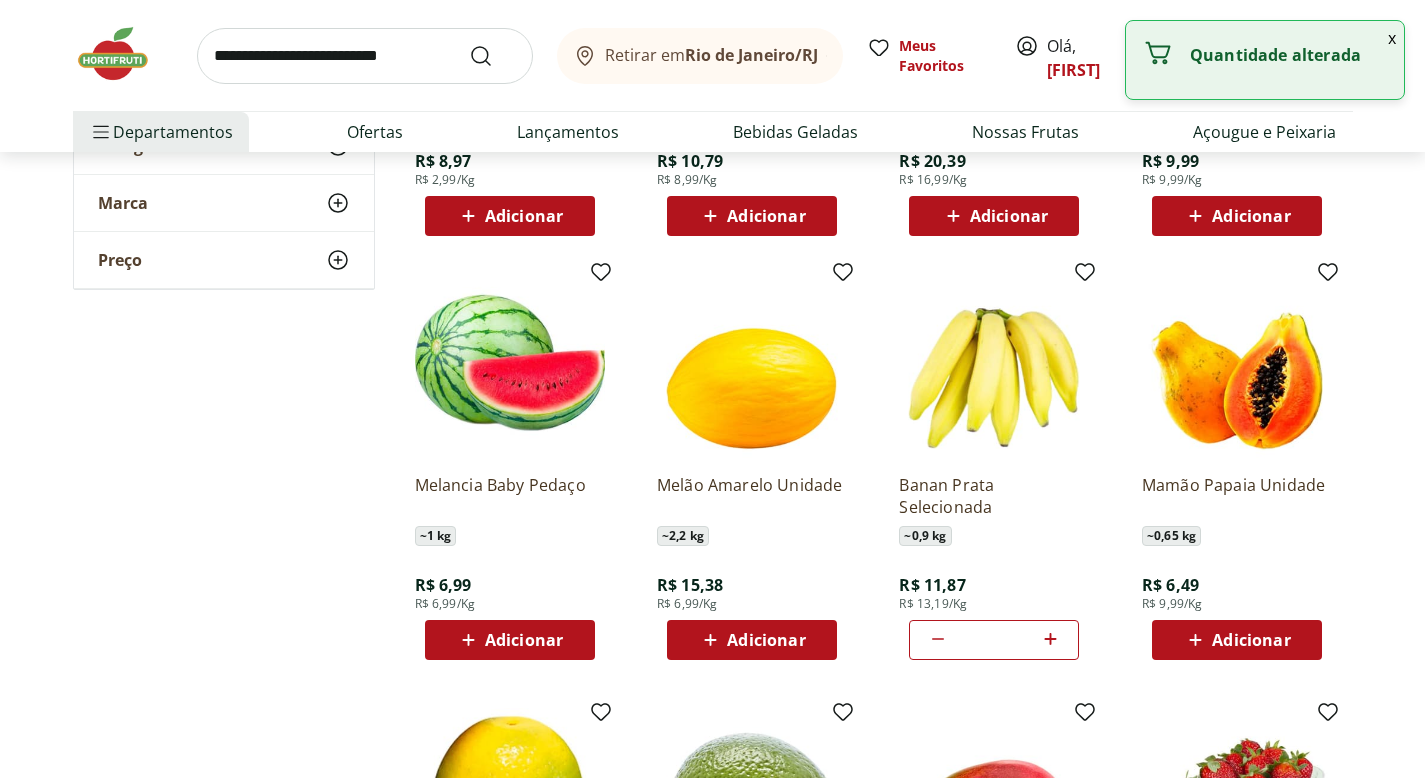 click 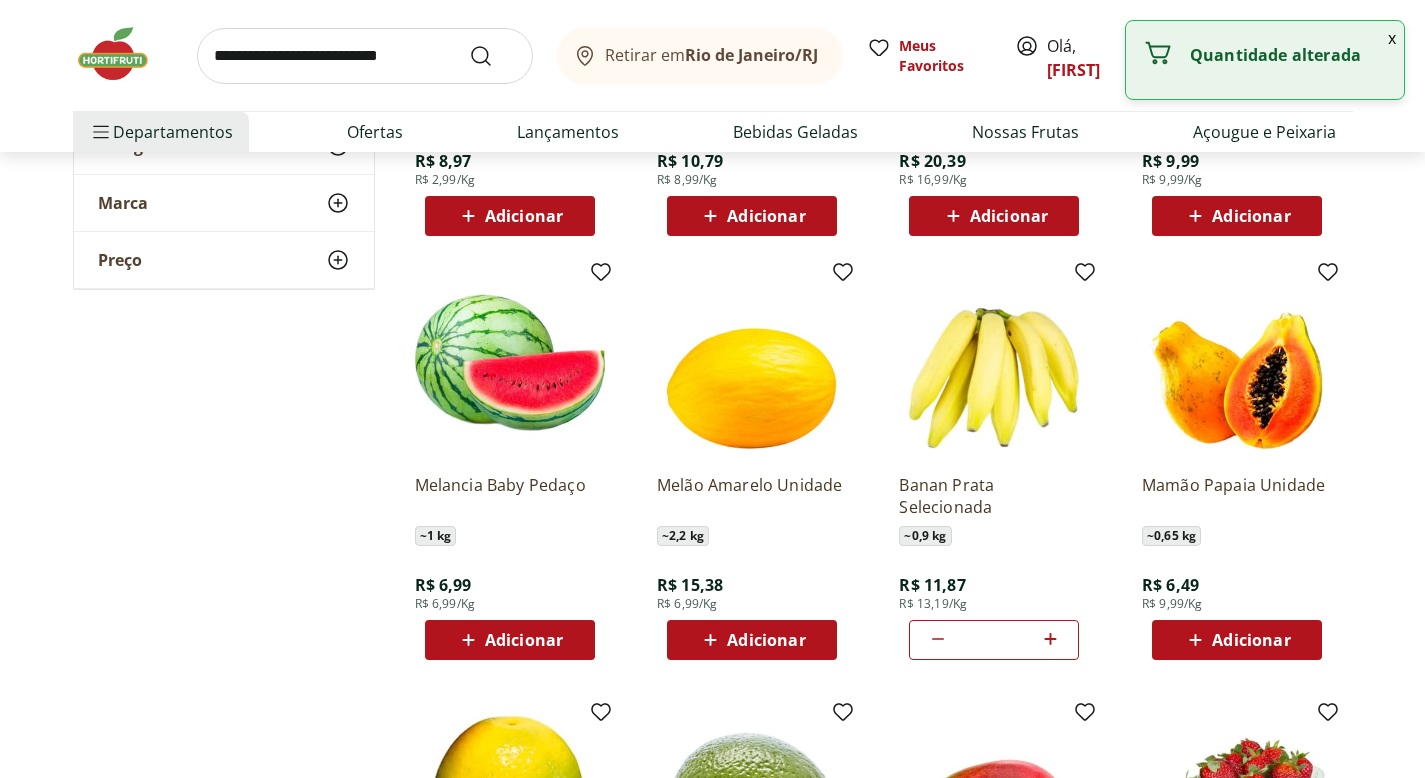 click 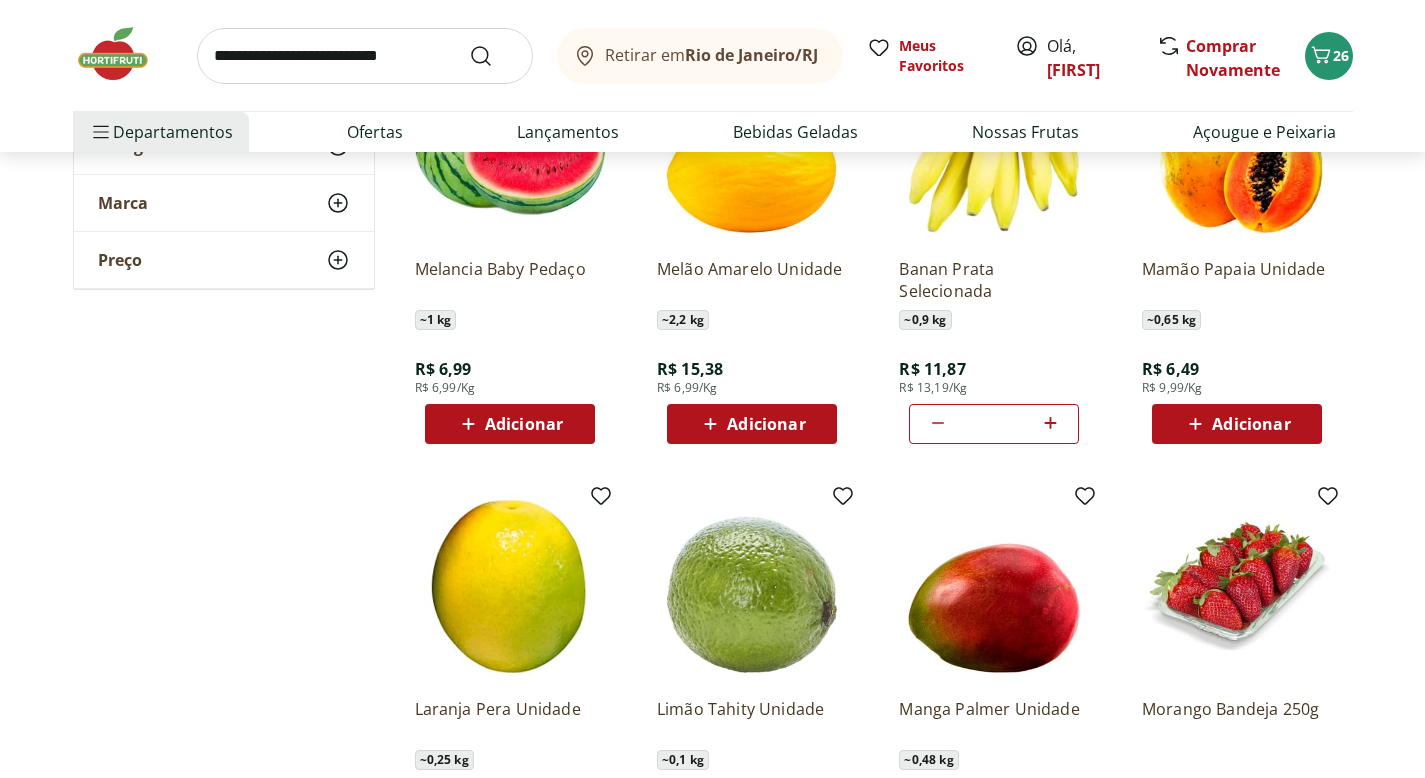 scroll, scrollTop: 1861, scrollLeft: 0, axis: vertical 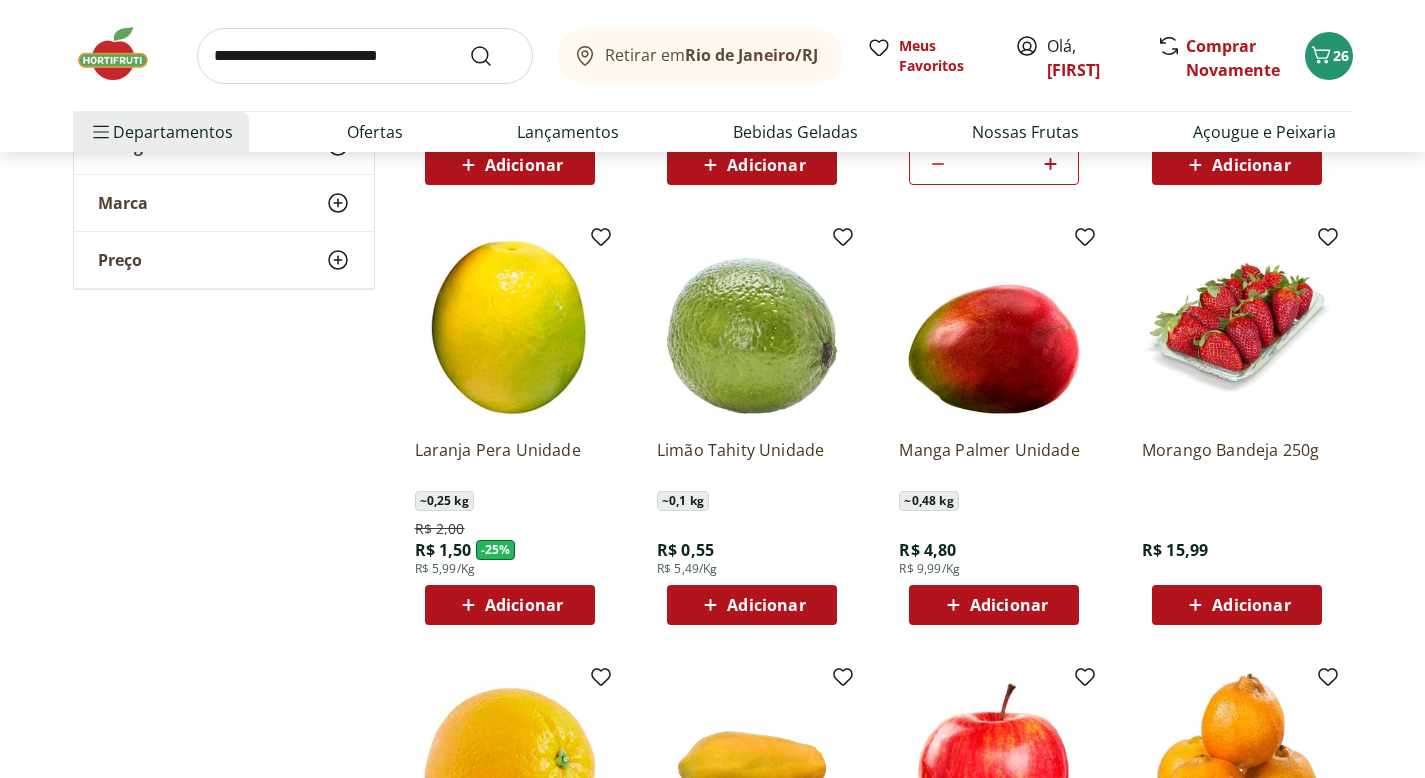 click 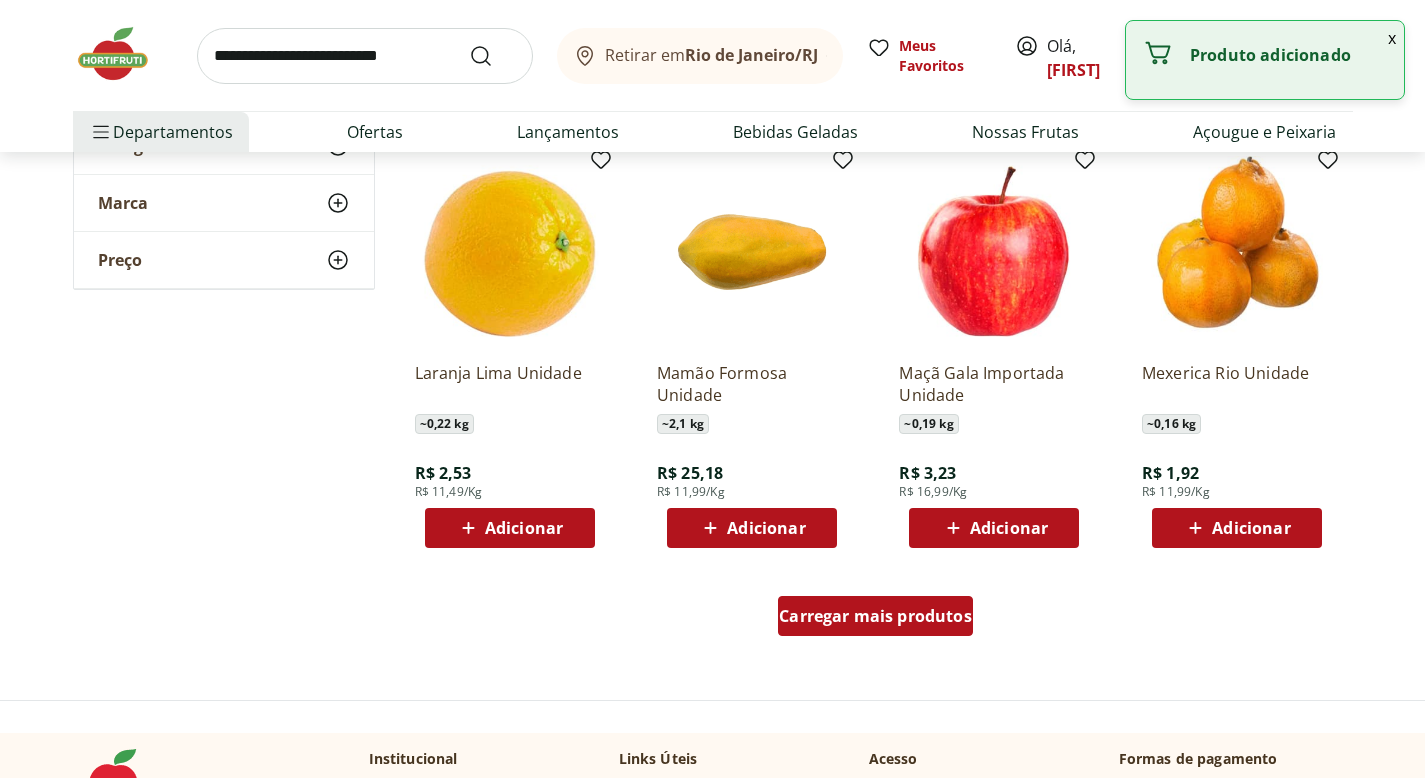 scroll, scrollTop: 2379, scrollLeft: 0, axis: vertical 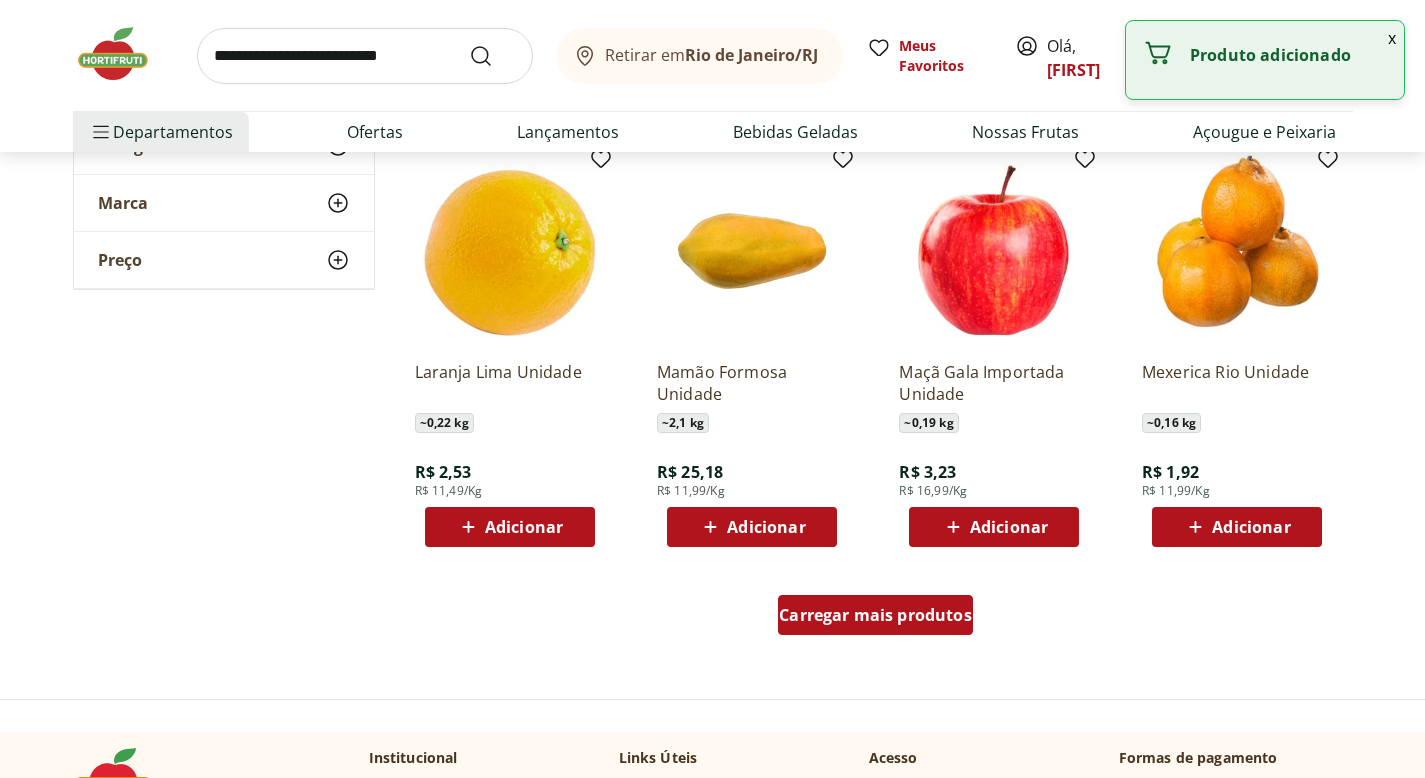 click on "Carregar mais produtos" at bounding box center [875, 615] 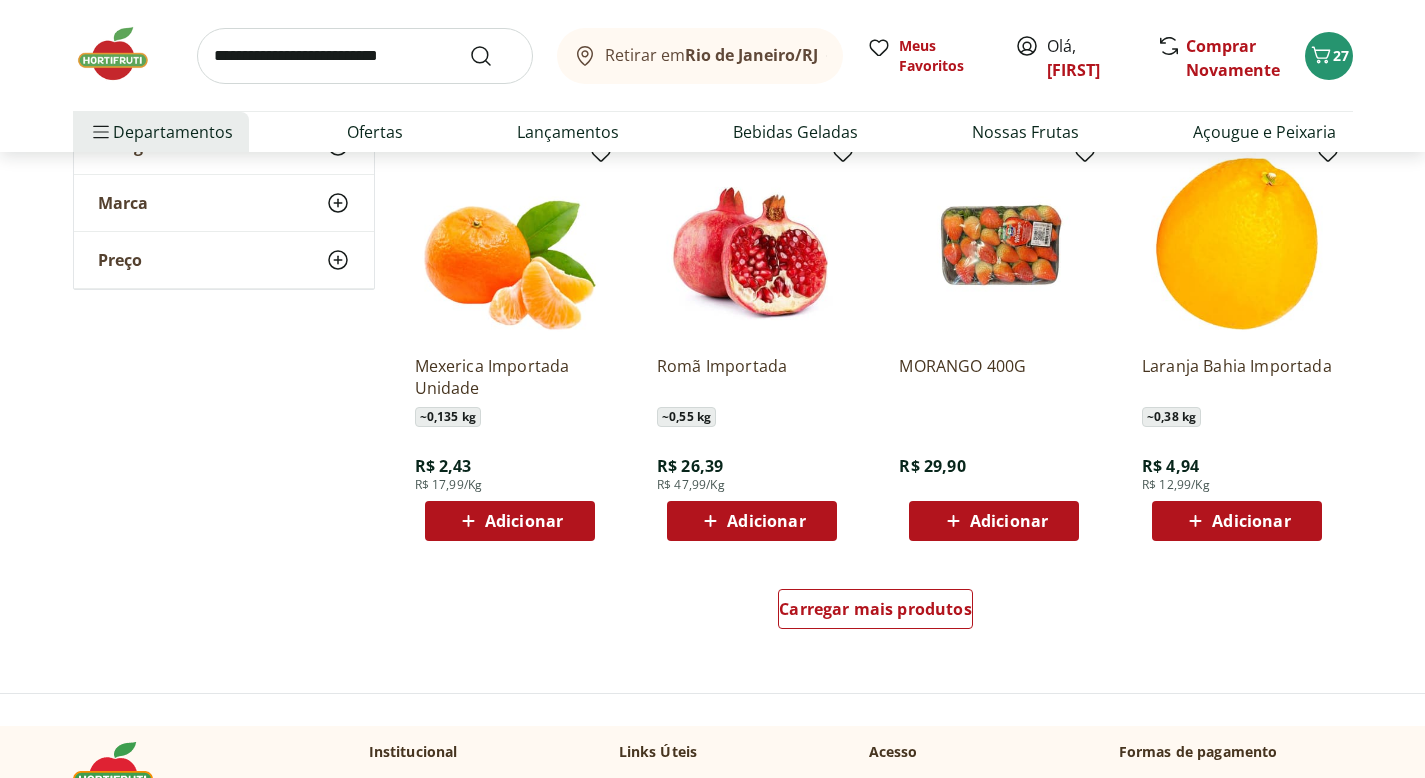 scroll, scrollTop: 3689, scrollLeft: 0, axis: vertical 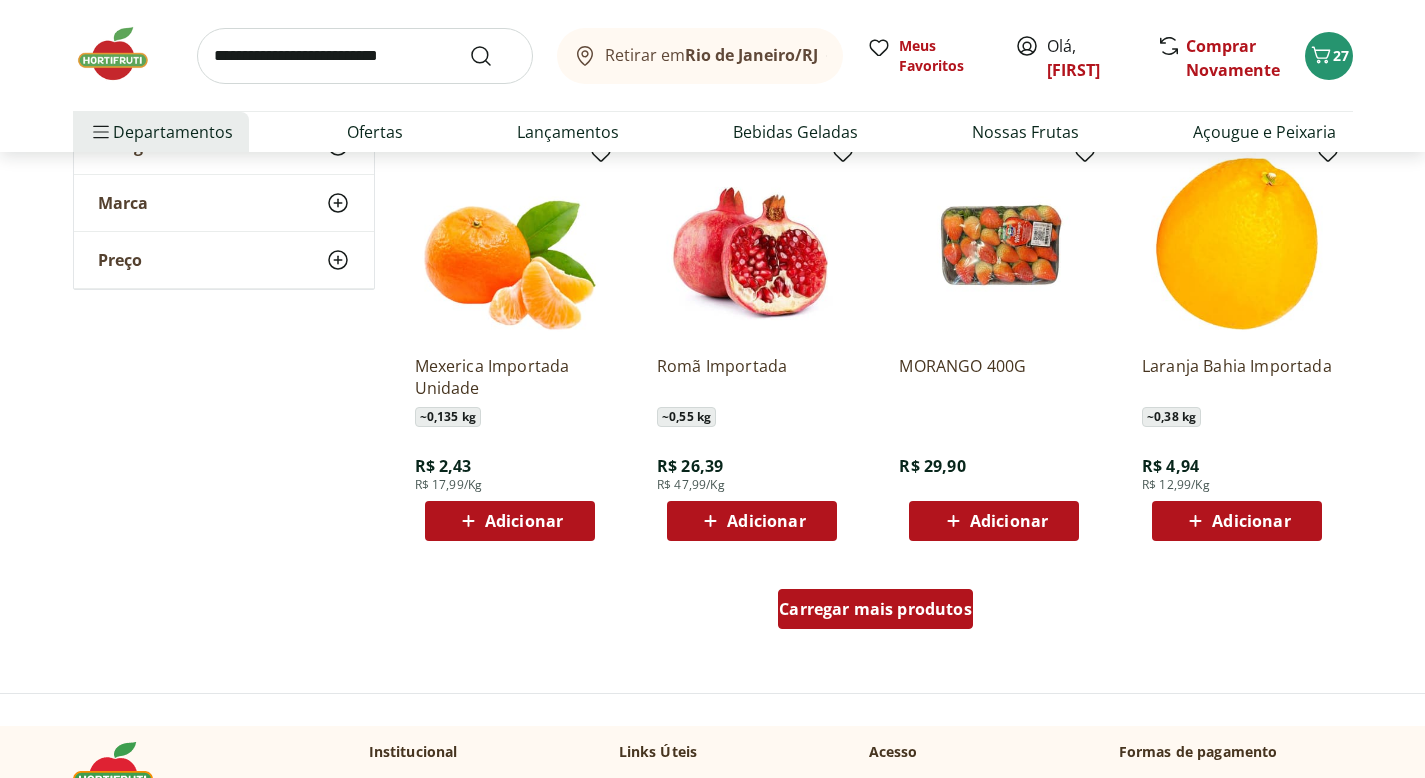 click on "Carregar mais produtos" at bounding box center (875, 609) 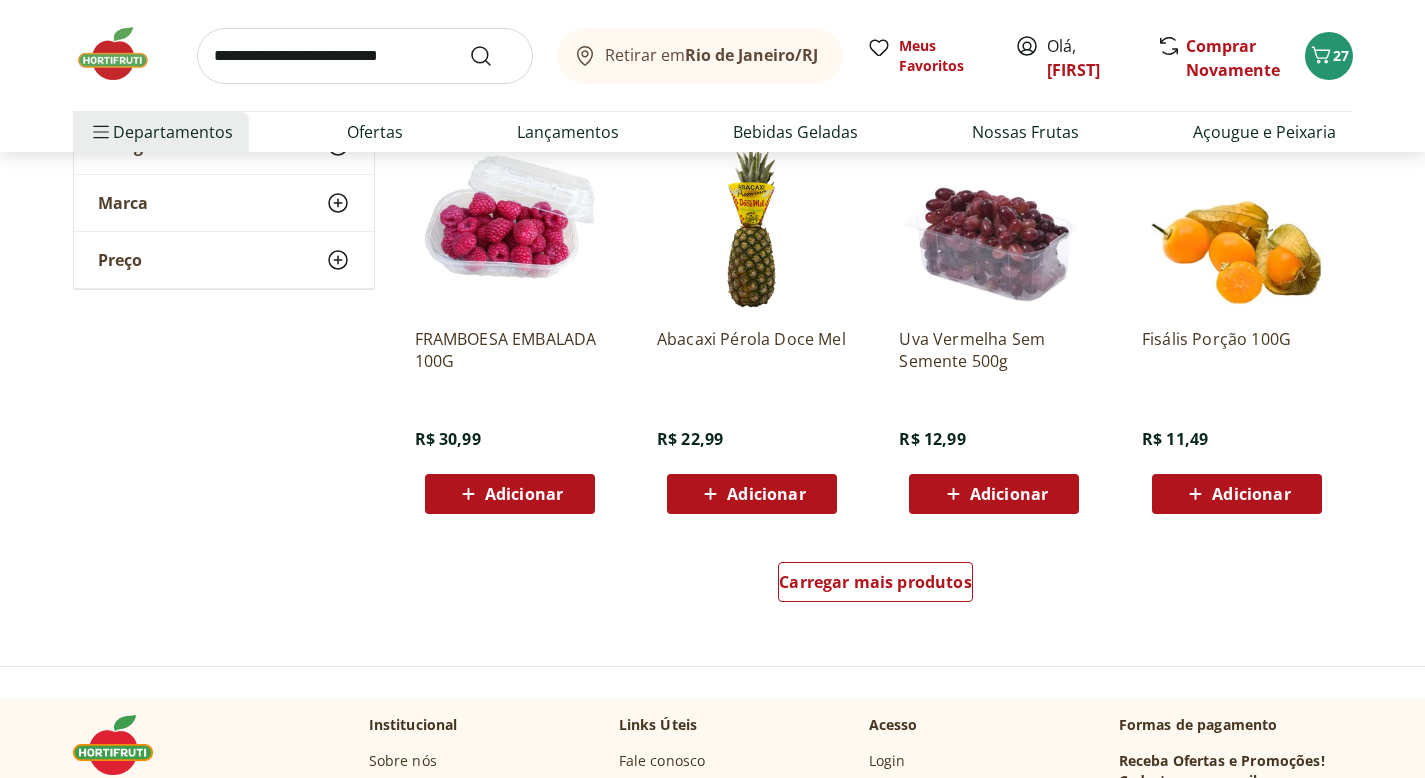 scroll, scrollTop: 5026, scrollLeft: 0, axis: vertical 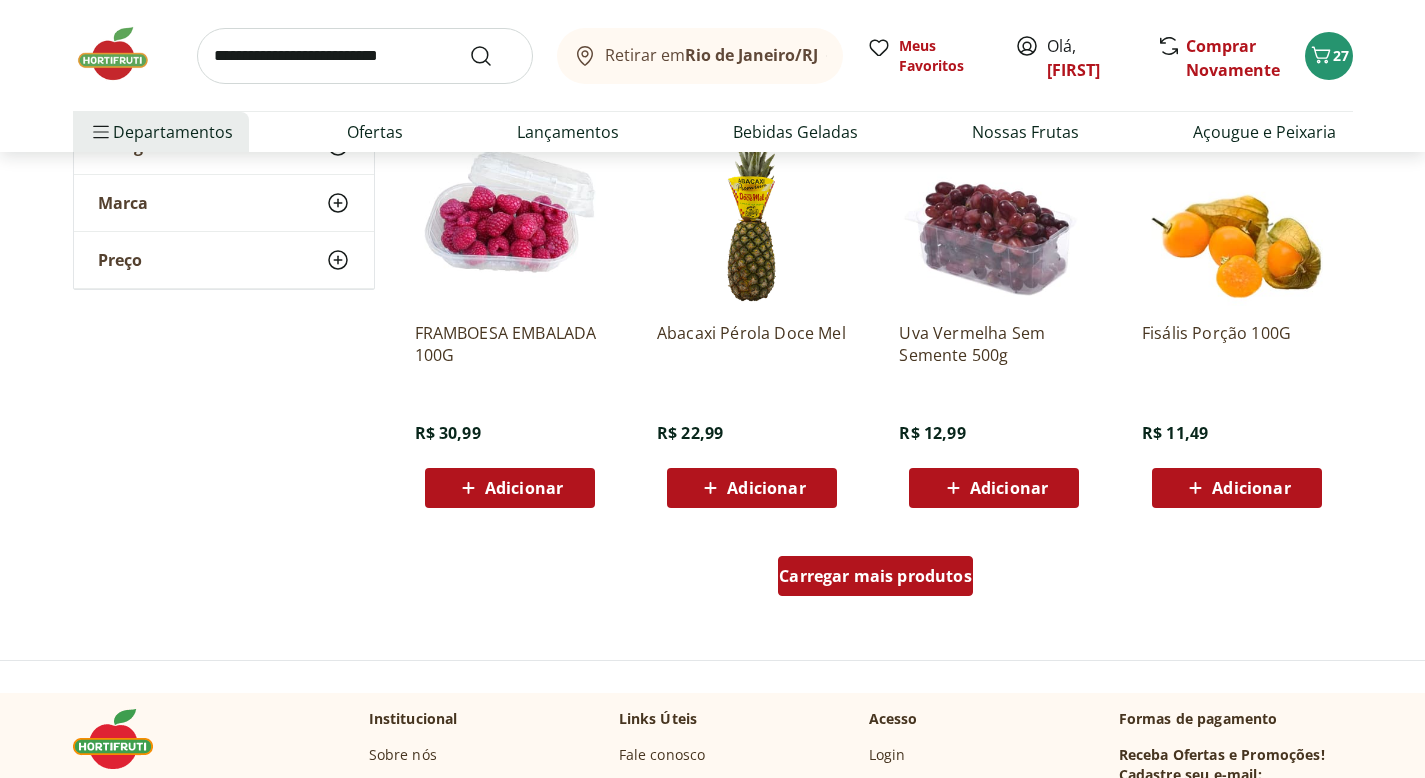 click on "Carregar mais produtos" at bounding box center (875, 576) 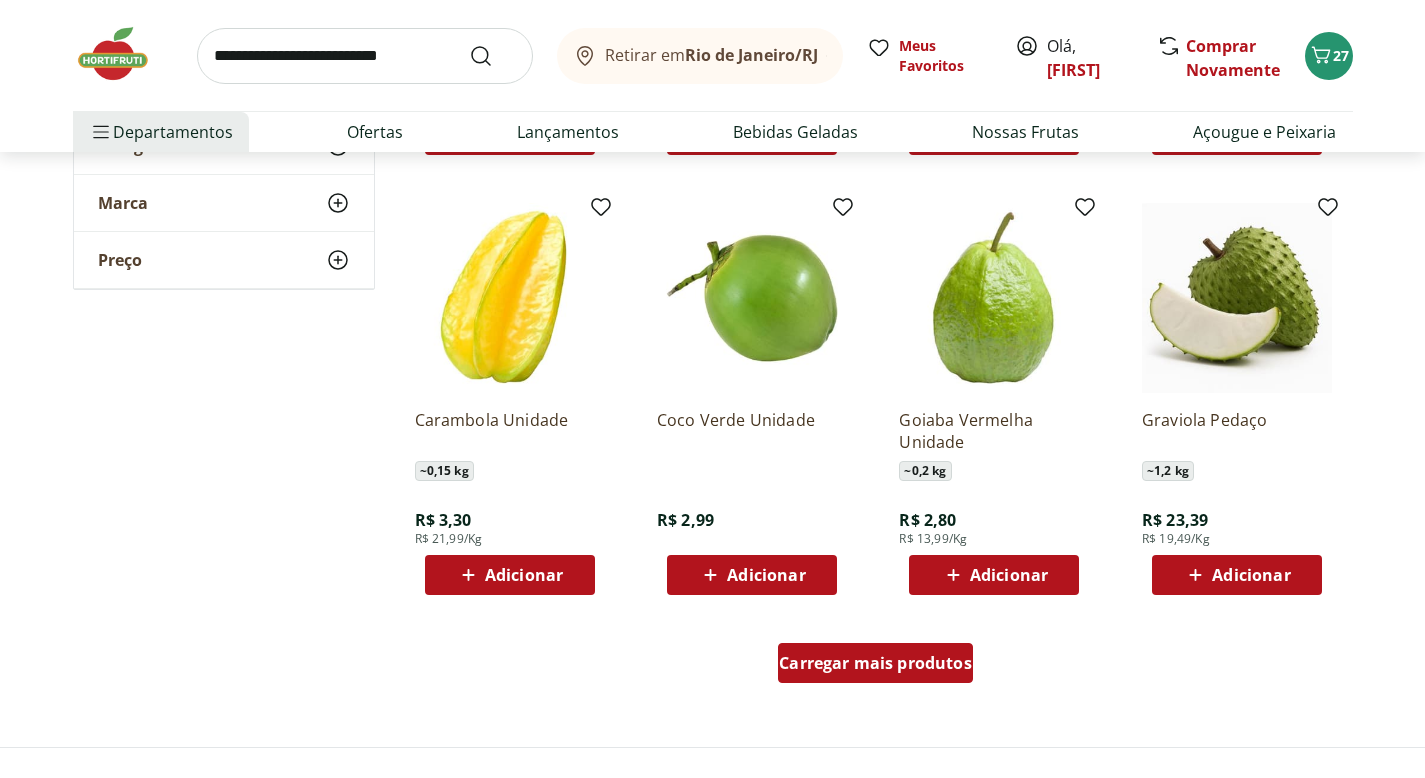 scroll, scrollTop: 6323, scrollLeft: 0, axis: vertical 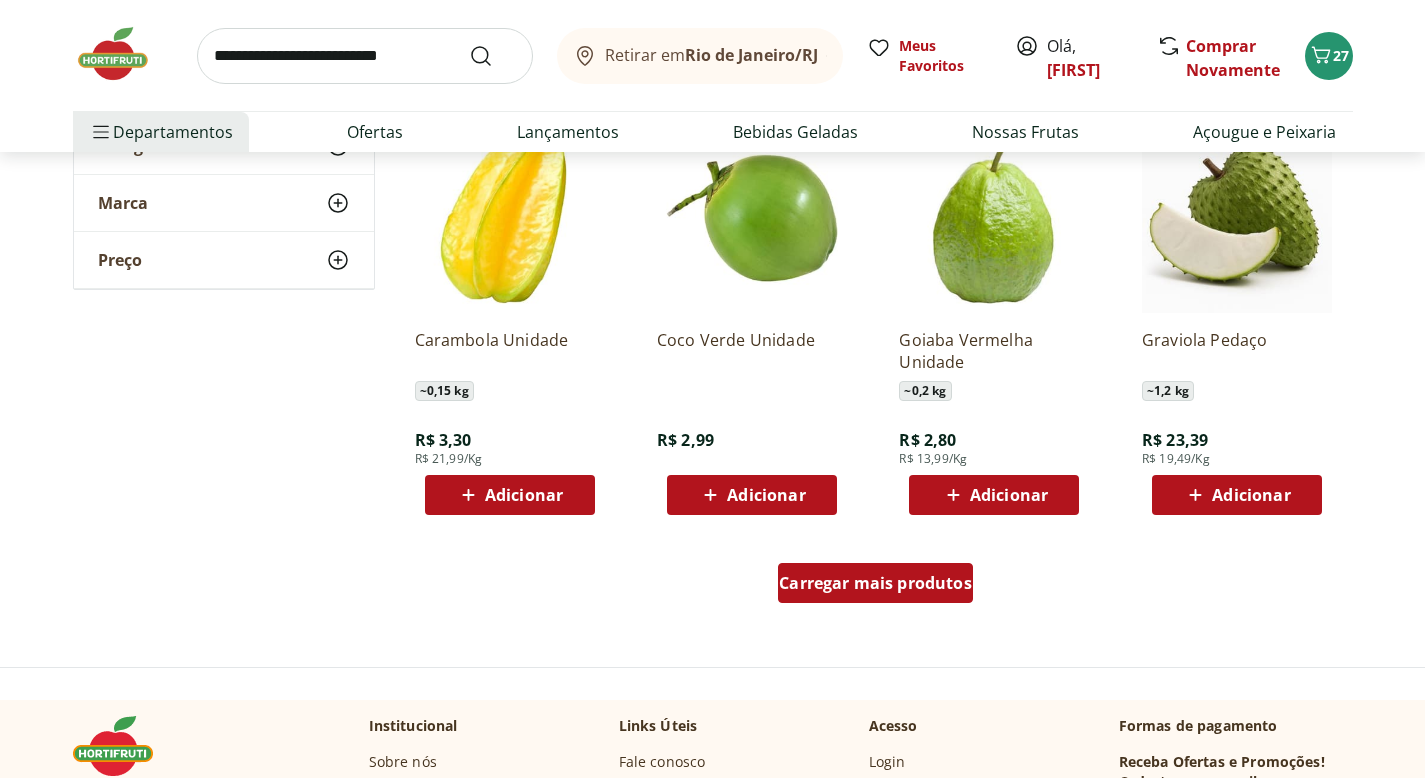 click on "Carregar mais produtos" at bounding box center [875, 583] 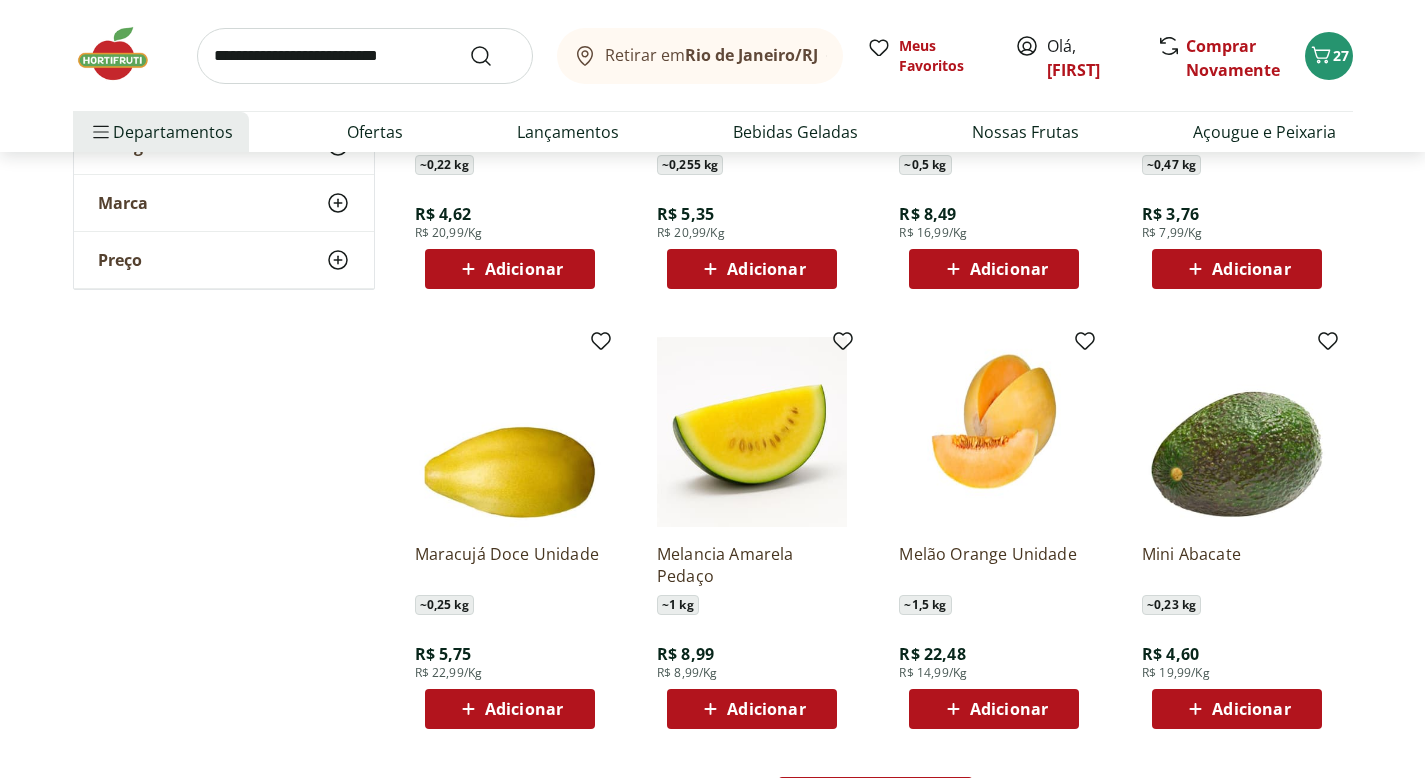 scroll, scrollTop: 7662, scrollLeft: 0, axis: vertical 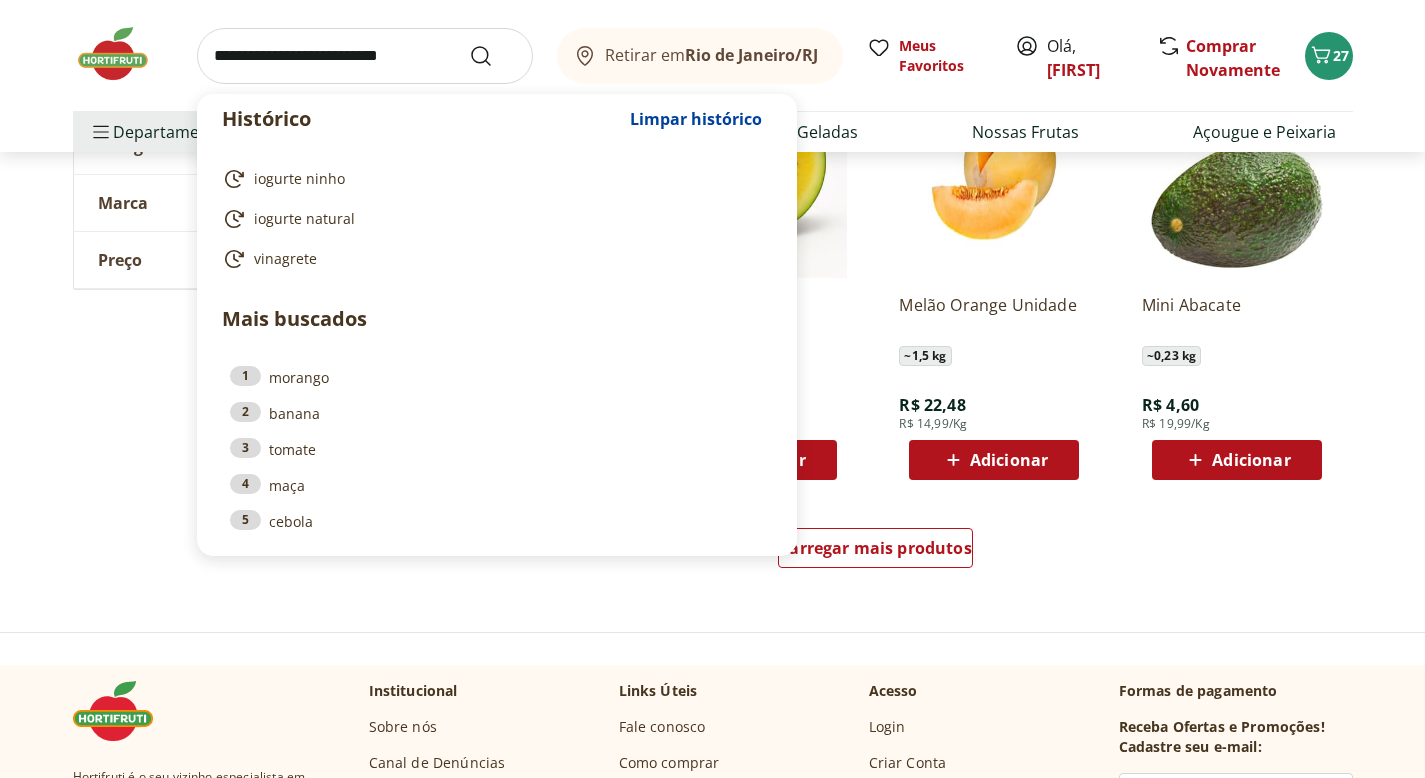 click at bounding box center [365, 56] 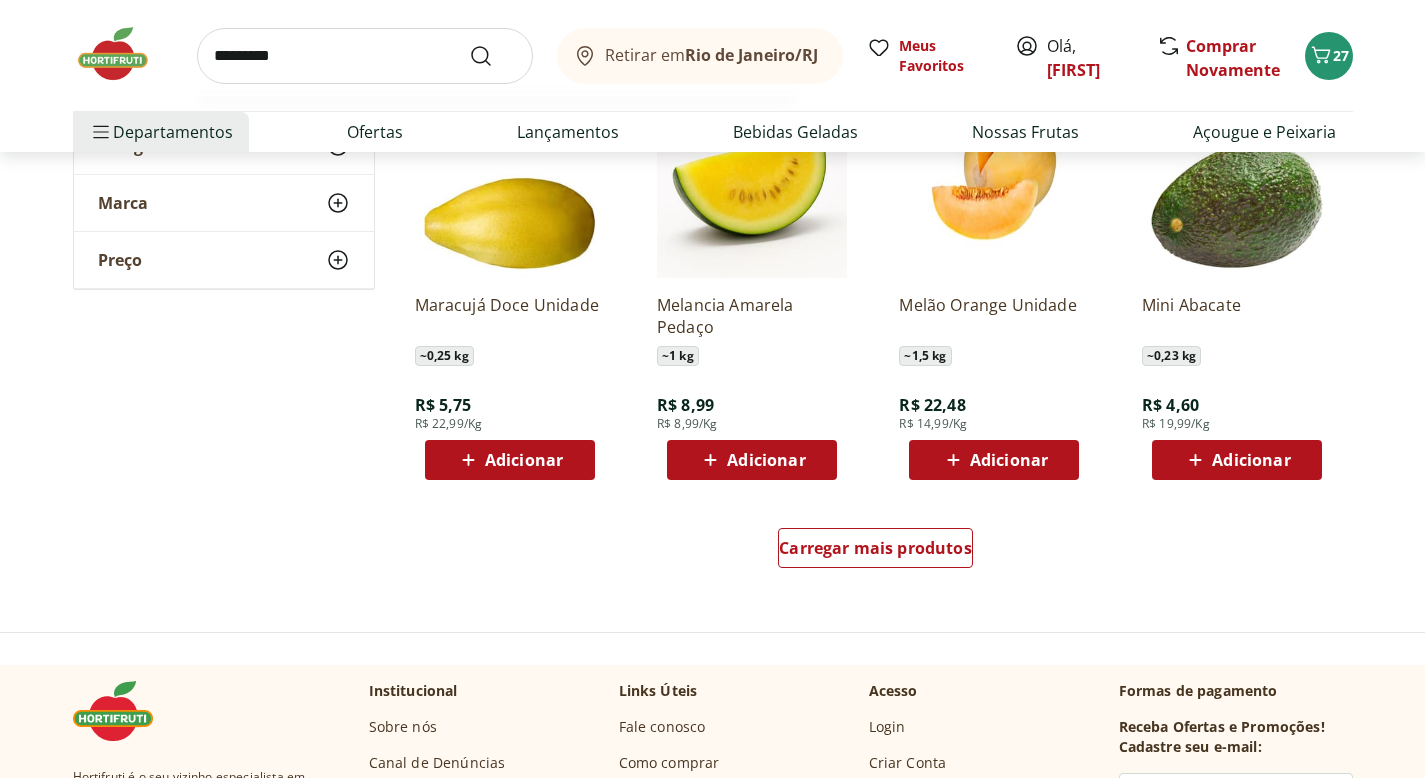 type on "*********" 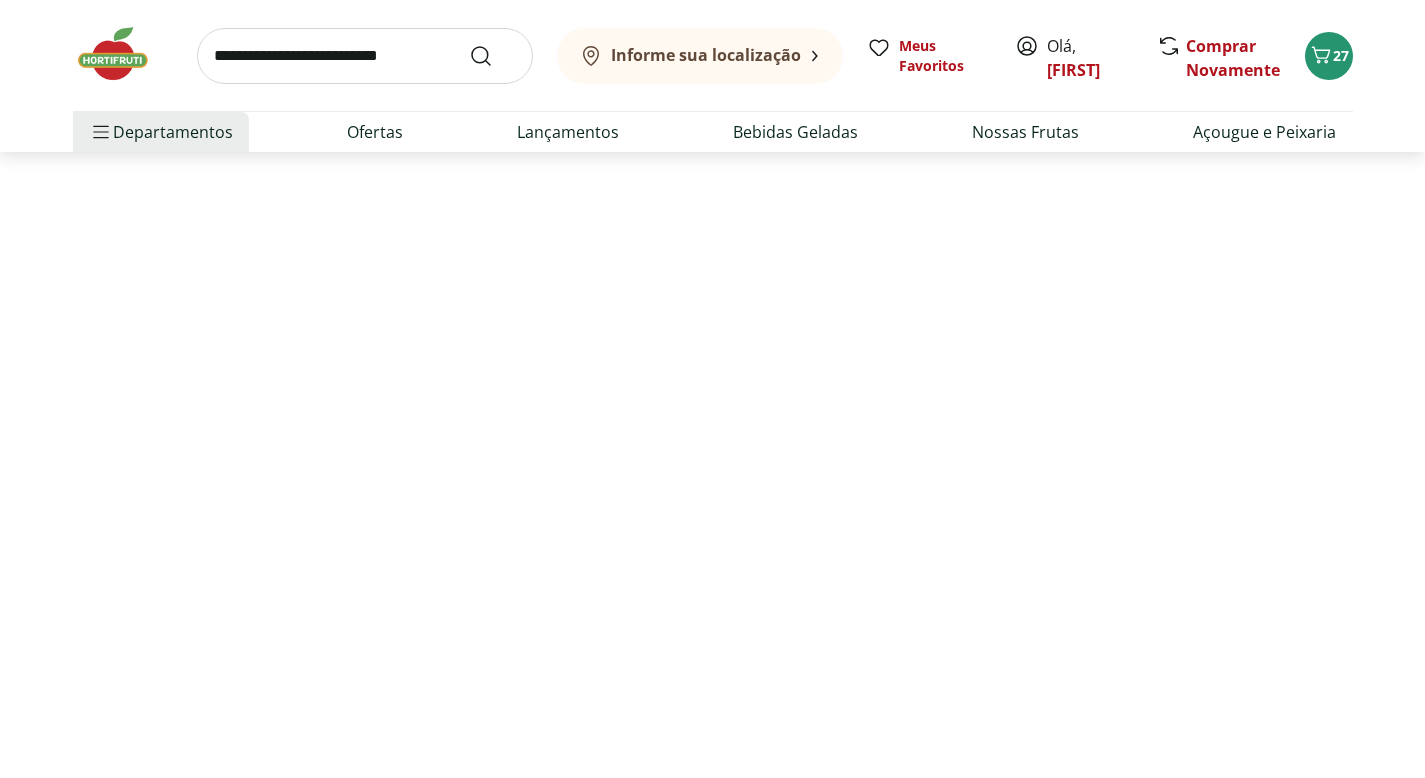 scroll, scrollTop: 0, scrollLeft: 0, axis: both 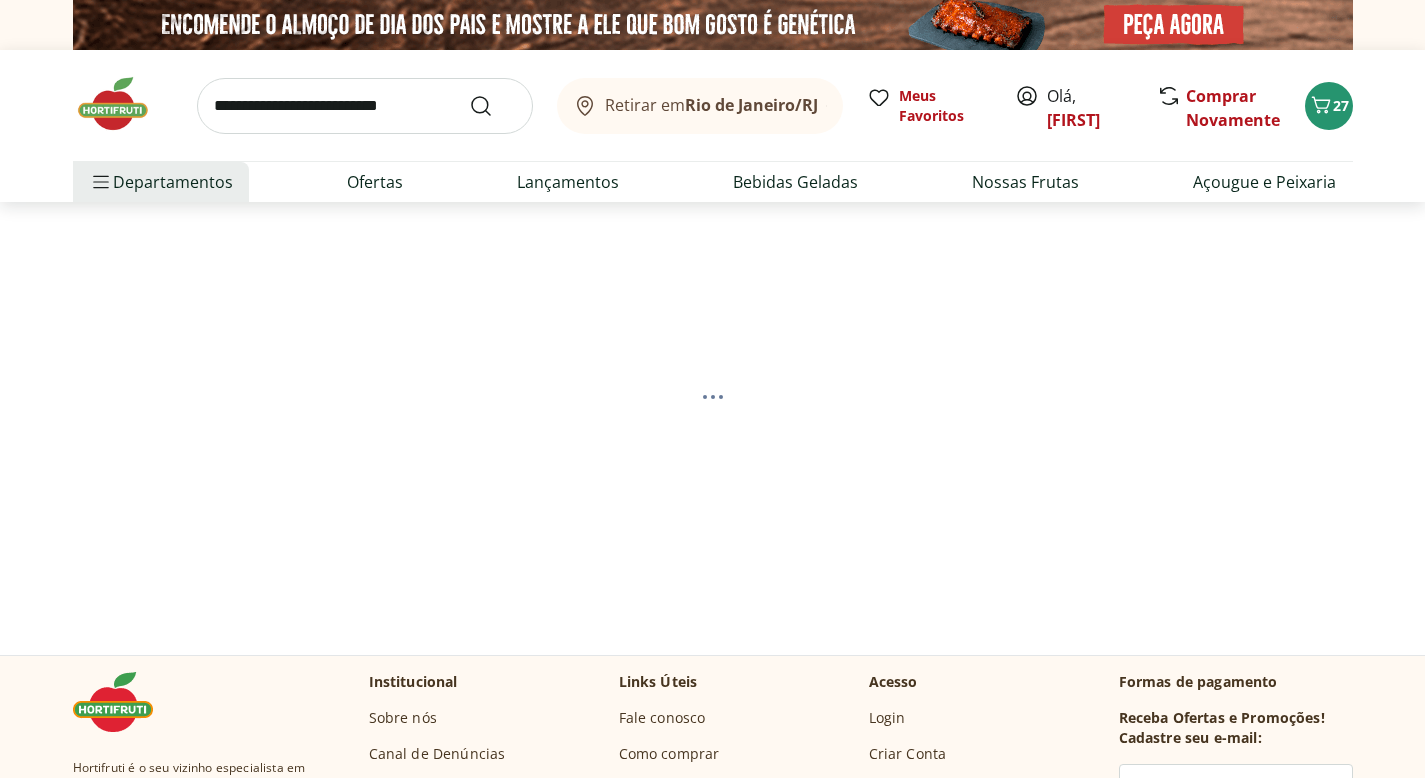 select on "**********" 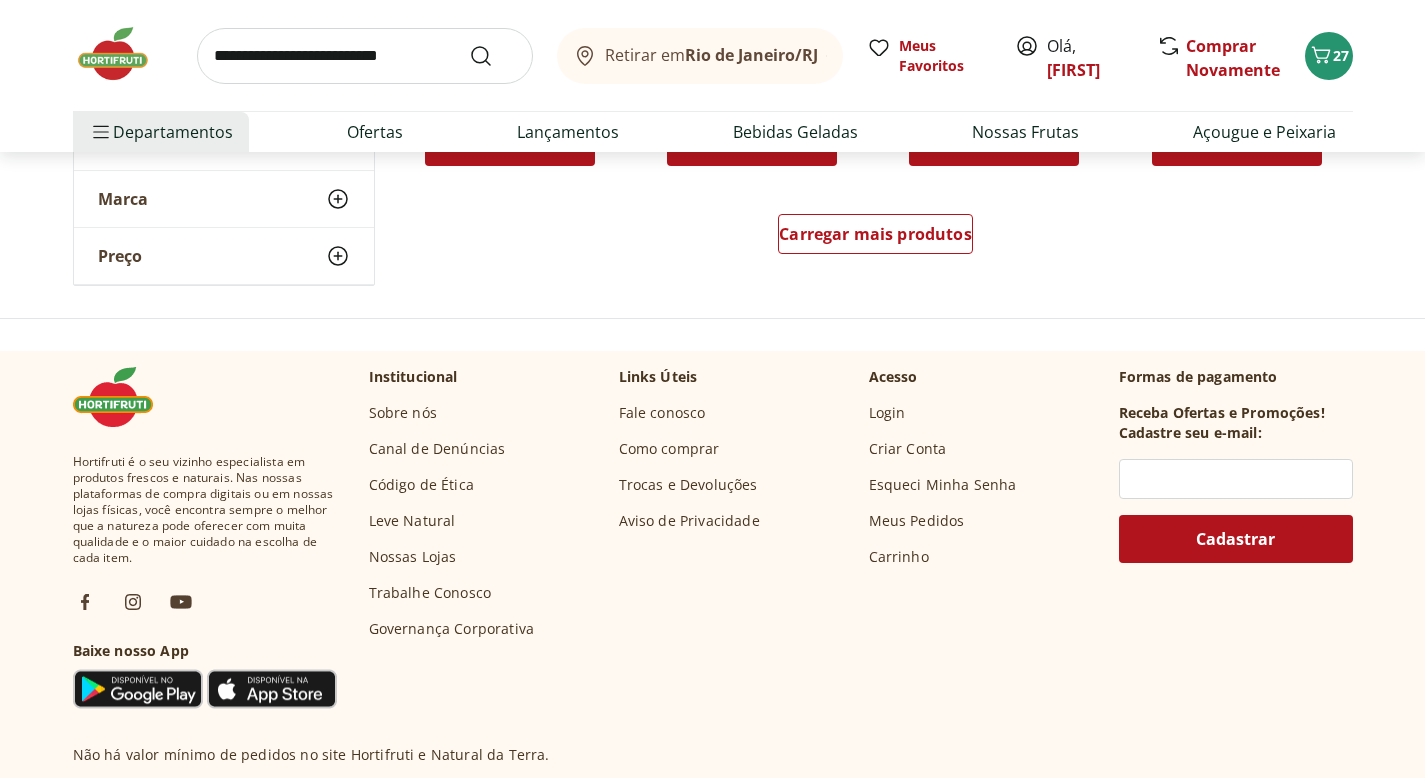 scroll, scrollTop: 1515, scrollLeft: 0, axis: vertical 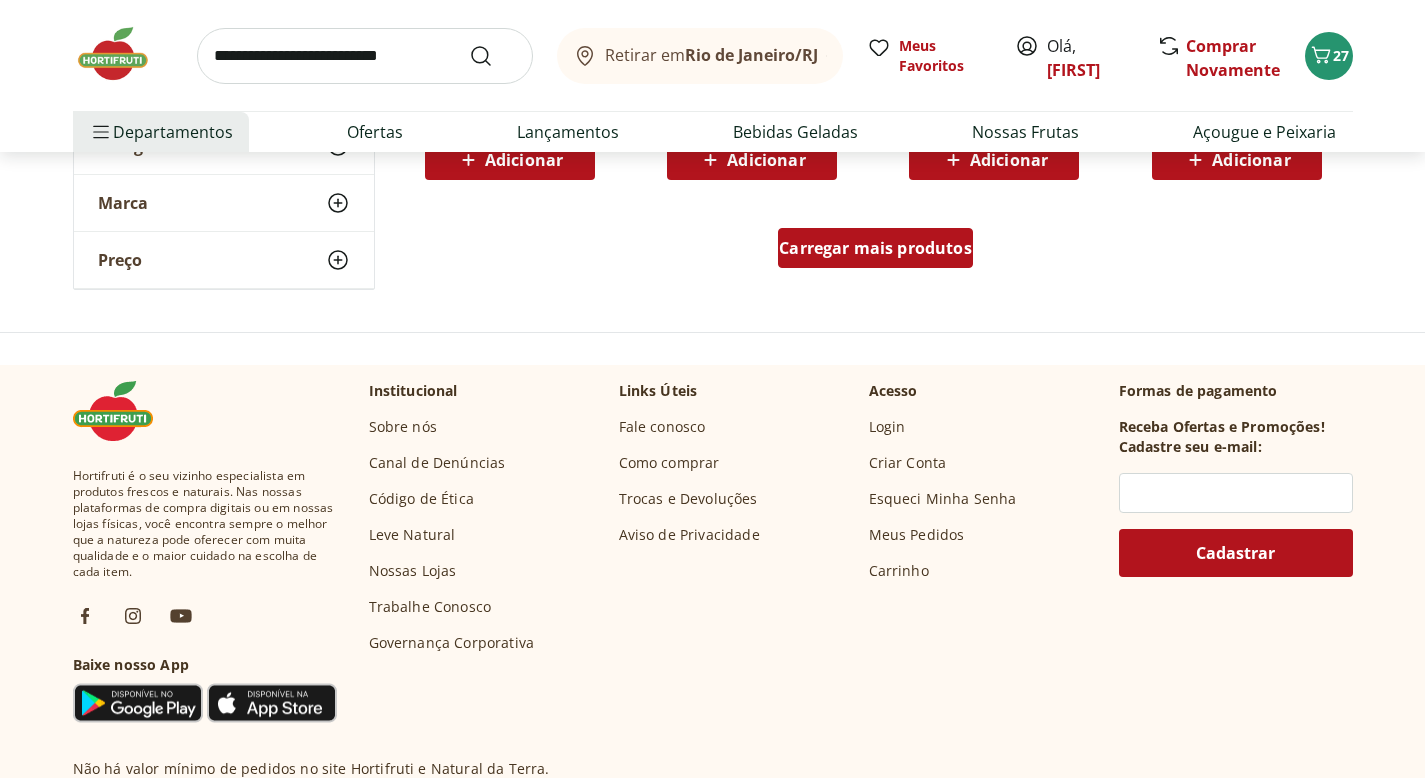 click on "Carregar mais produtos" at bounding box center [875, 248] 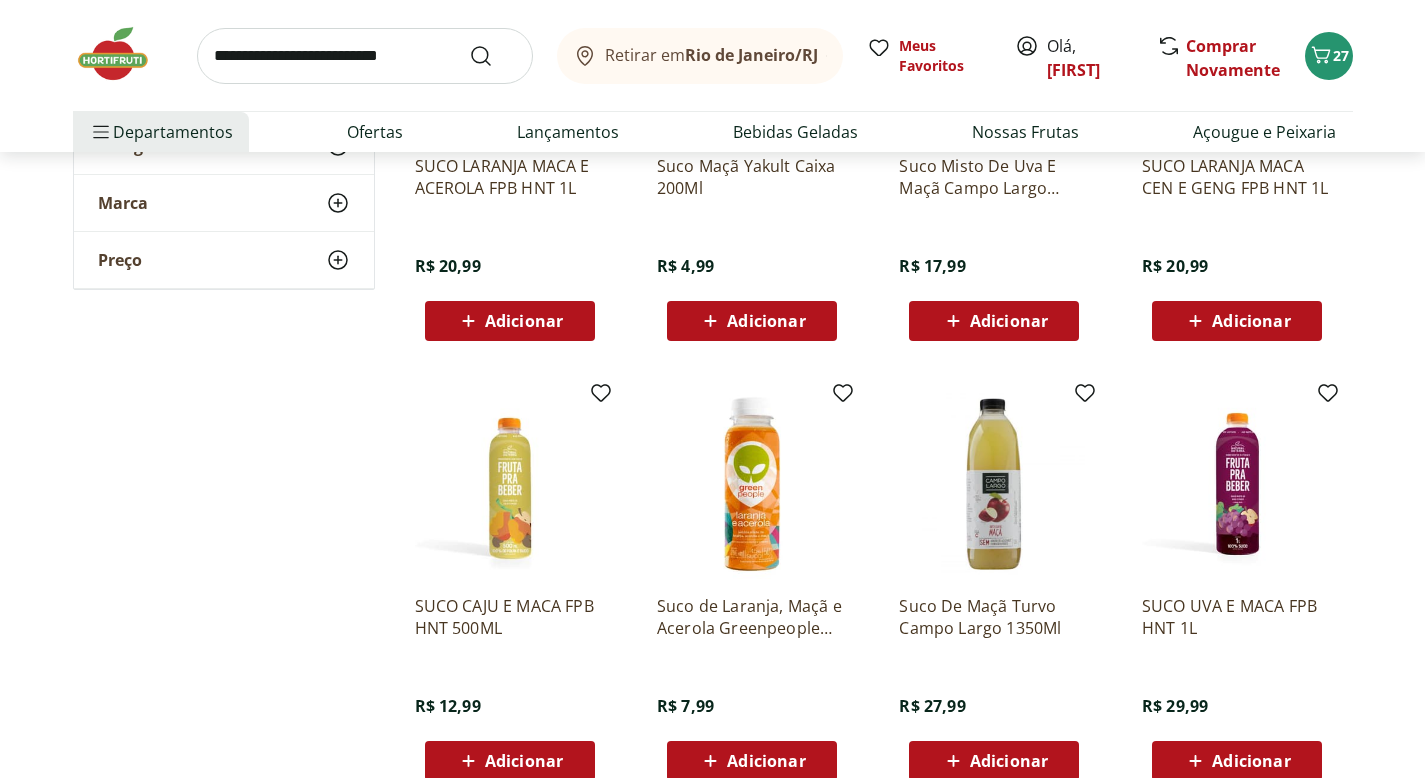 scroll, scrollTop: 2504, scrollLeft: 0, axis: vertical 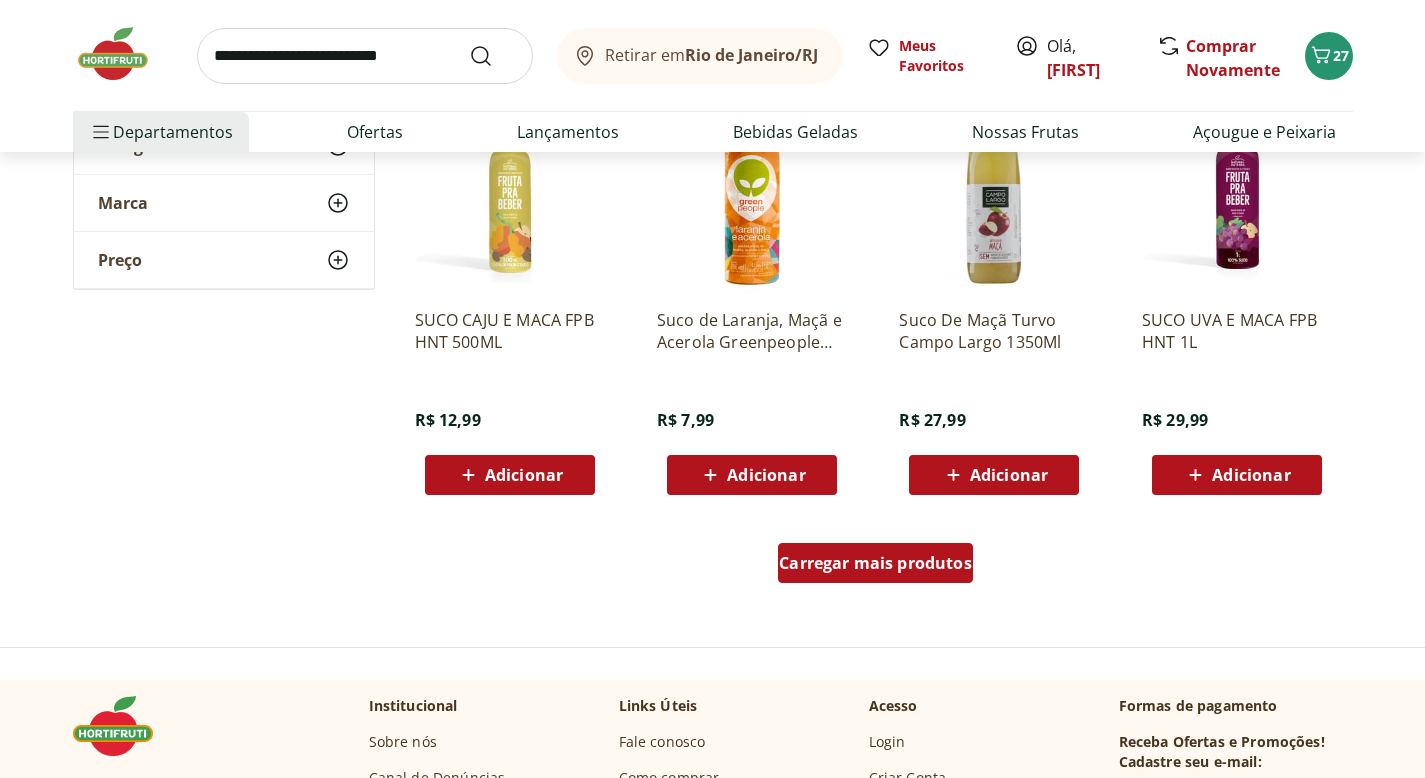 click on "Carregar mais produtos" at bounding box center [875, 563] 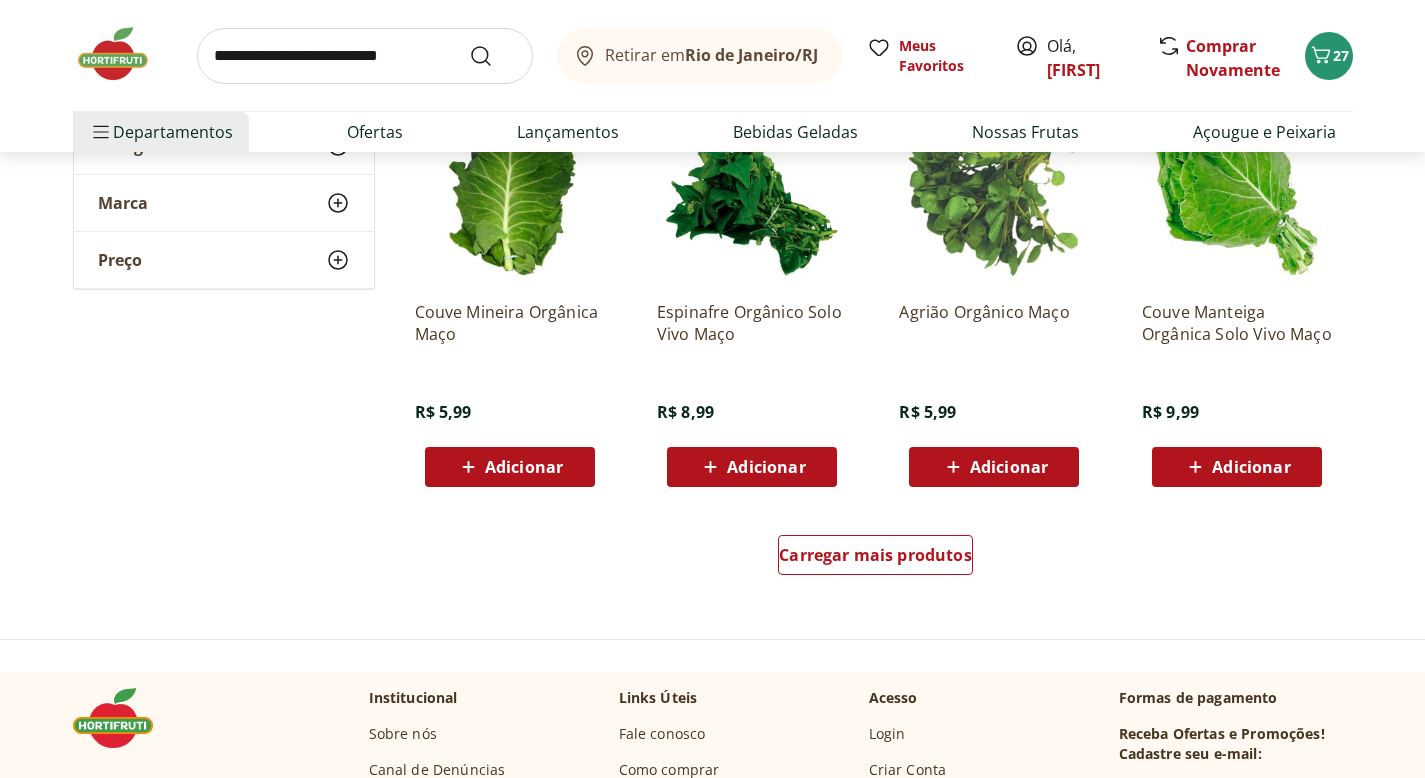 scroll, scrollTop: 3823, scrollLeft: 0, axis: vertical 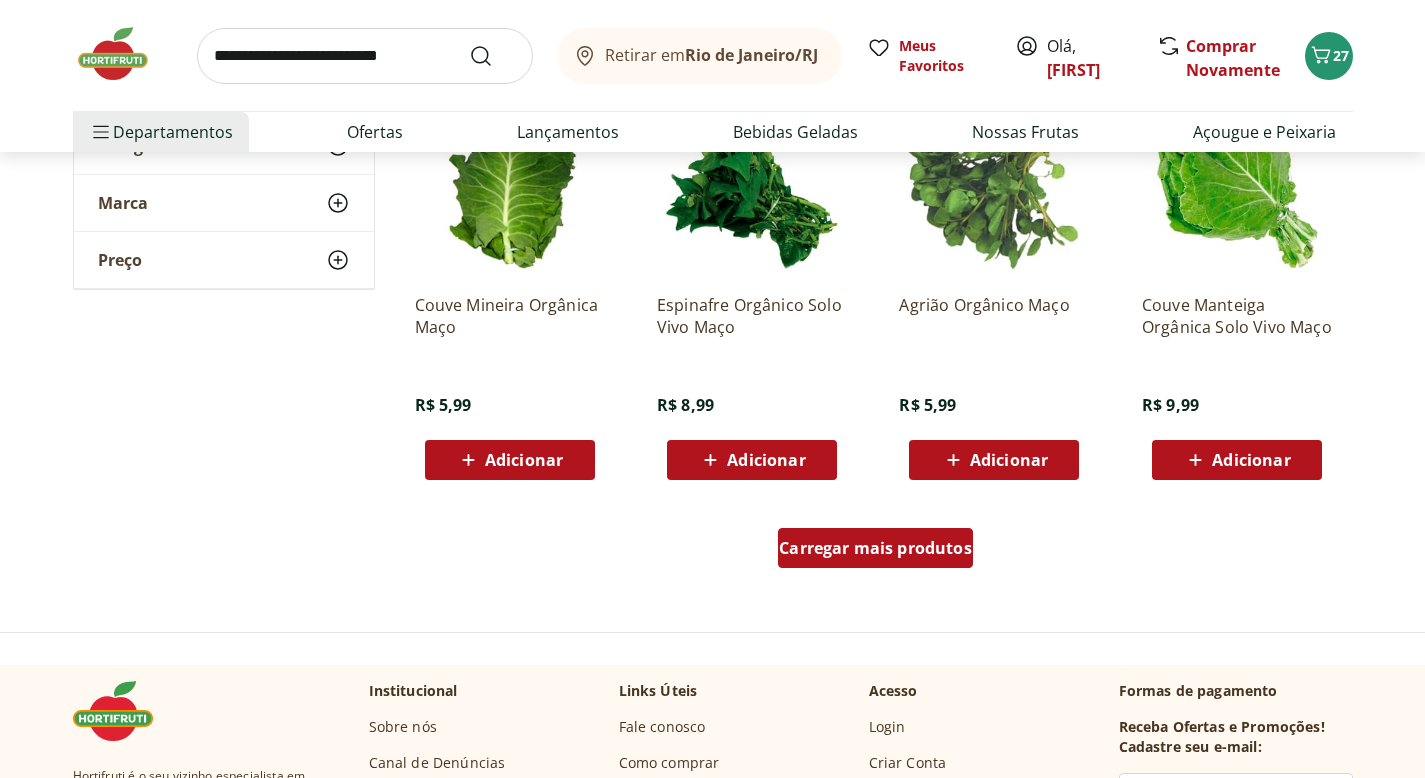click on "Carregar mais produtos" at bounding box center [875, 548] 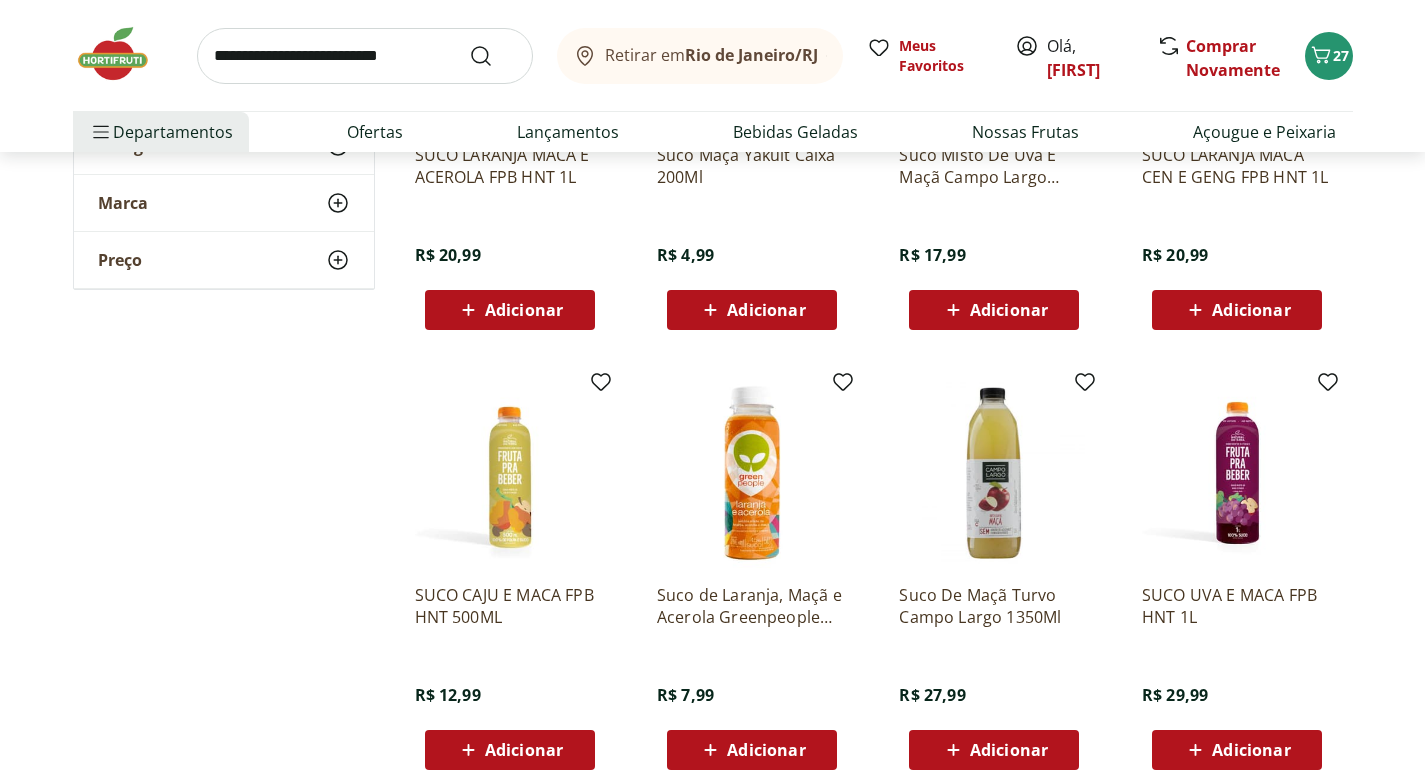 scroll, scrollTop: 1494, scrollLeft: 0, axis: vertical 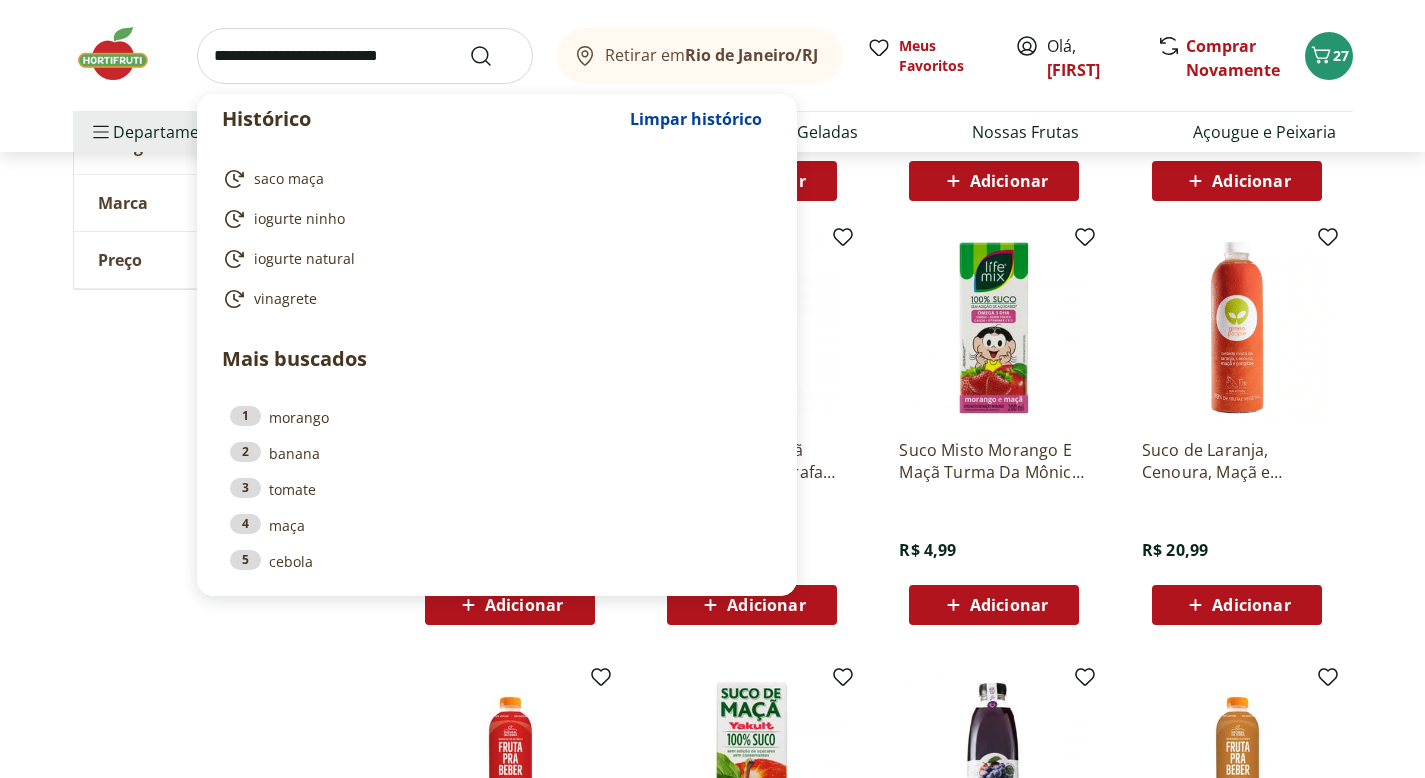 click at bounding box center [365, 56] 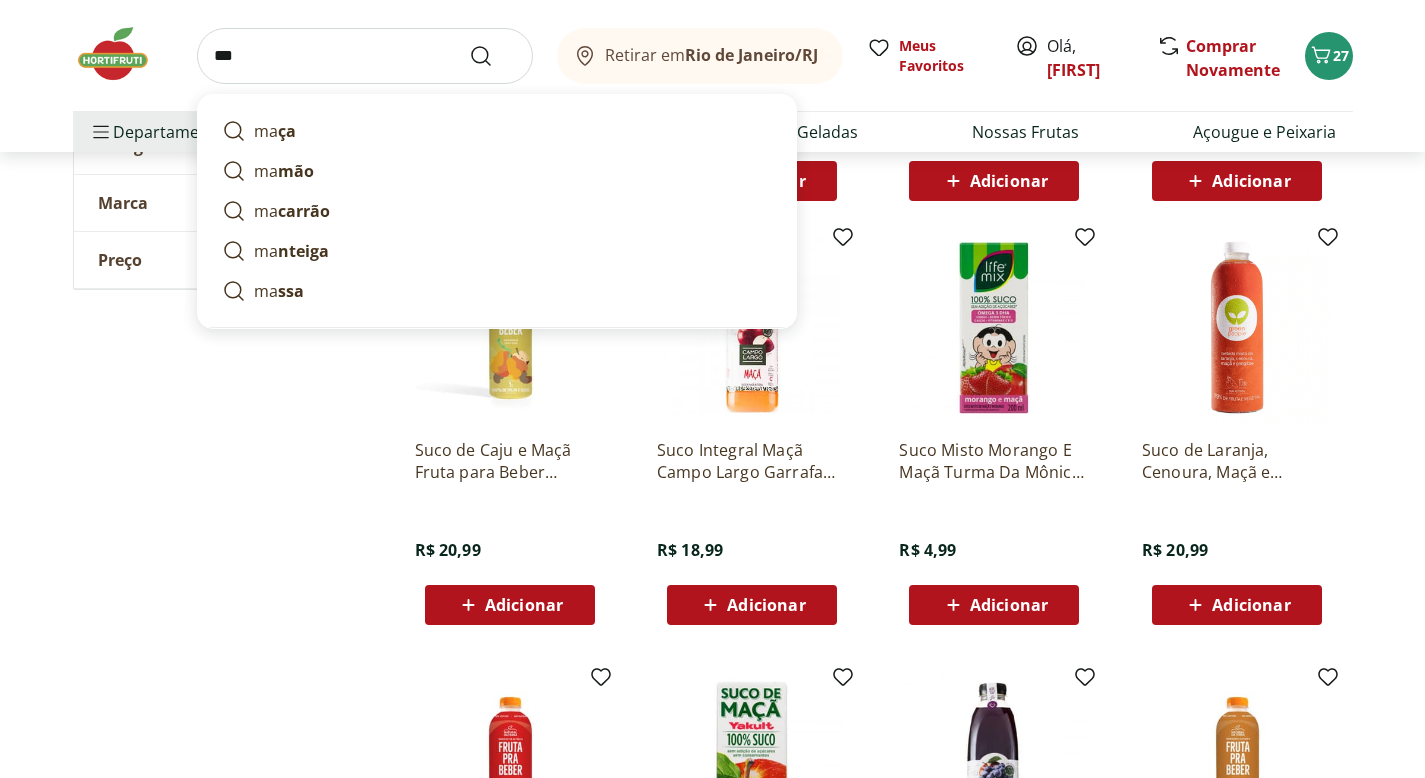 type on "****" 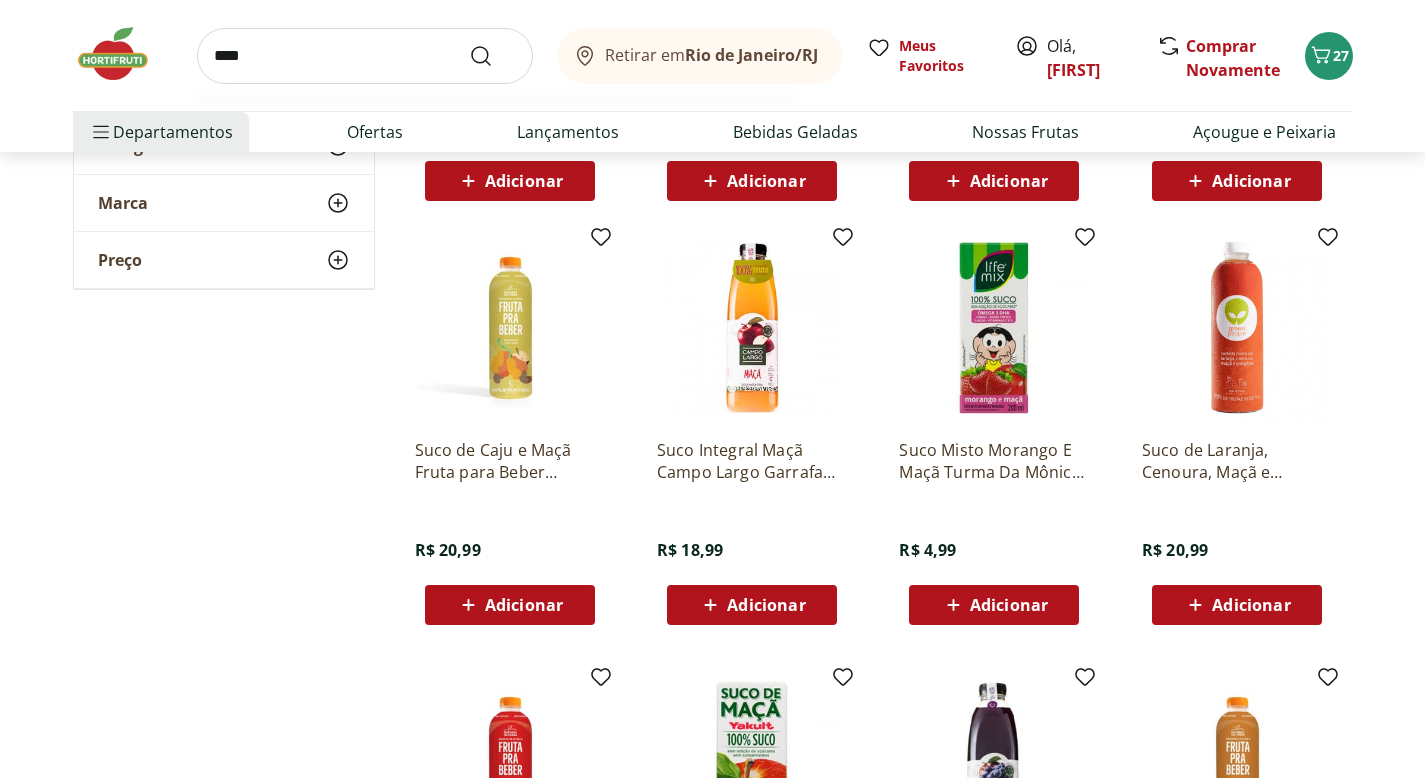 click at bounding box center (493, 56) 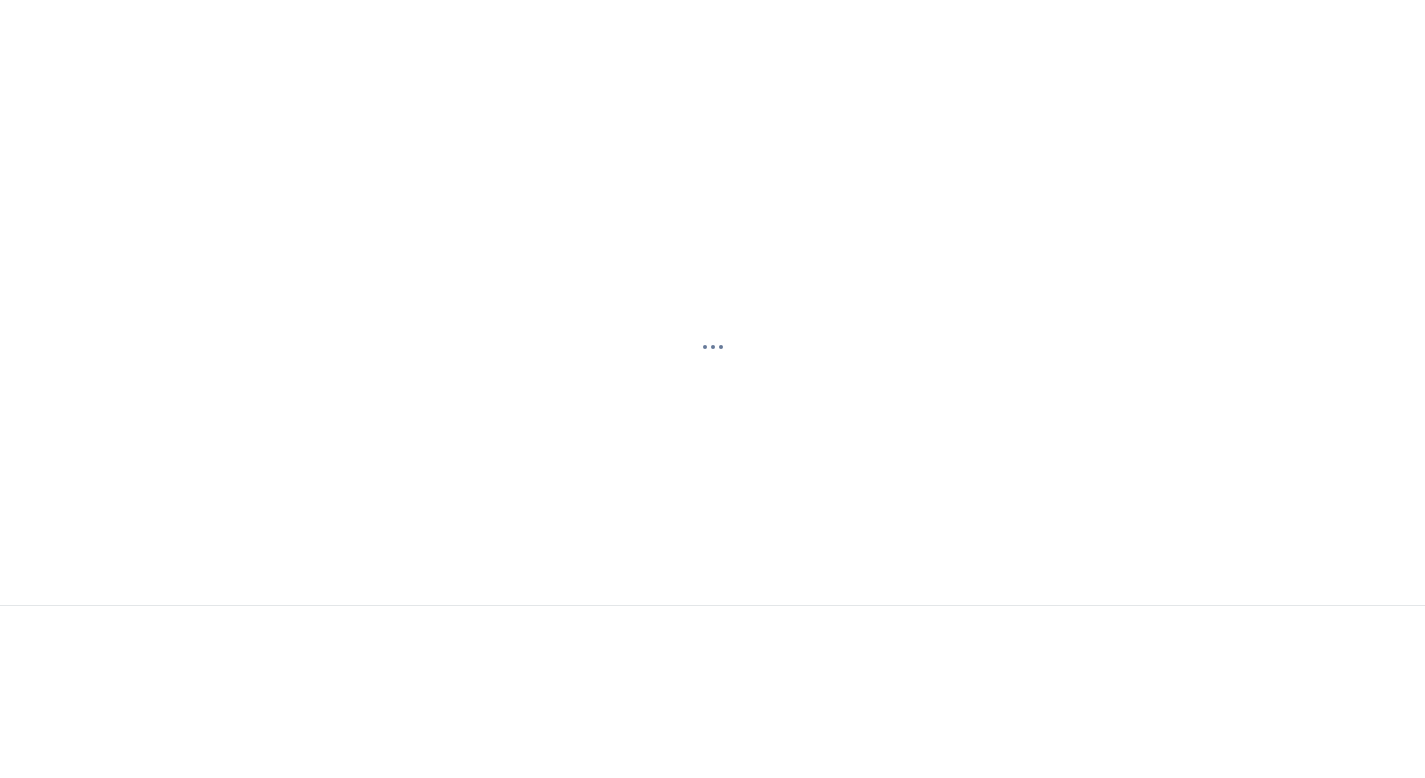 scroll, scrollTop: 0, scrollLeft: 0, axis: both 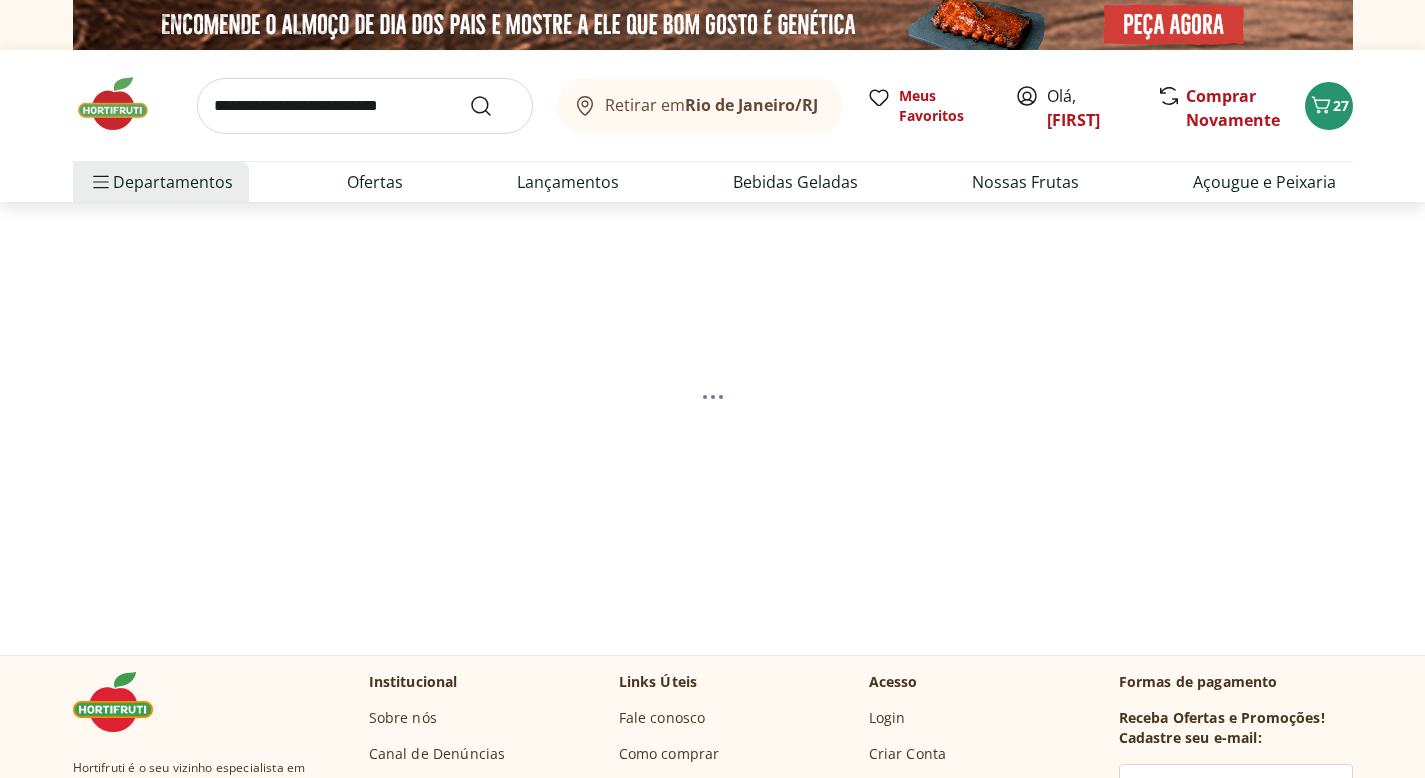 select on "**********" 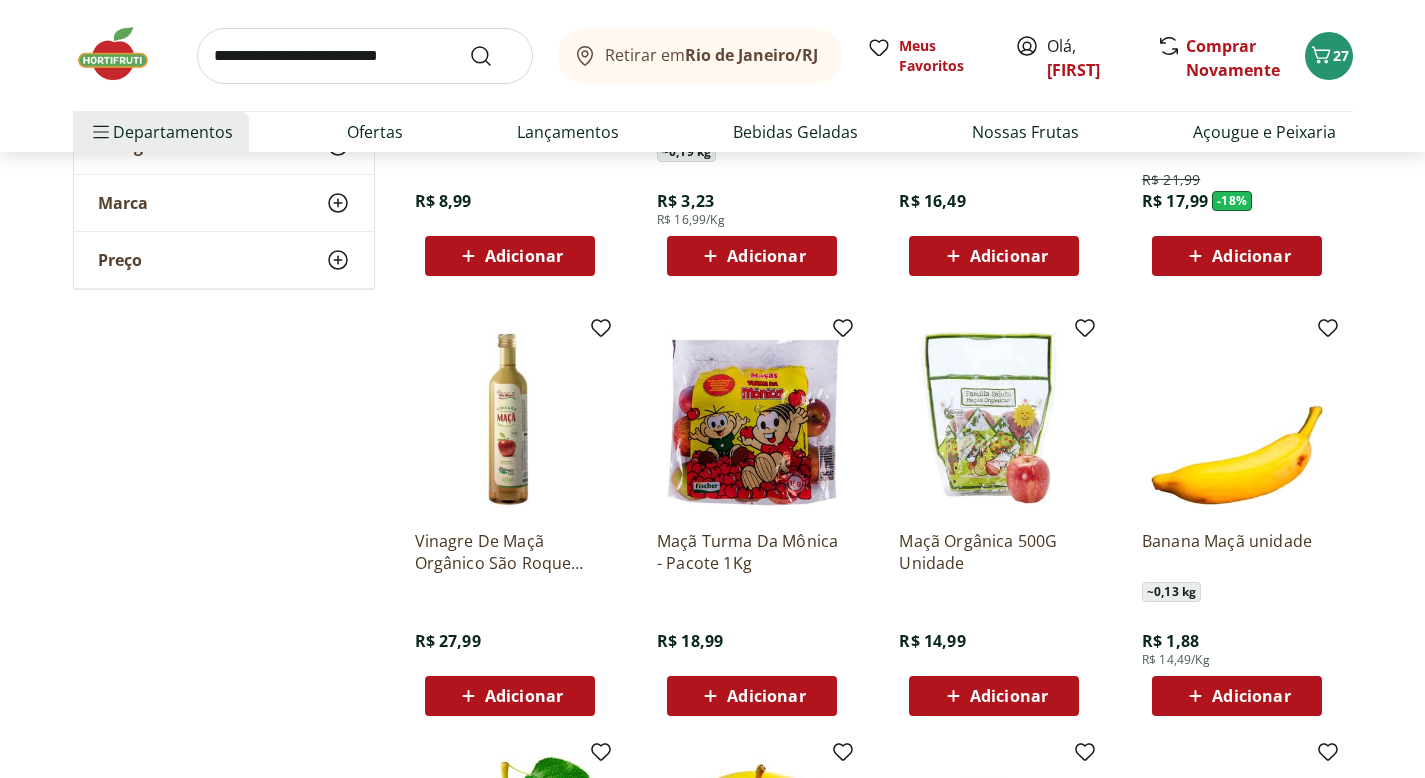 scroll, scrollTop: 2352, scrollLeft: 0, axis: vertical 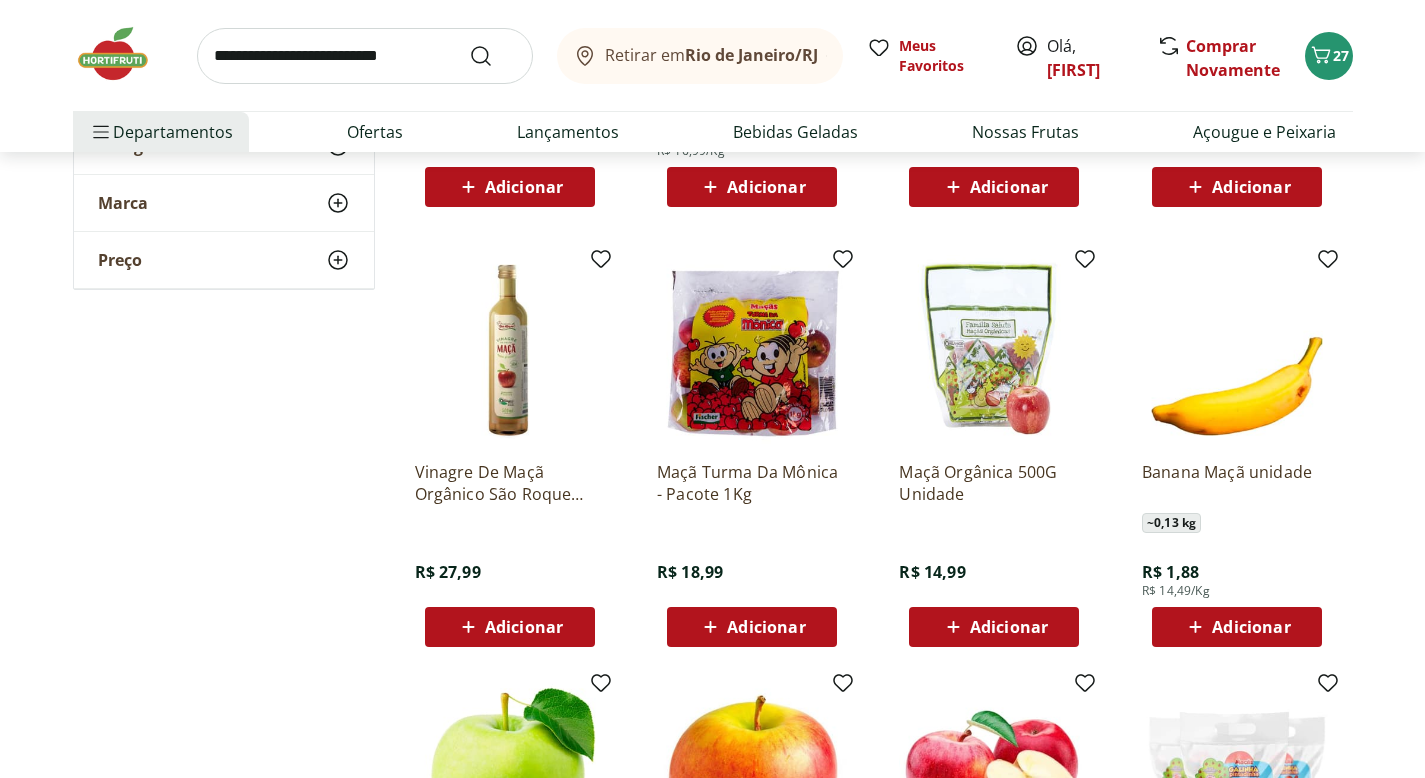 click on "Adicionar" at bounding box center [766, 627] 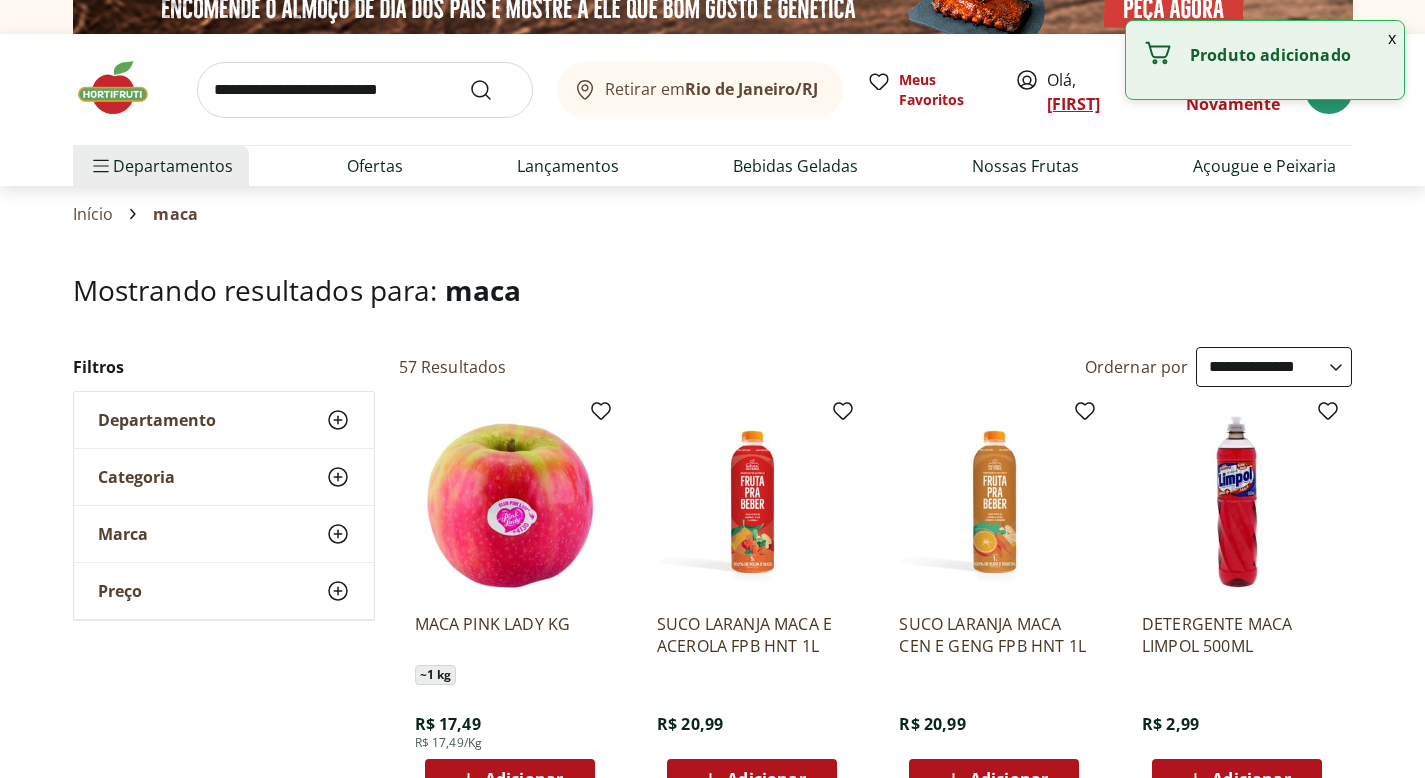 scroll, scrollTop: 0, scrollLeft: 0, axis: both 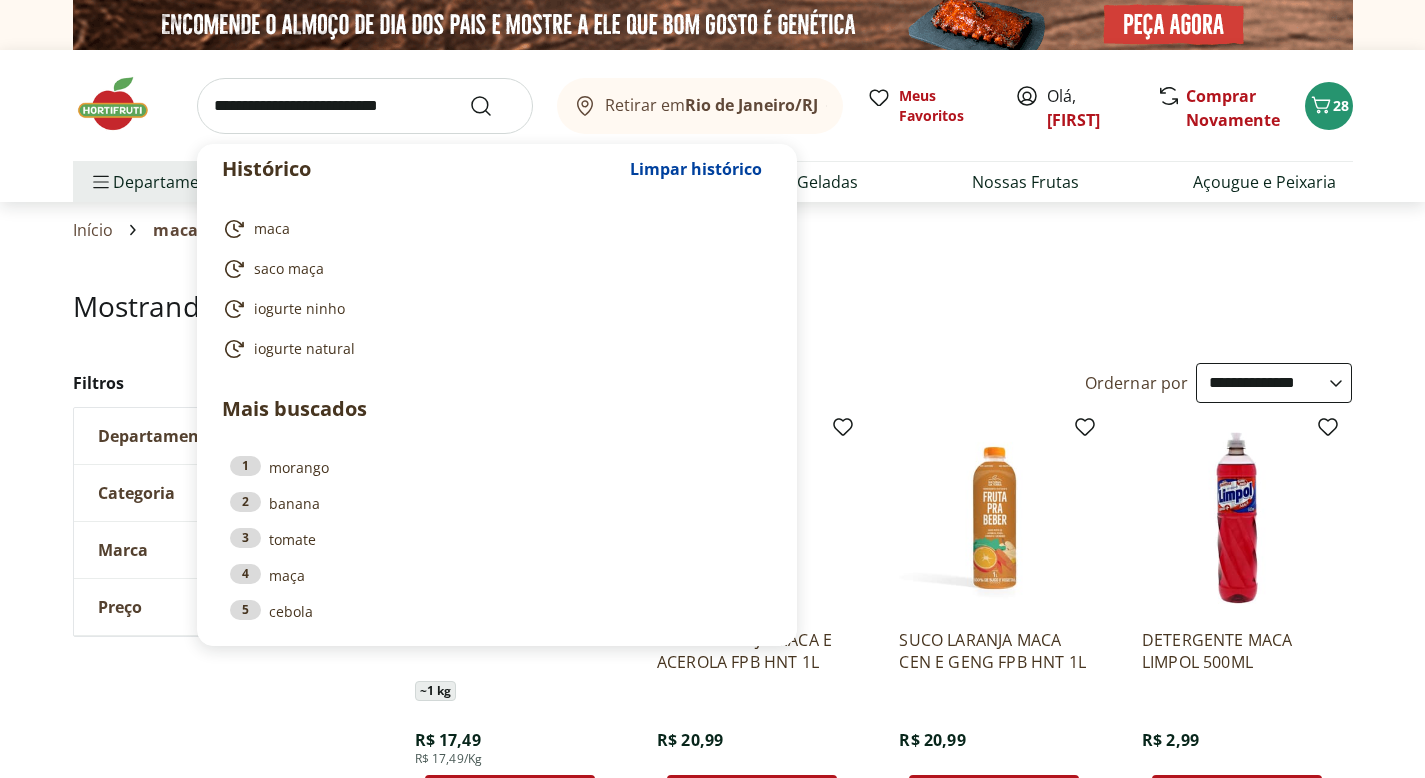 click at bounding box center [365, 106] 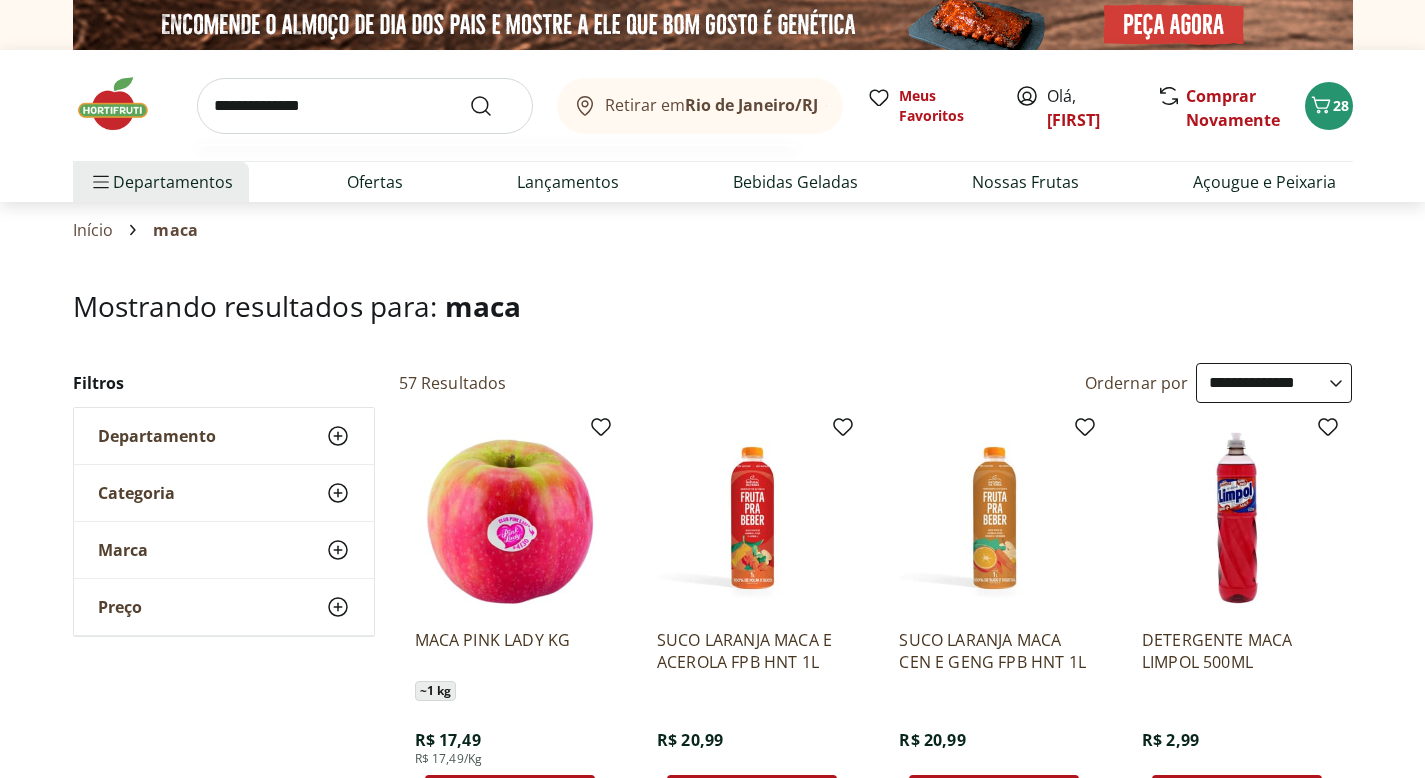 type on "**********" 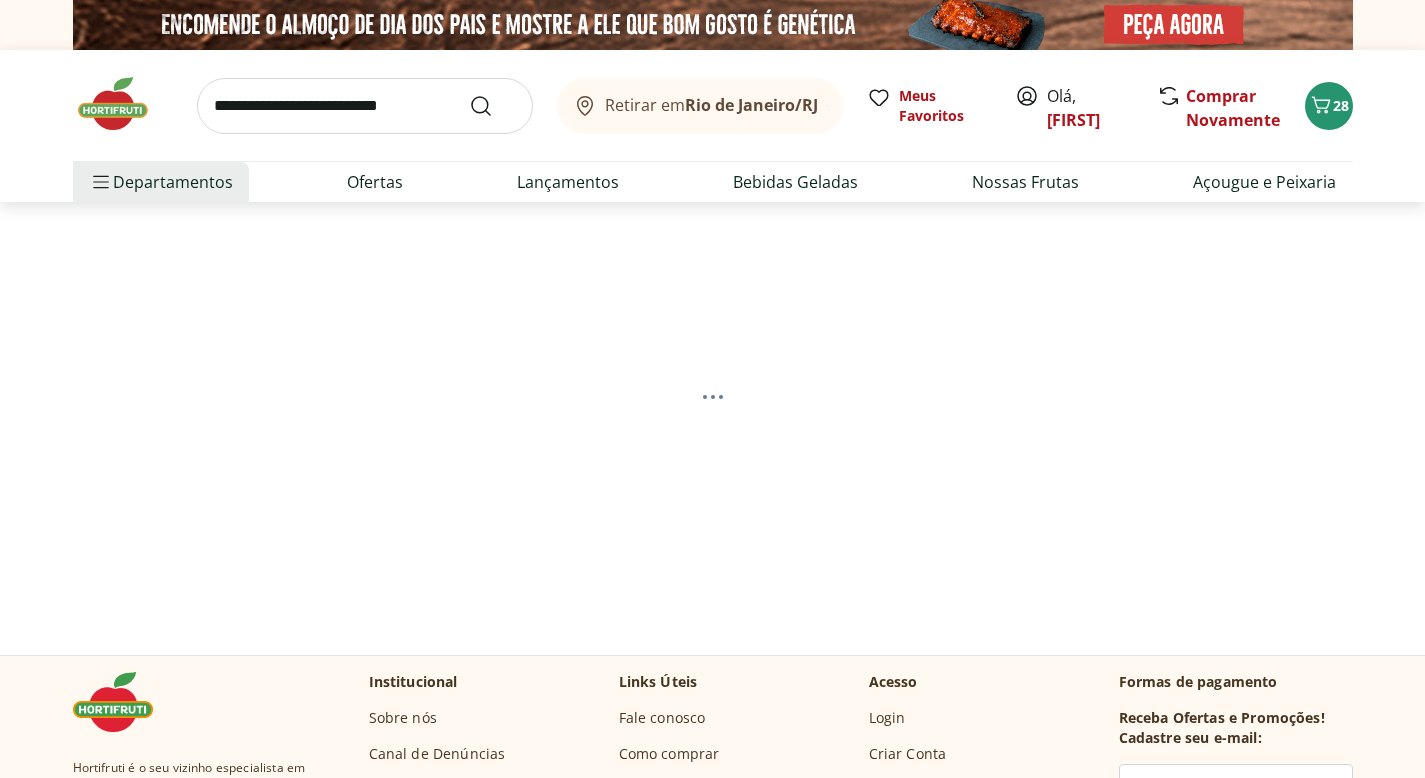 select on "**********" 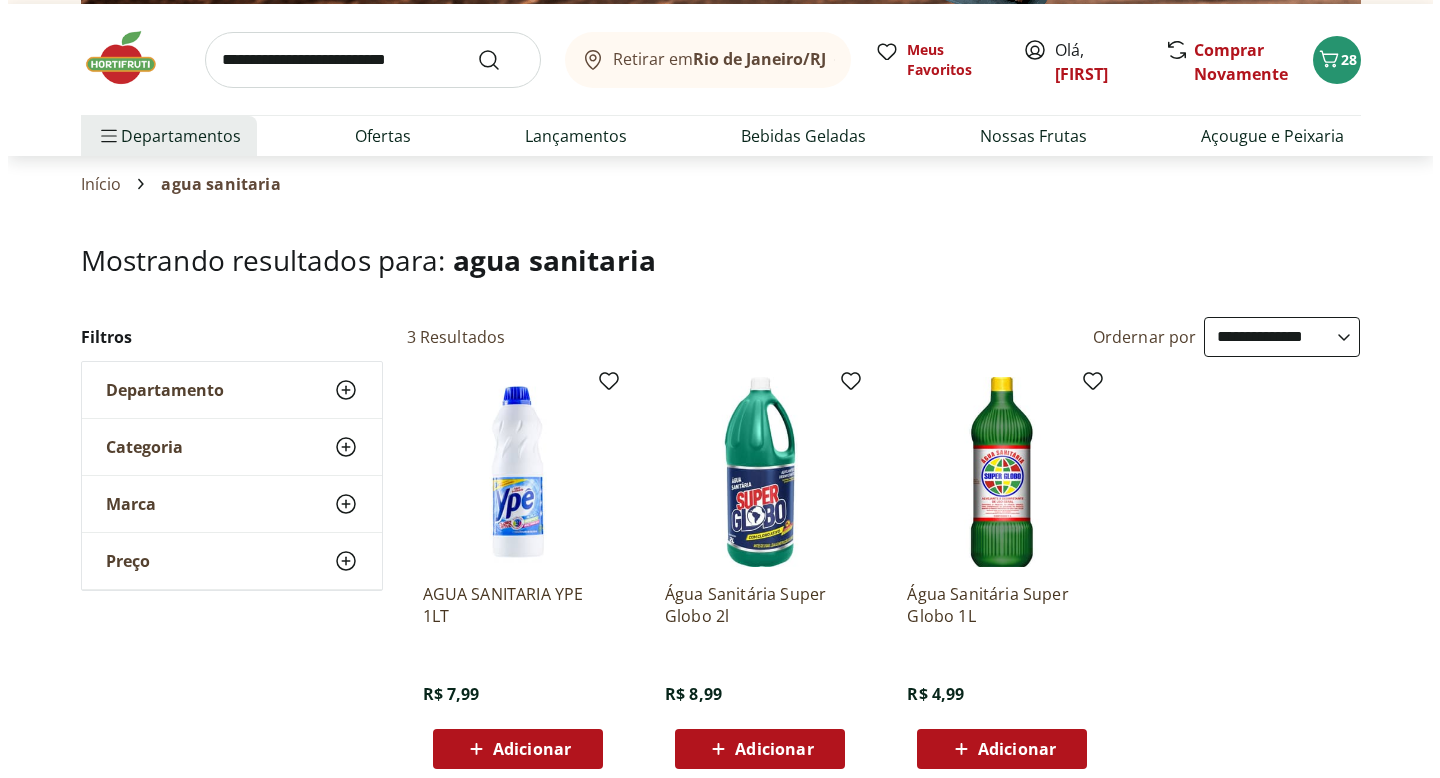 scroll, scrollTop: 59, scrollLeft: 0, axis: vertical 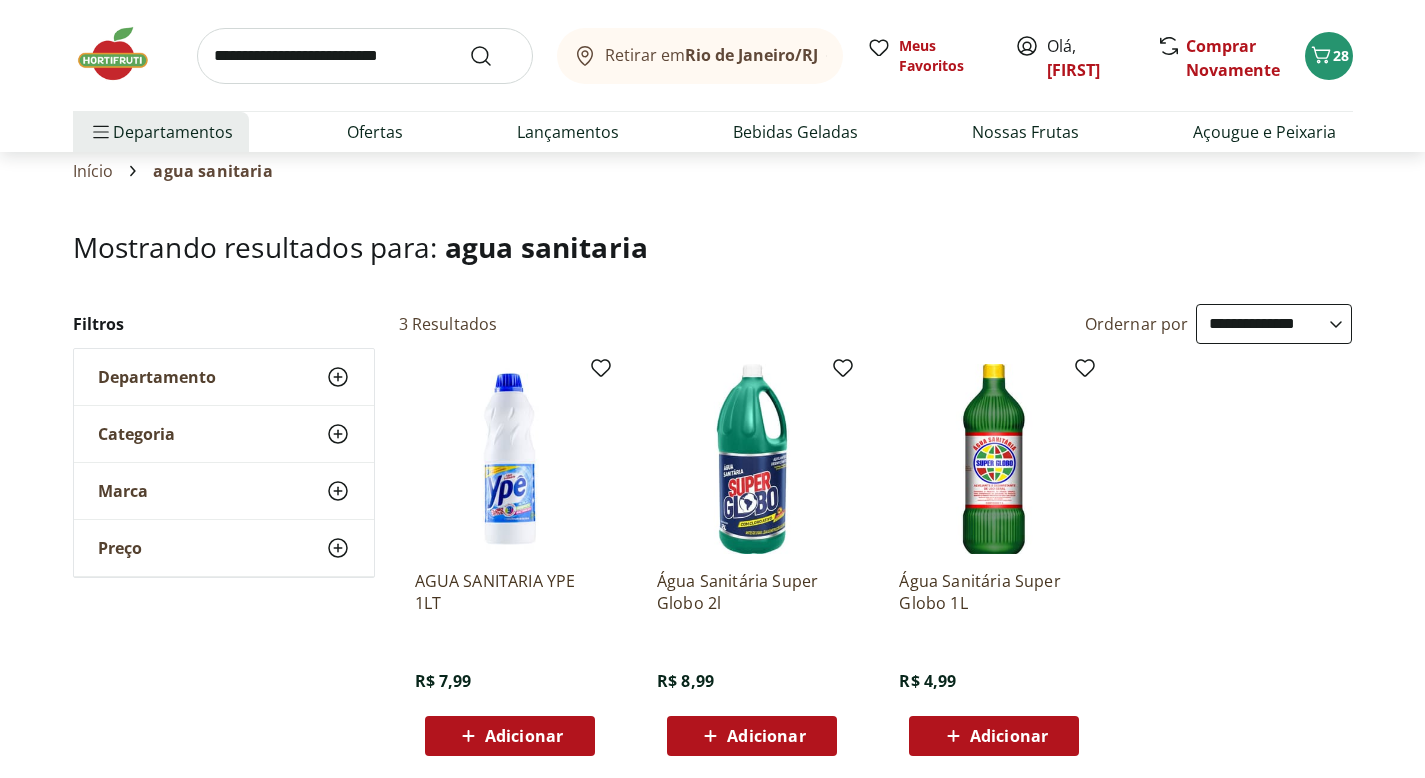 click on "Adicionar" at bounding box center (1009, 736) 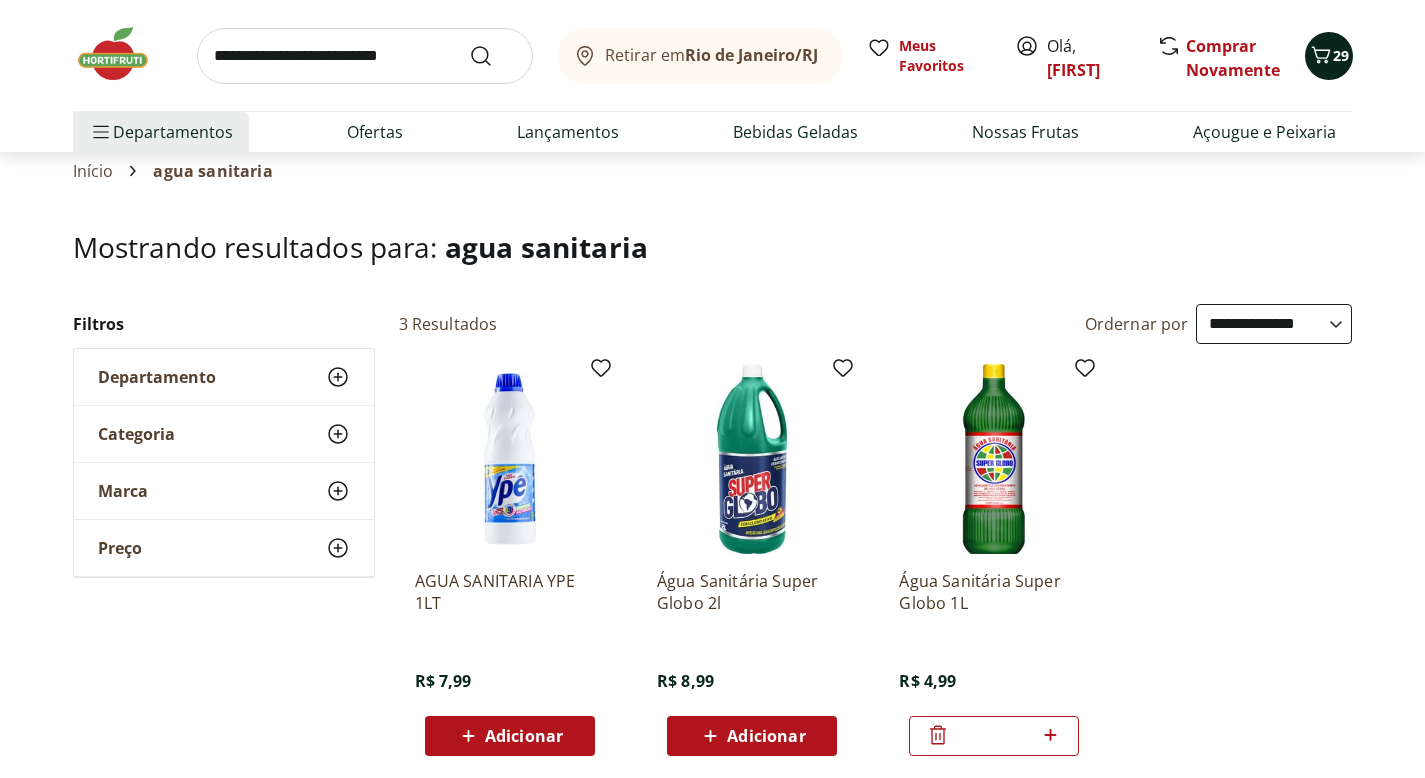 click on "29" at bounding box center (1341, 55) 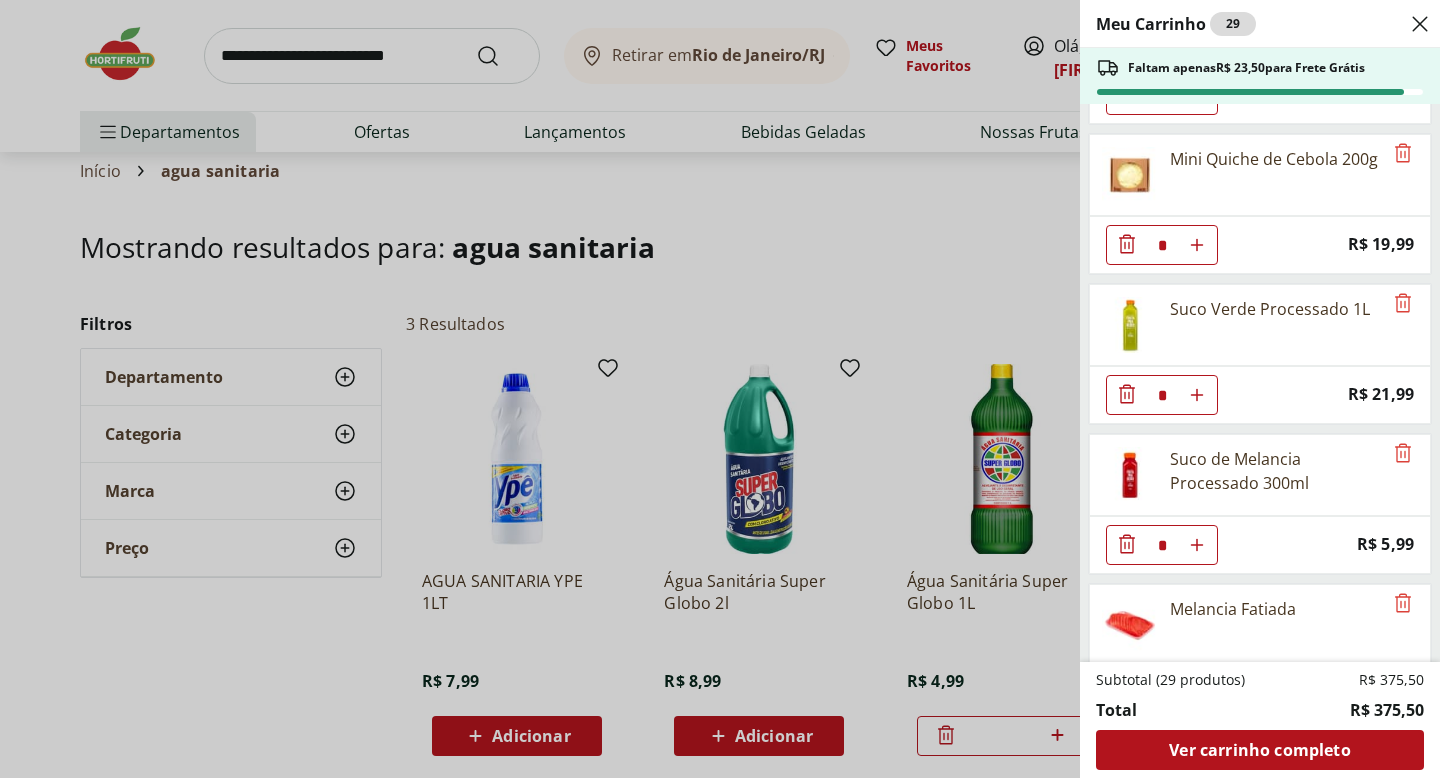 scroll, scrollTop: 304, scrollLeft: 0, axis: vertical 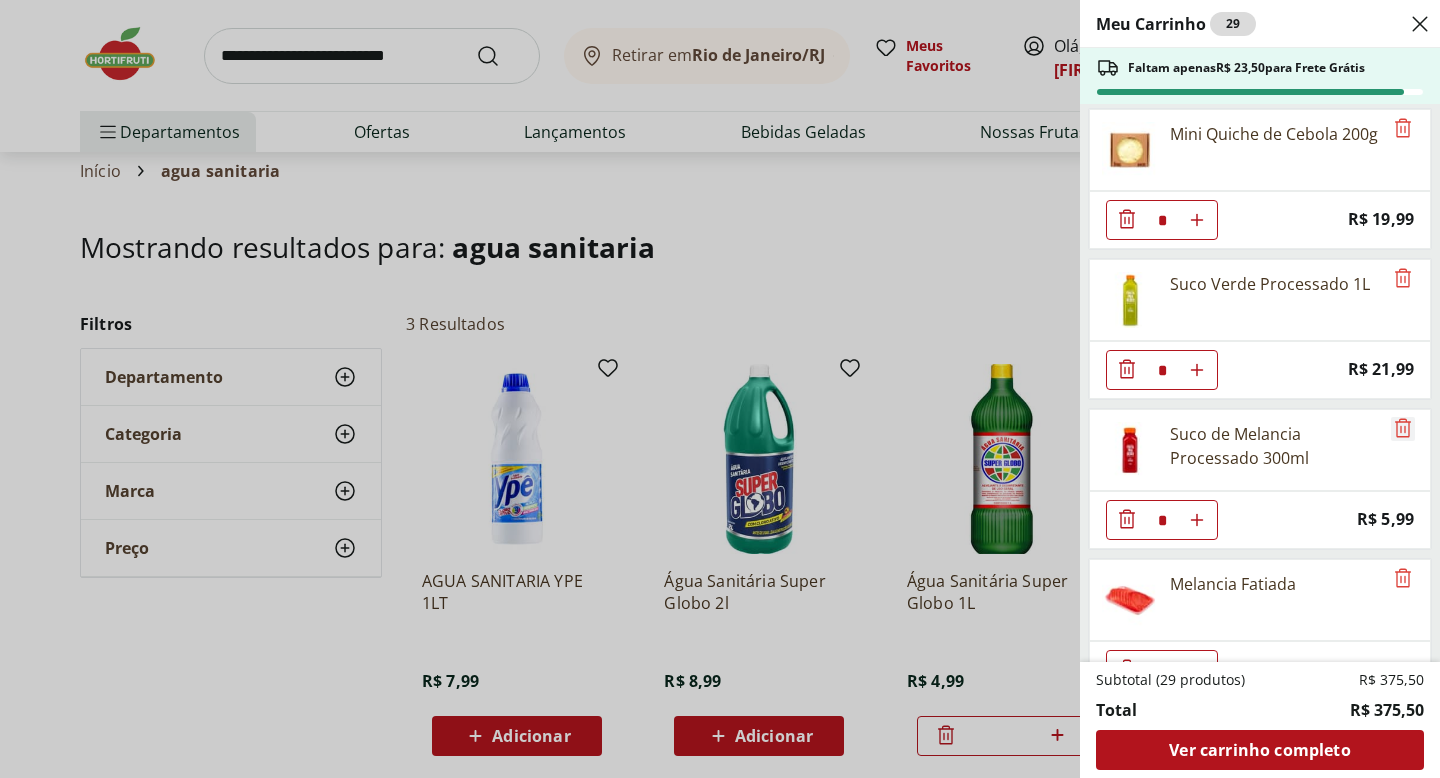 click 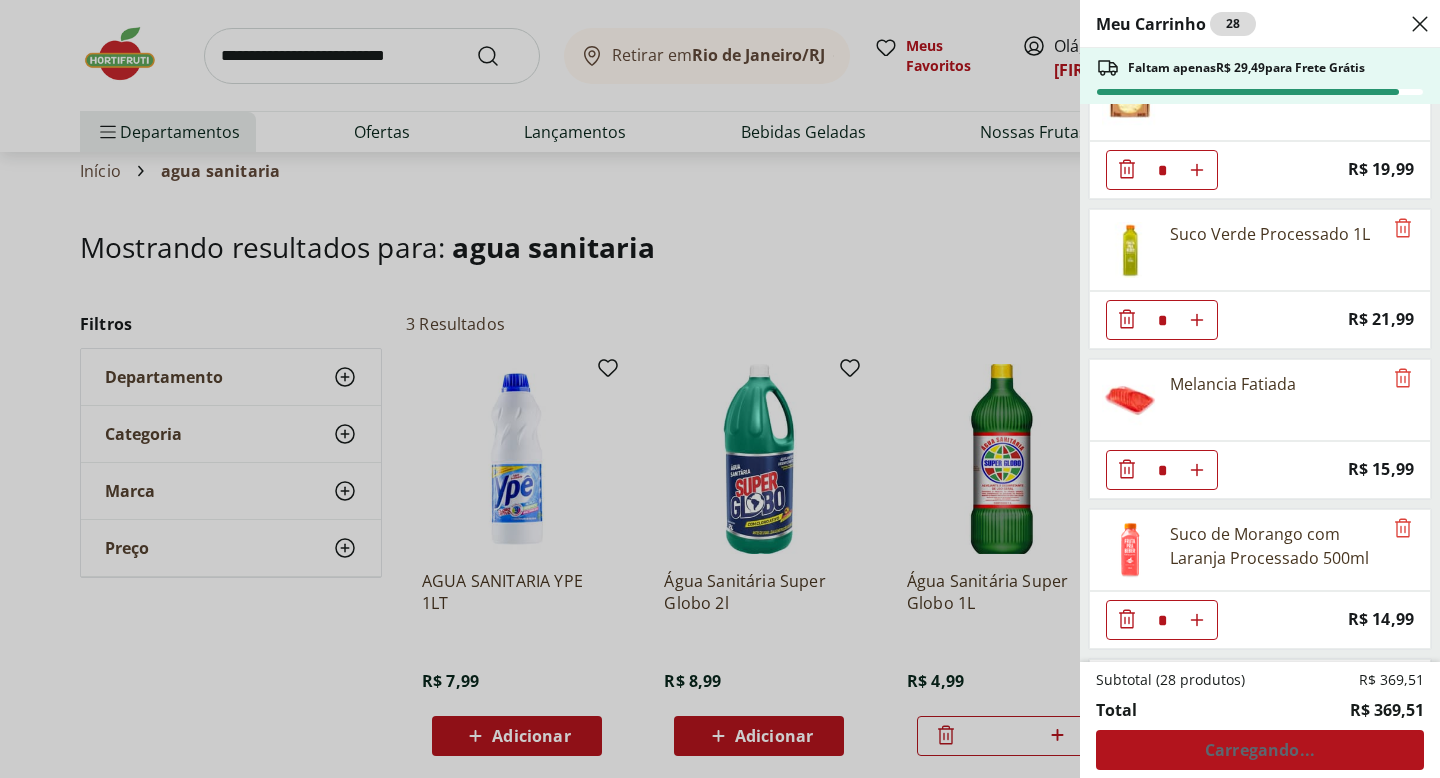scroll, scrollTop: 354, scrollLeft: 0, axis: vertical 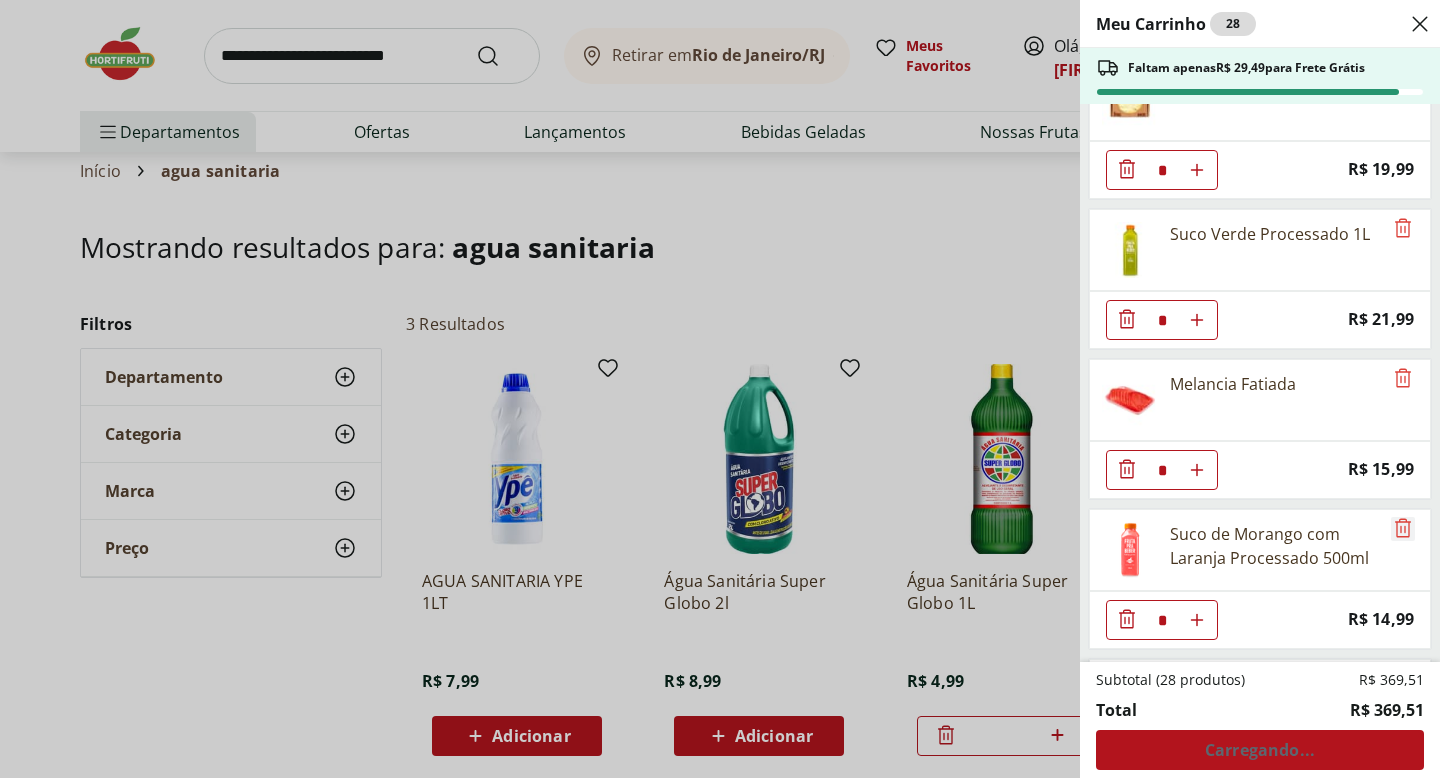click 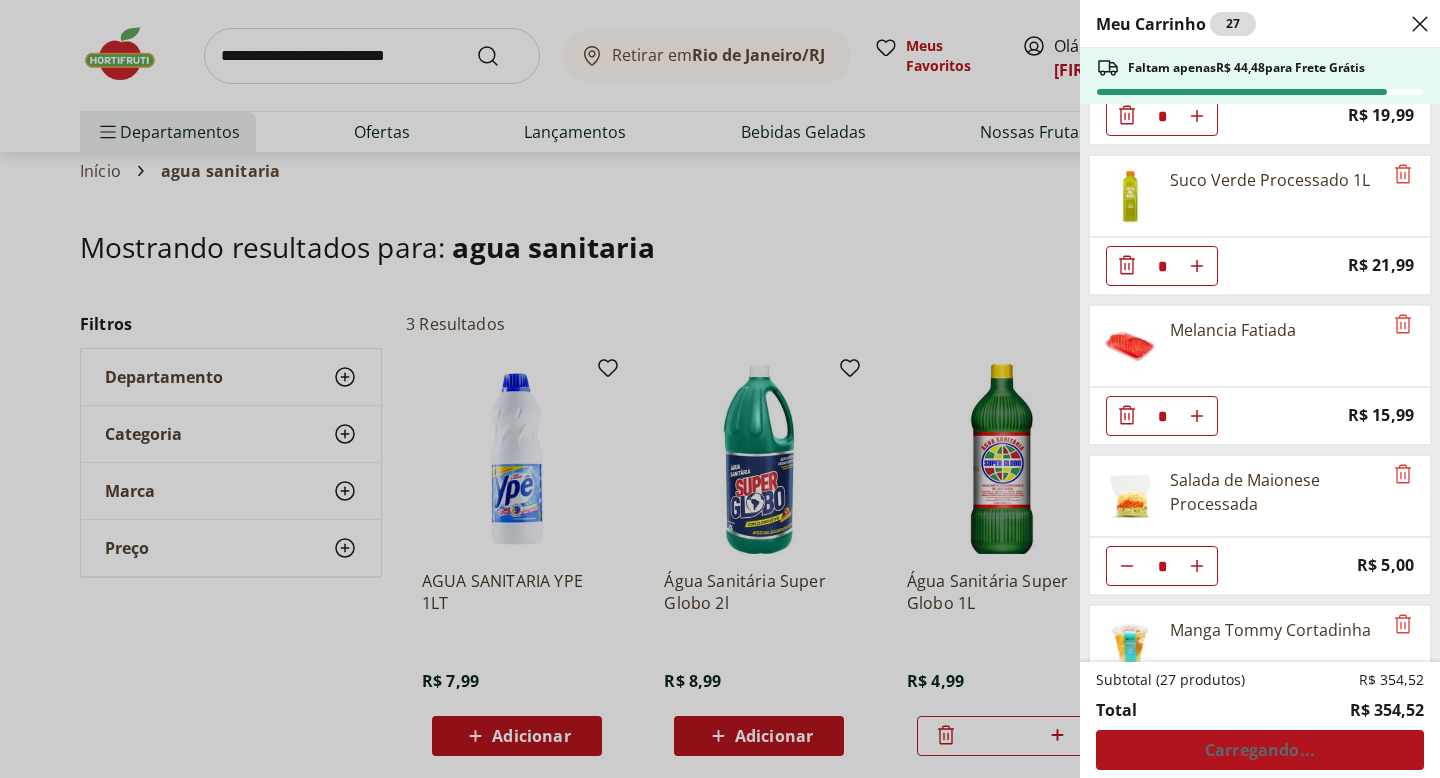 scroll, scrollTop: 522, scrollLeft: 0, axis: vertical 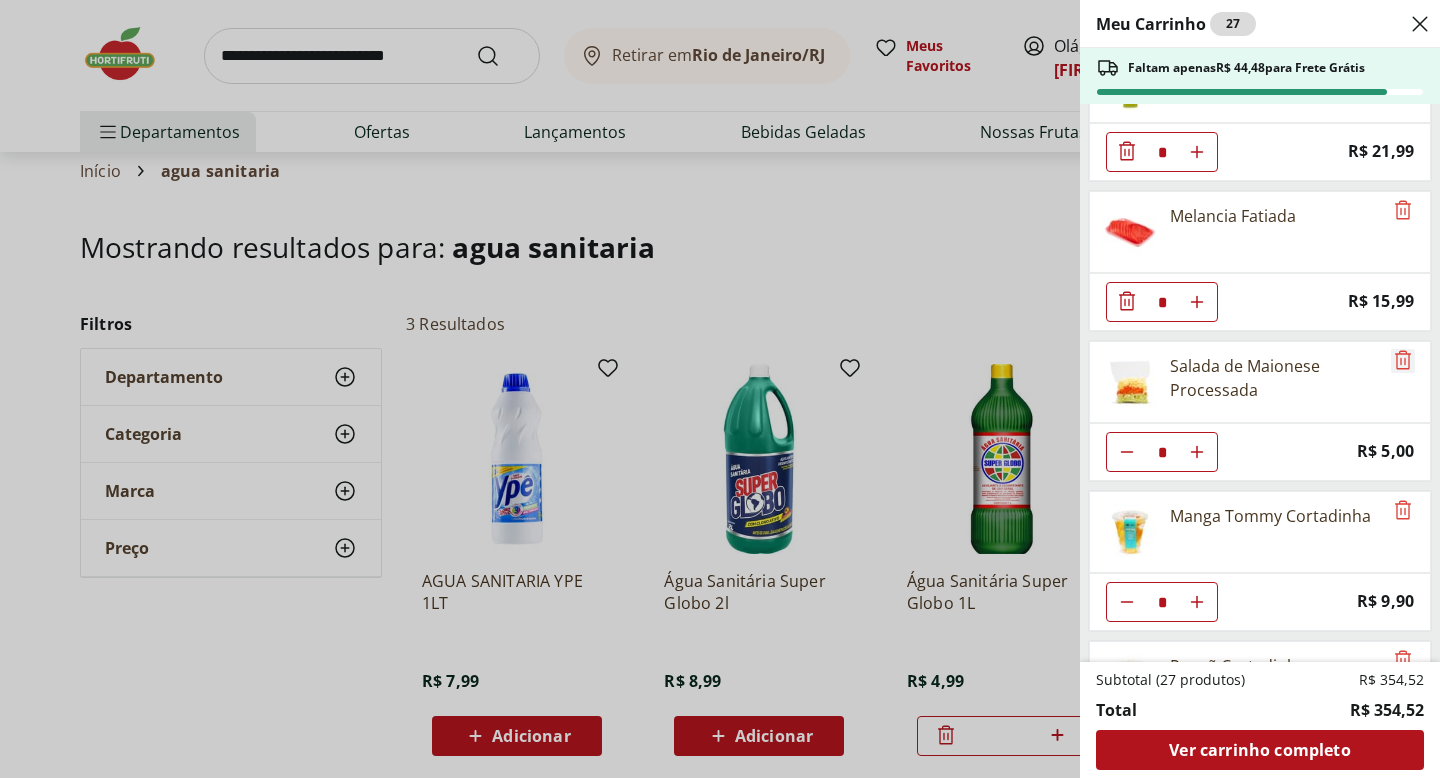 click 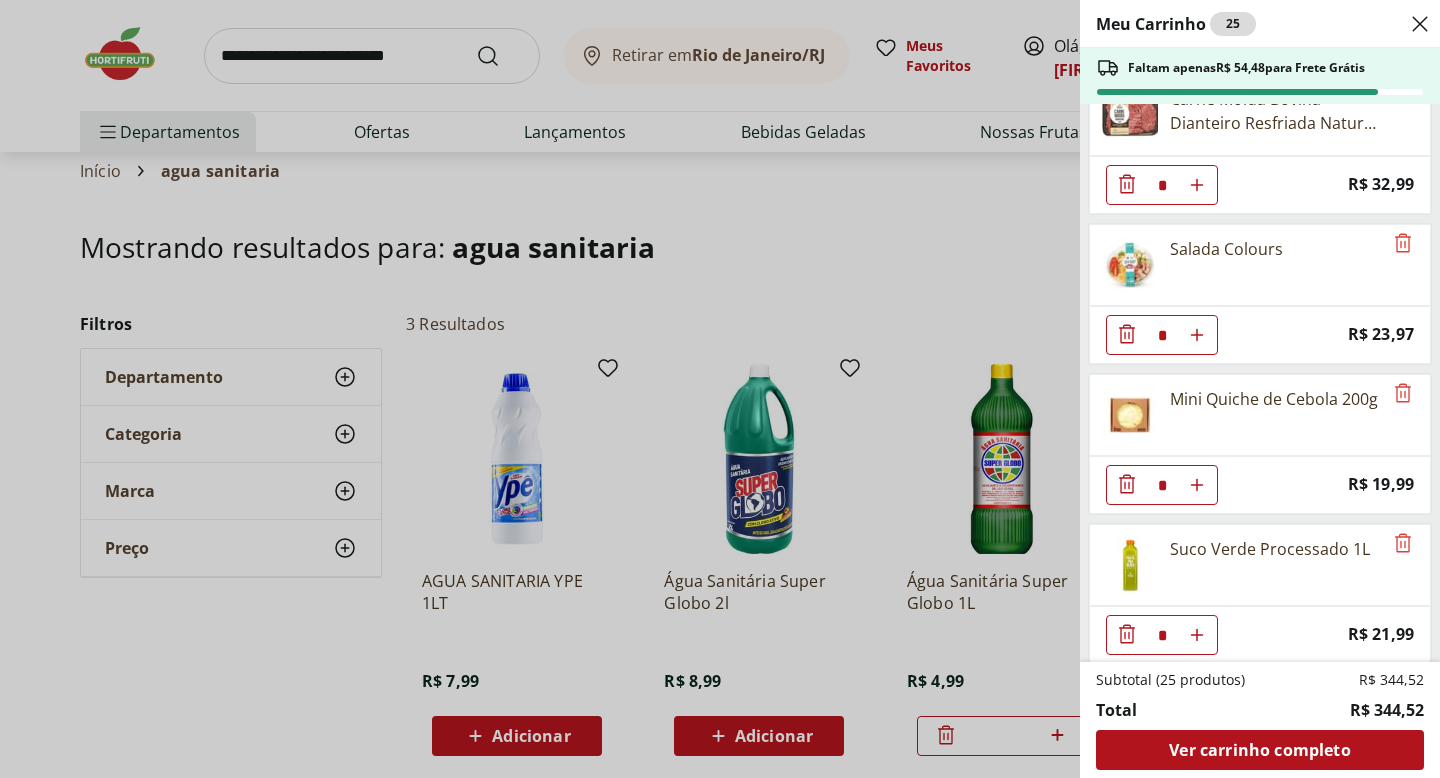 scroll, scrollTop: 0, scrollLeft: 0, axis: both 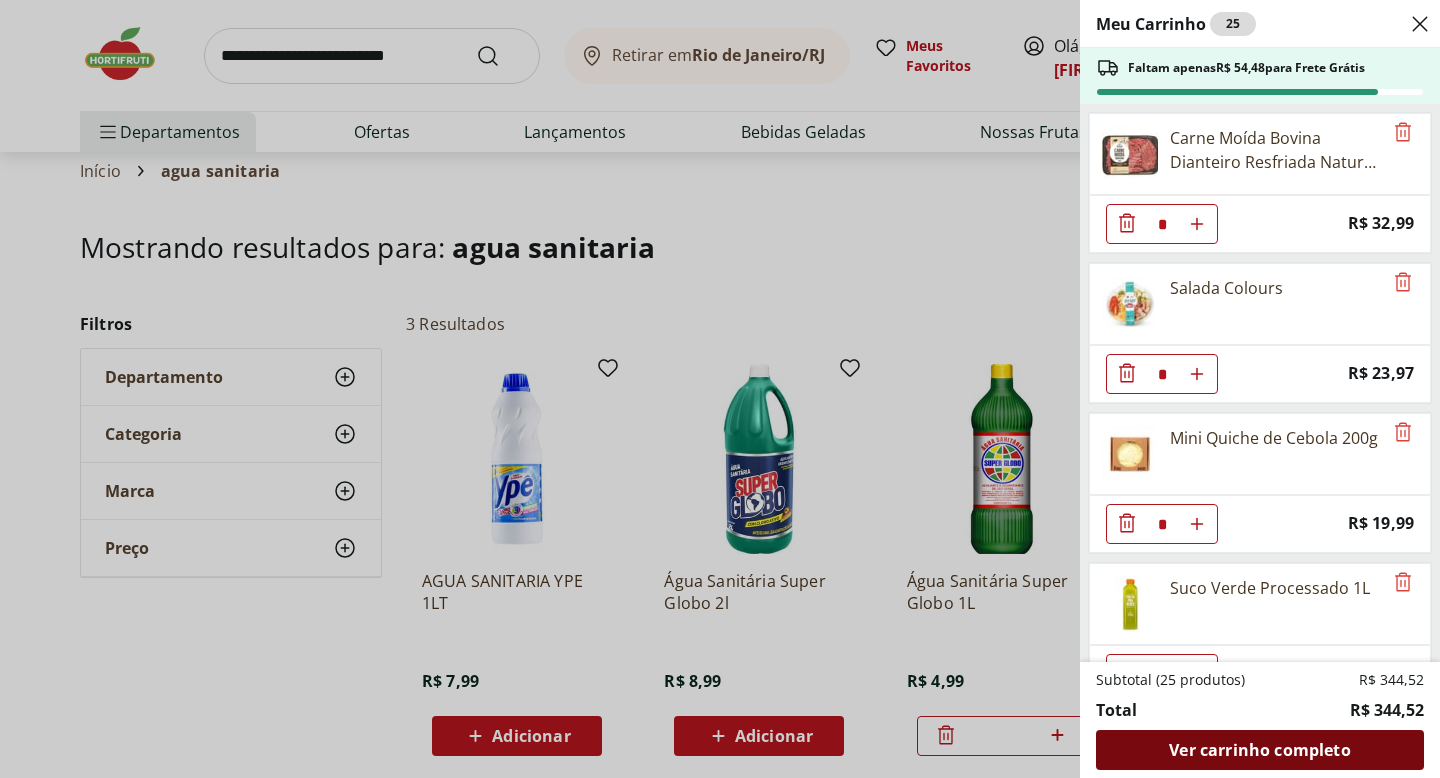 click on "Ver carrinho completo" at bounding box center [1259, 750] 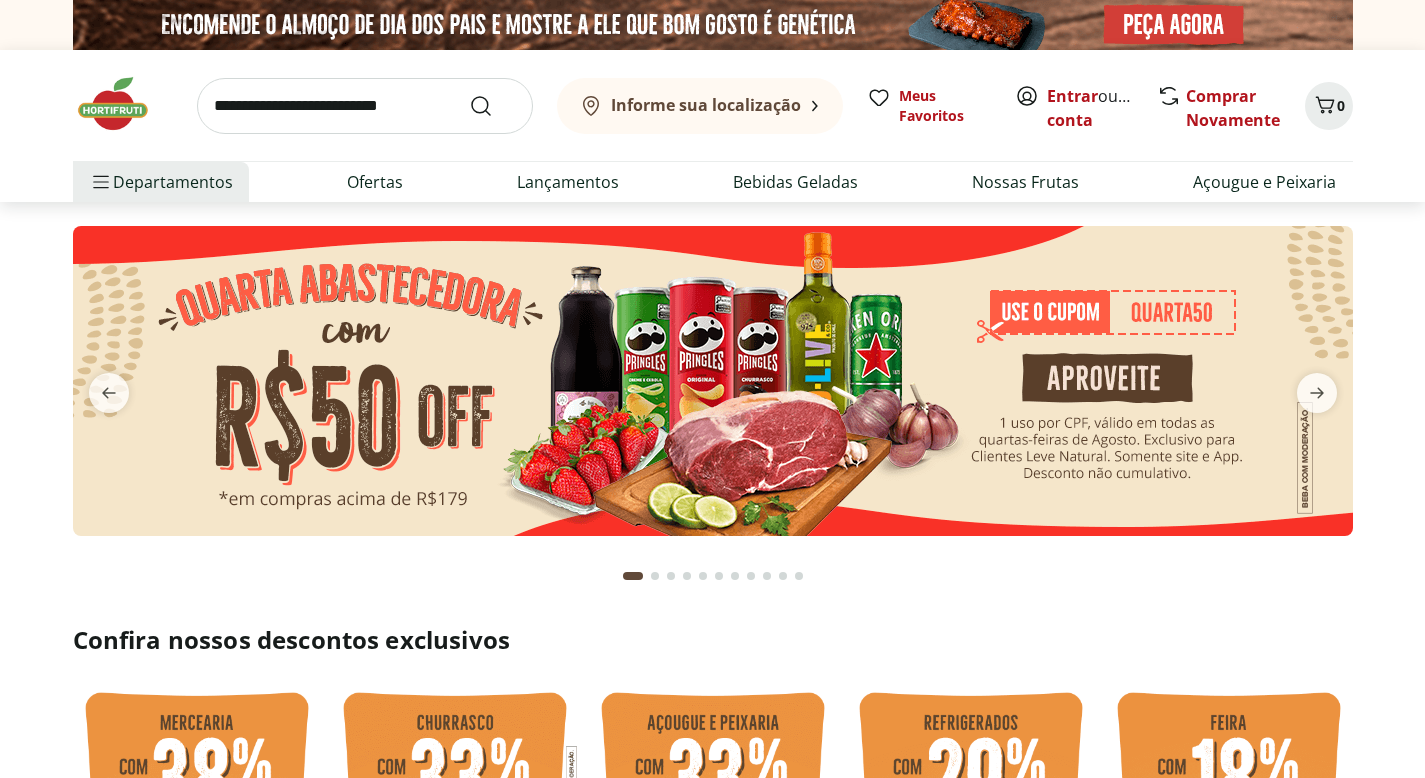 scroll, scrollTop: 0, scrollLeft: 0, axis: both 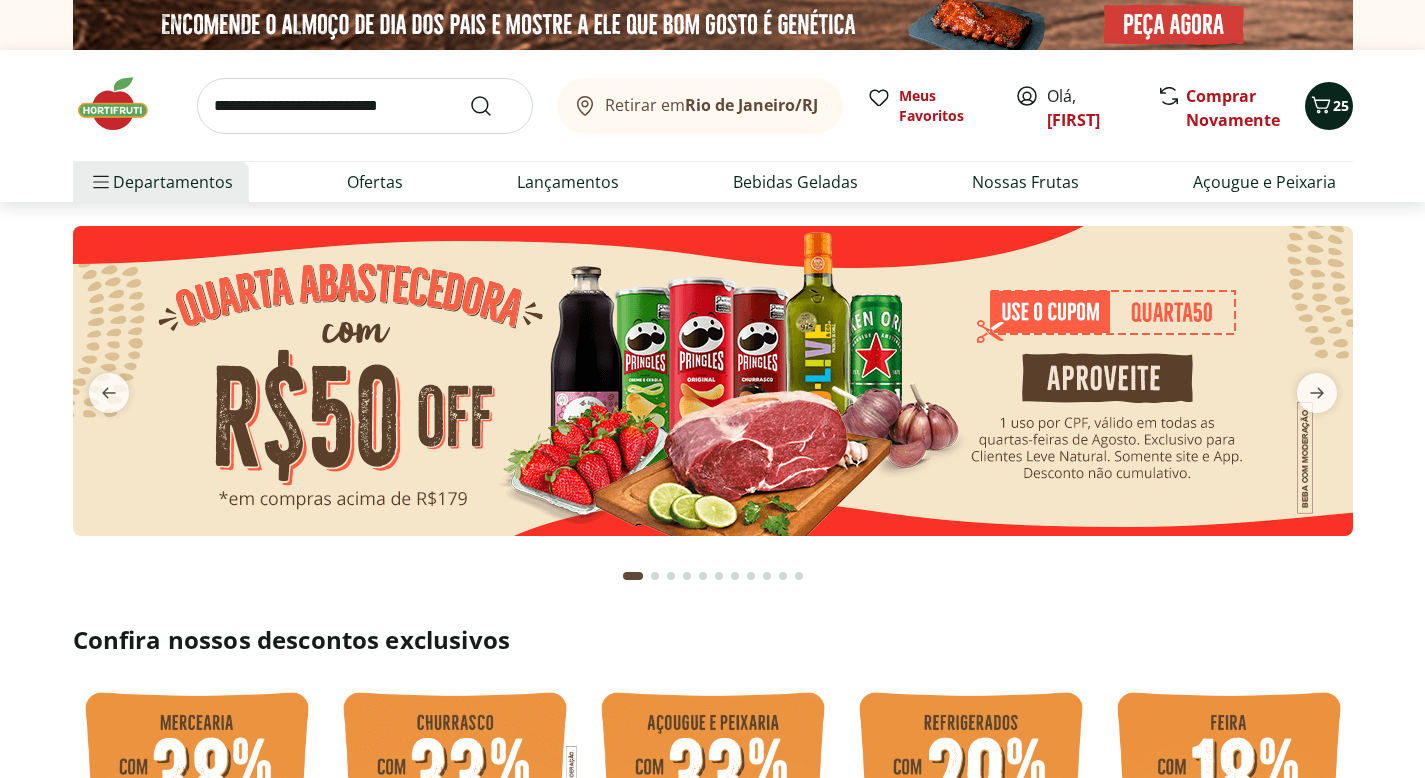 click 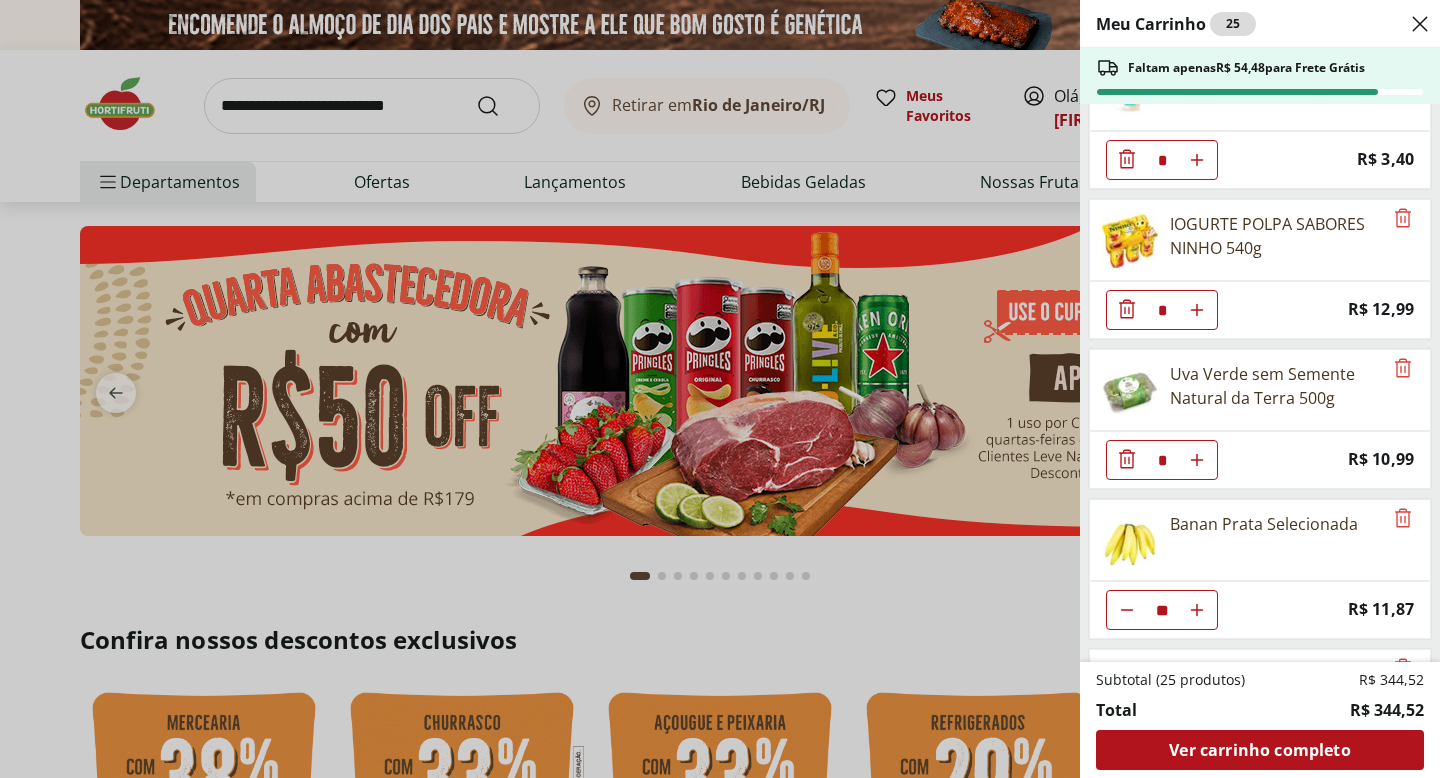 scroll, scrollTop: 1400, scrollLeft: 0, axis: vertical 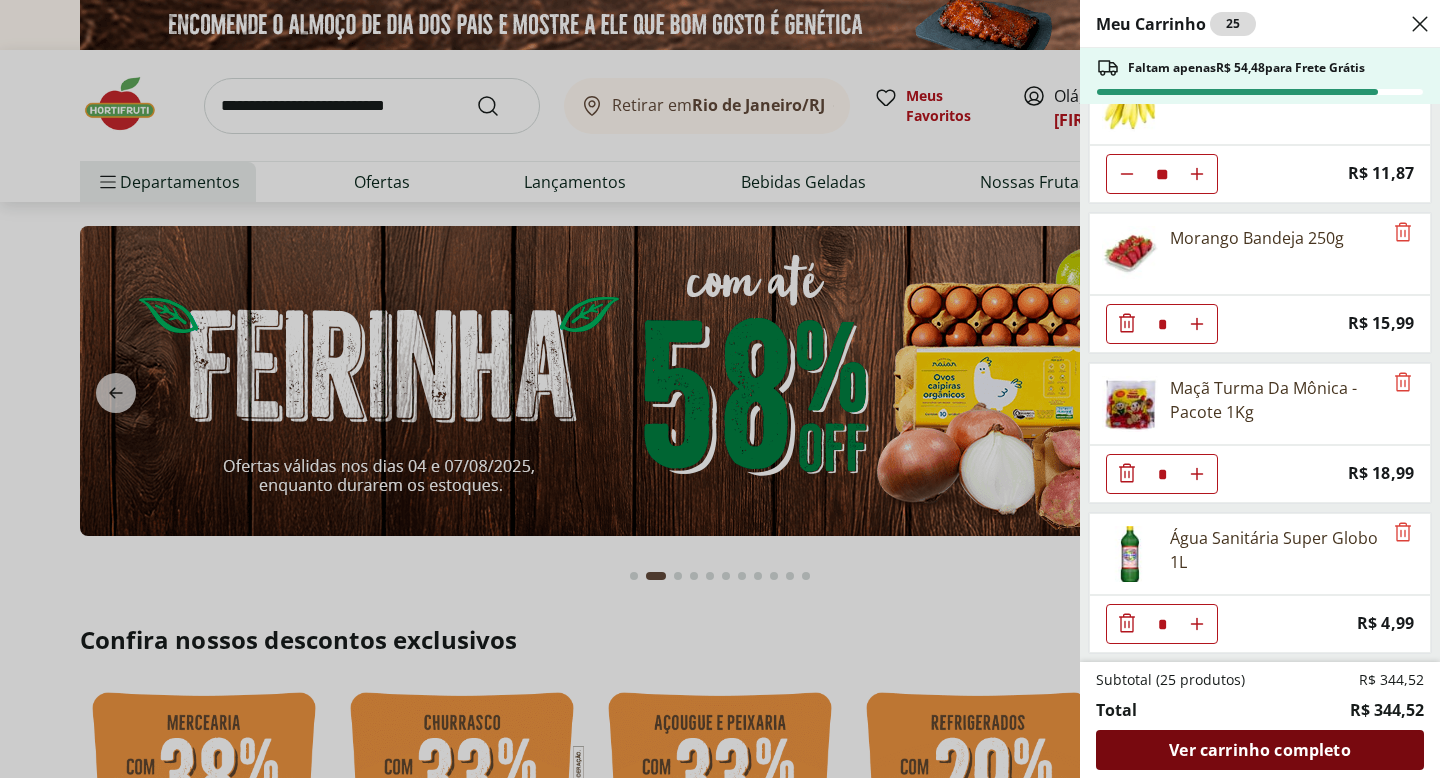click on "Ver carrinho completo" at bounding box center (1259, 750) 